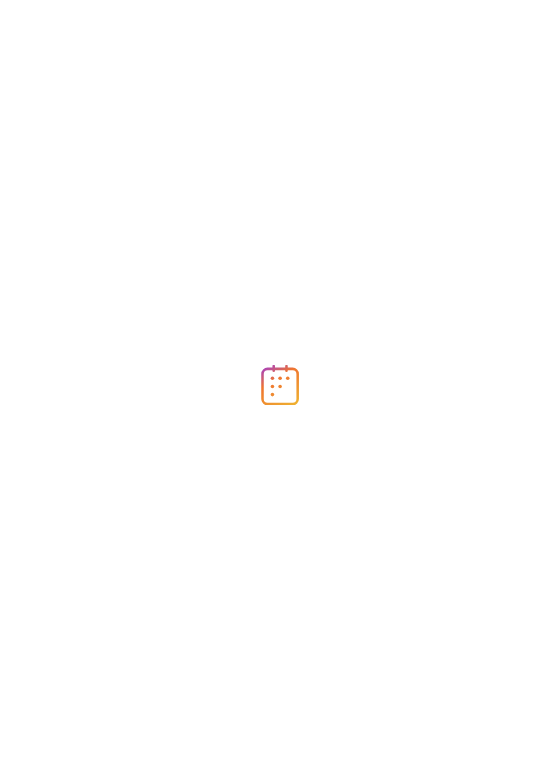 scroll, scrollTop: 0, scrollLeft: 0, axis: both 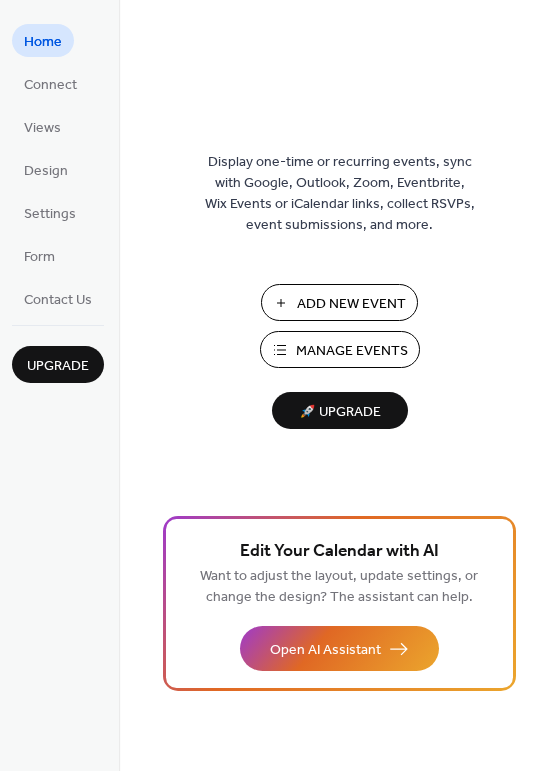 click on "Add New Event" at bounding box center [351, 304] 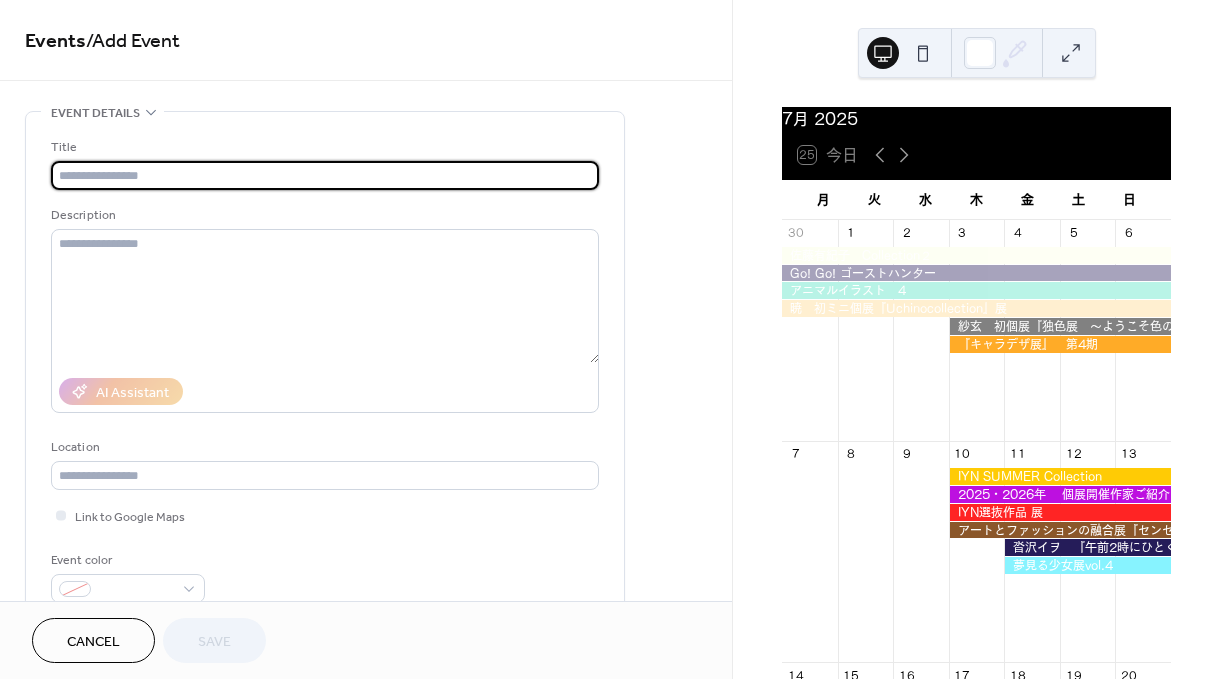 scroll, scrollTop: 0, scrollLeft: 0, axis: both 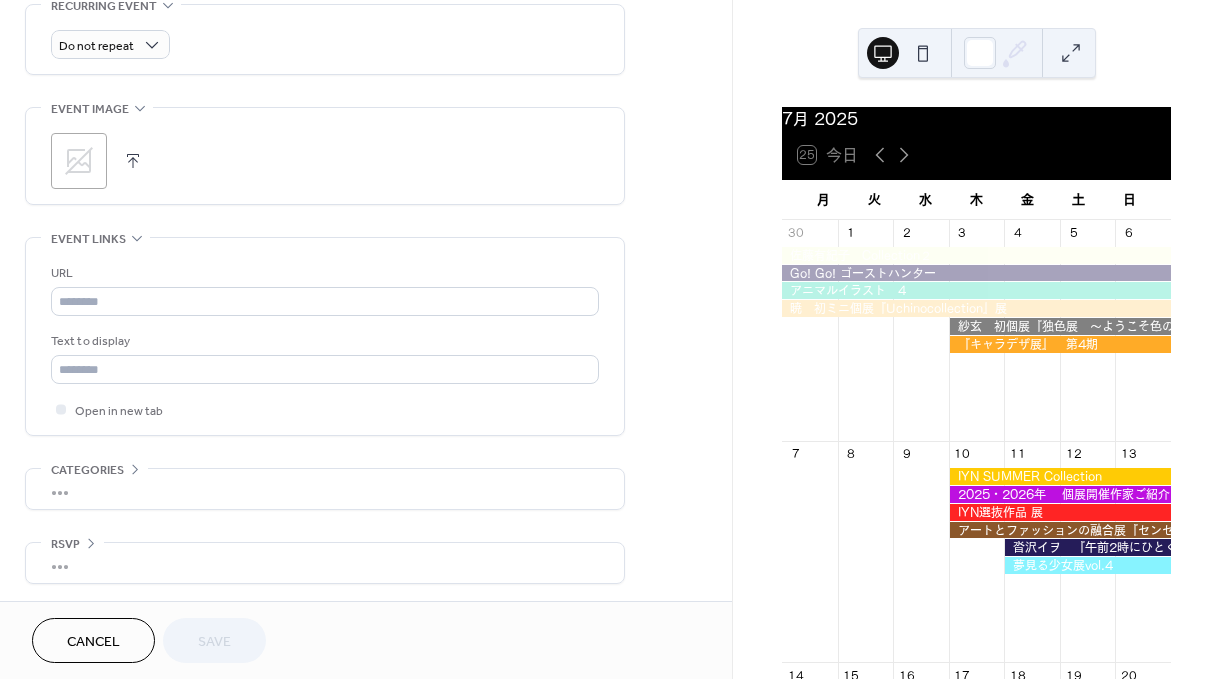 click at bounding box center (133, 161) 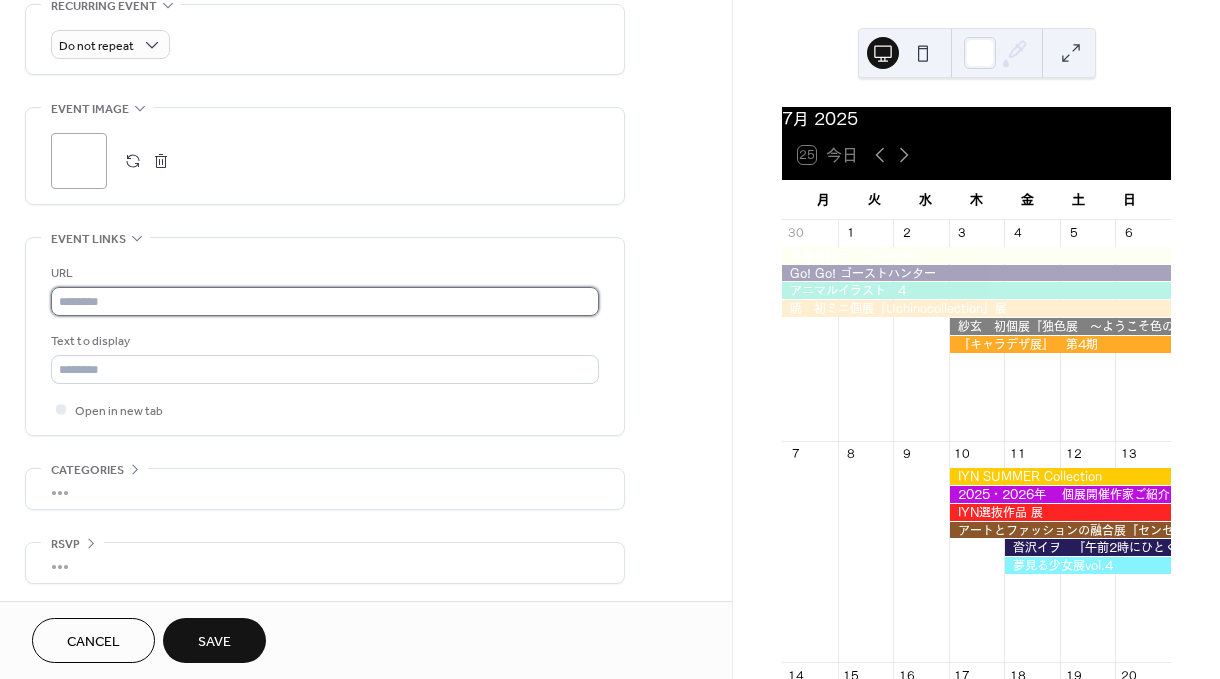click at bounding box center [325, 301] 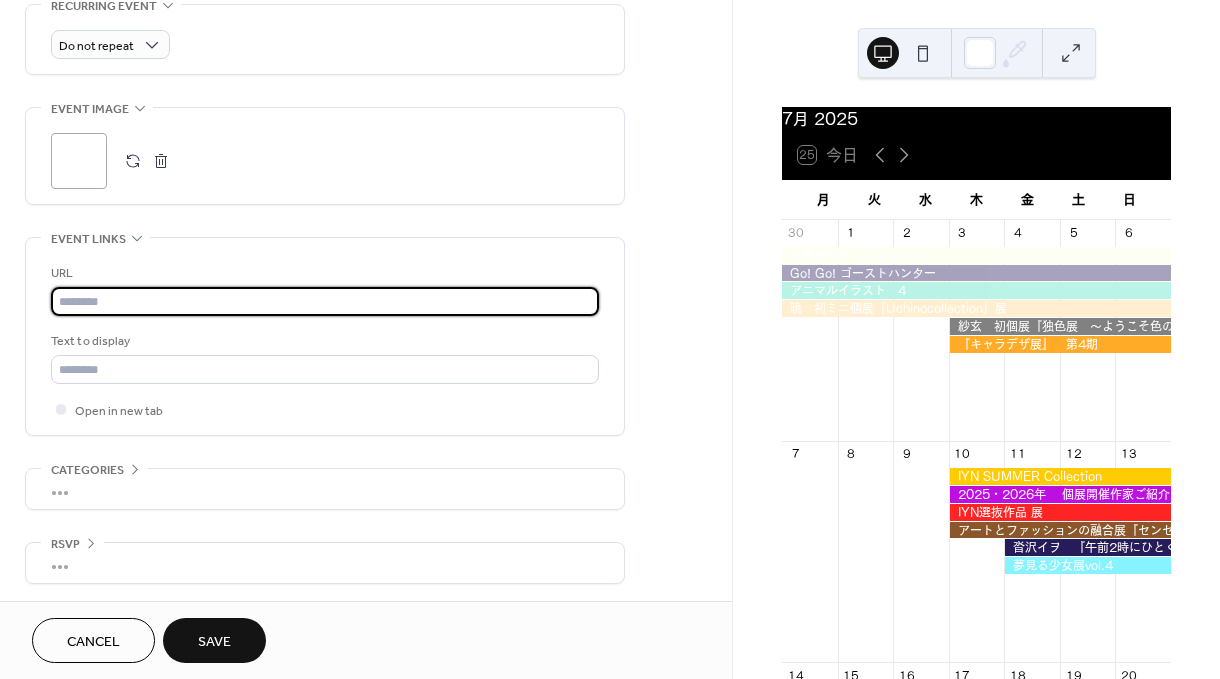 paste on "**********" 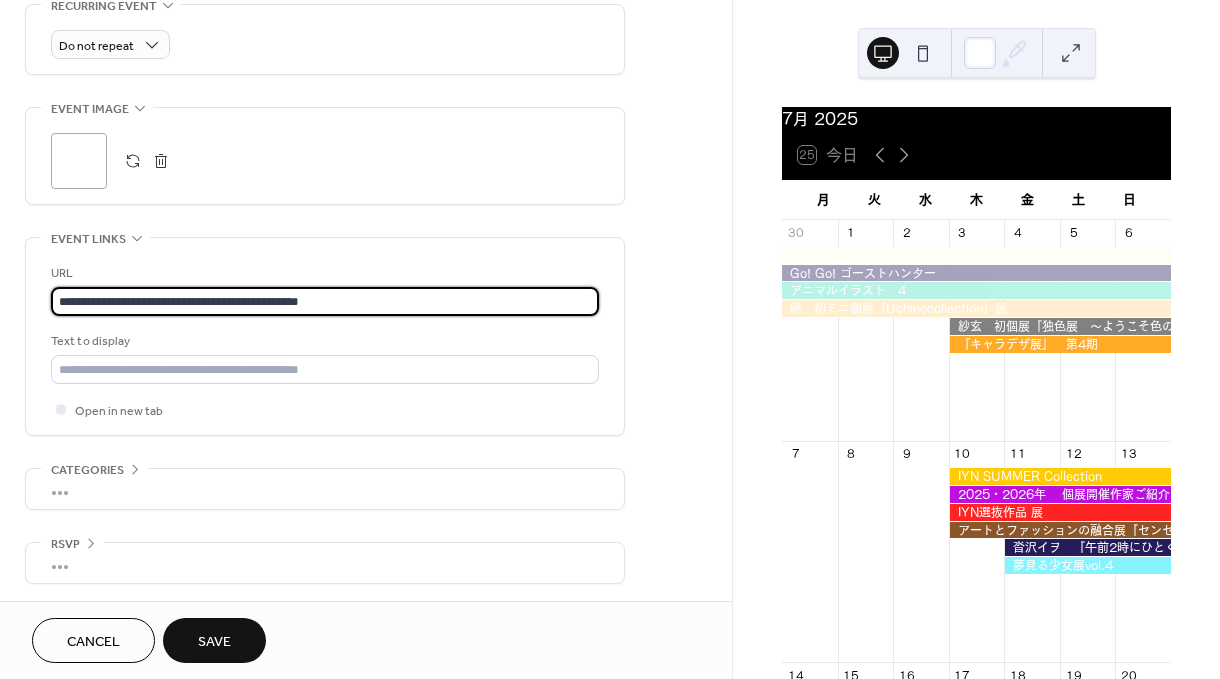 type on "**********" 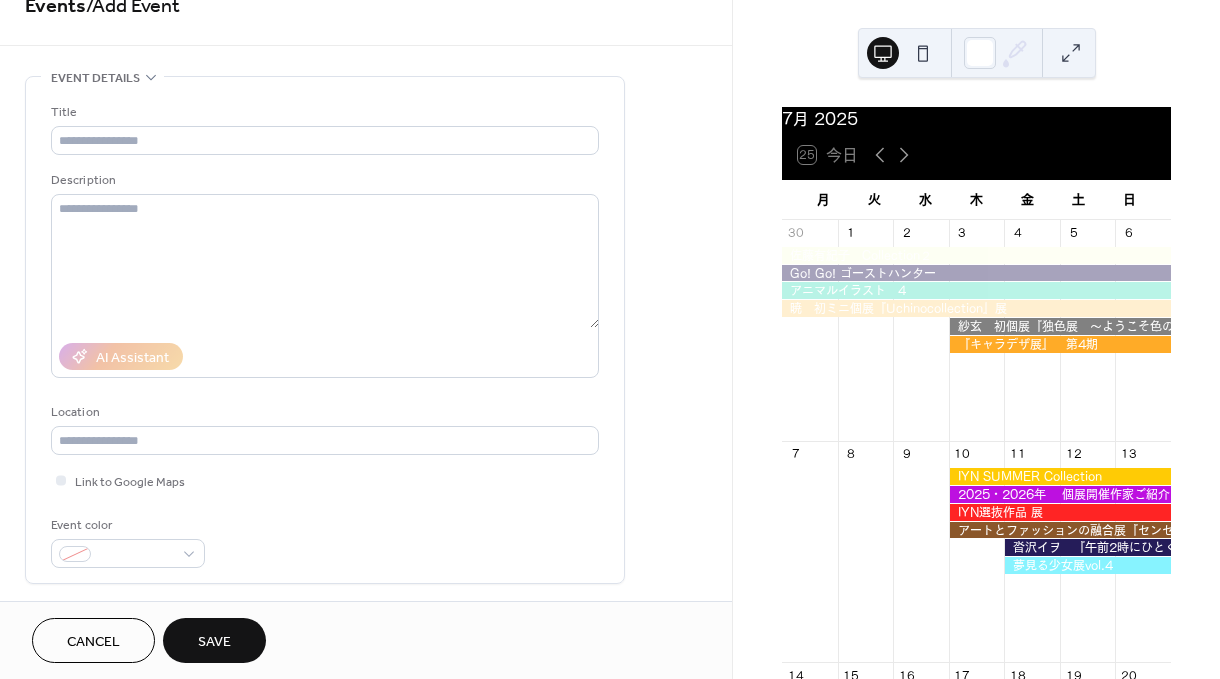 scroll, scrollTop: 0, scrollLeft: 0, axis: both 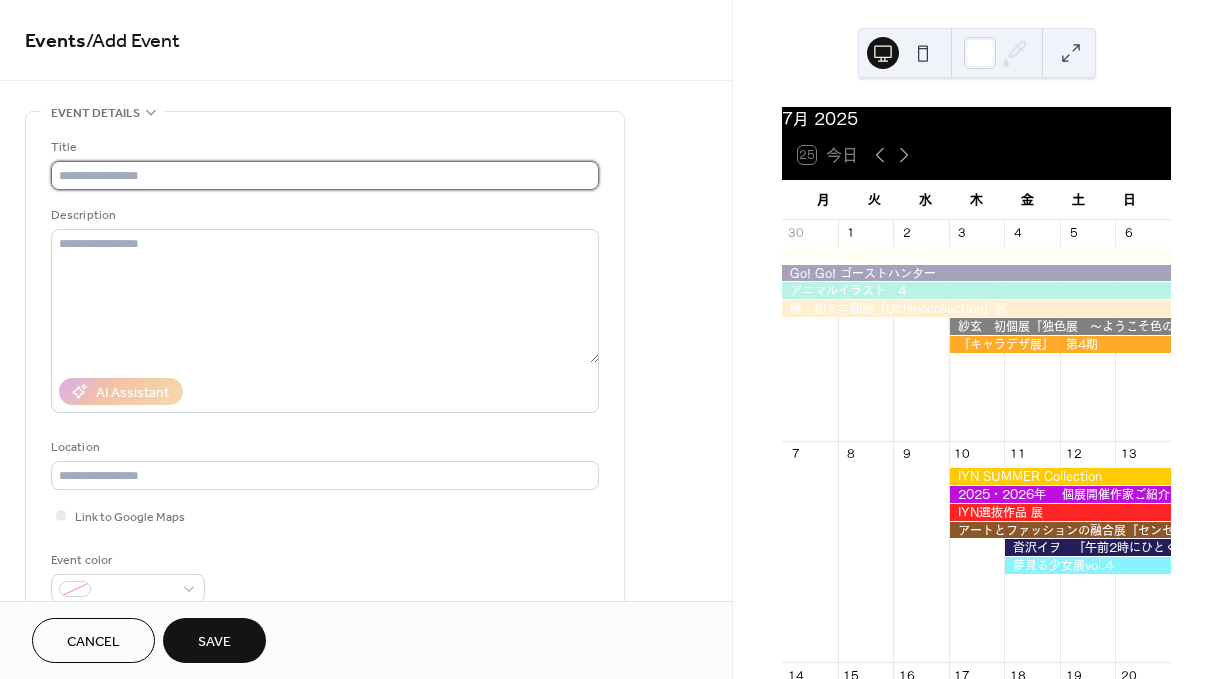 click at bounding box center (325, 175) 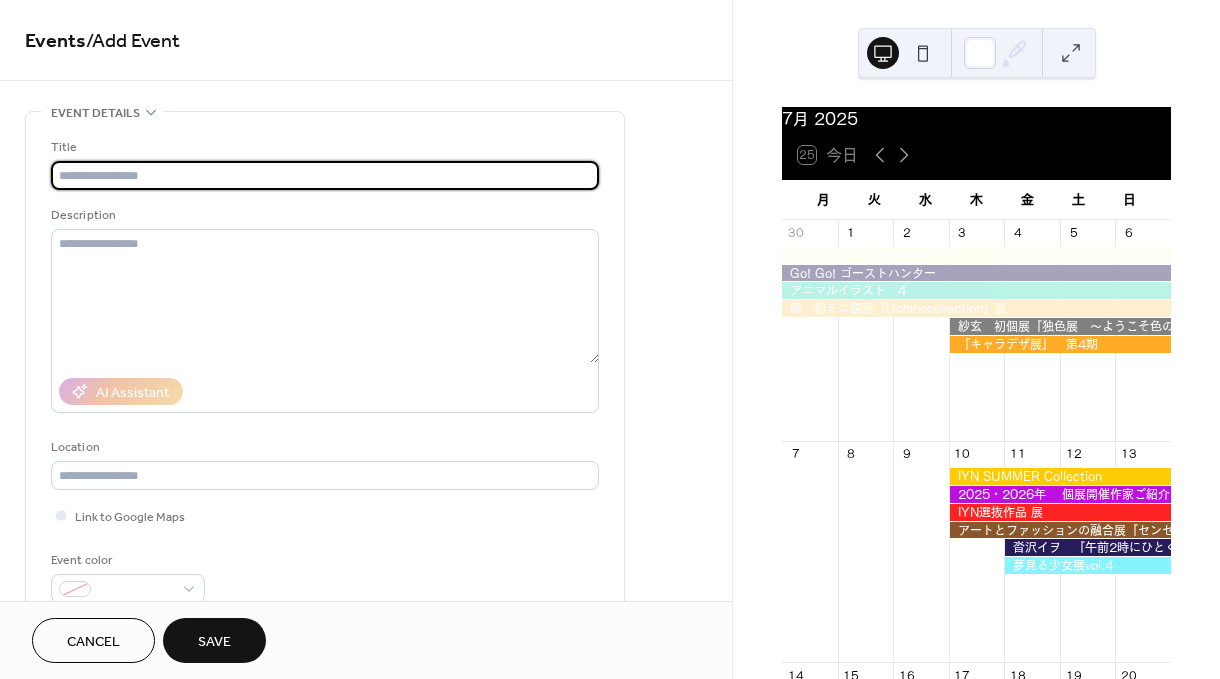 paste on "**********" 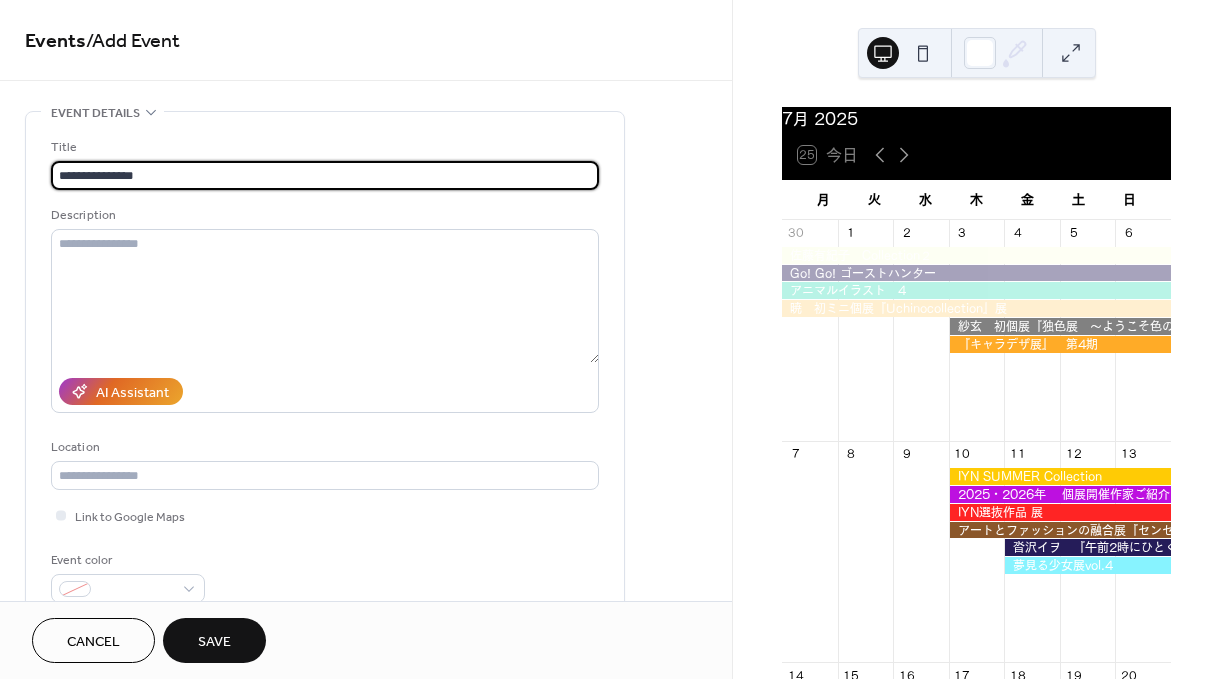 type on "**********" 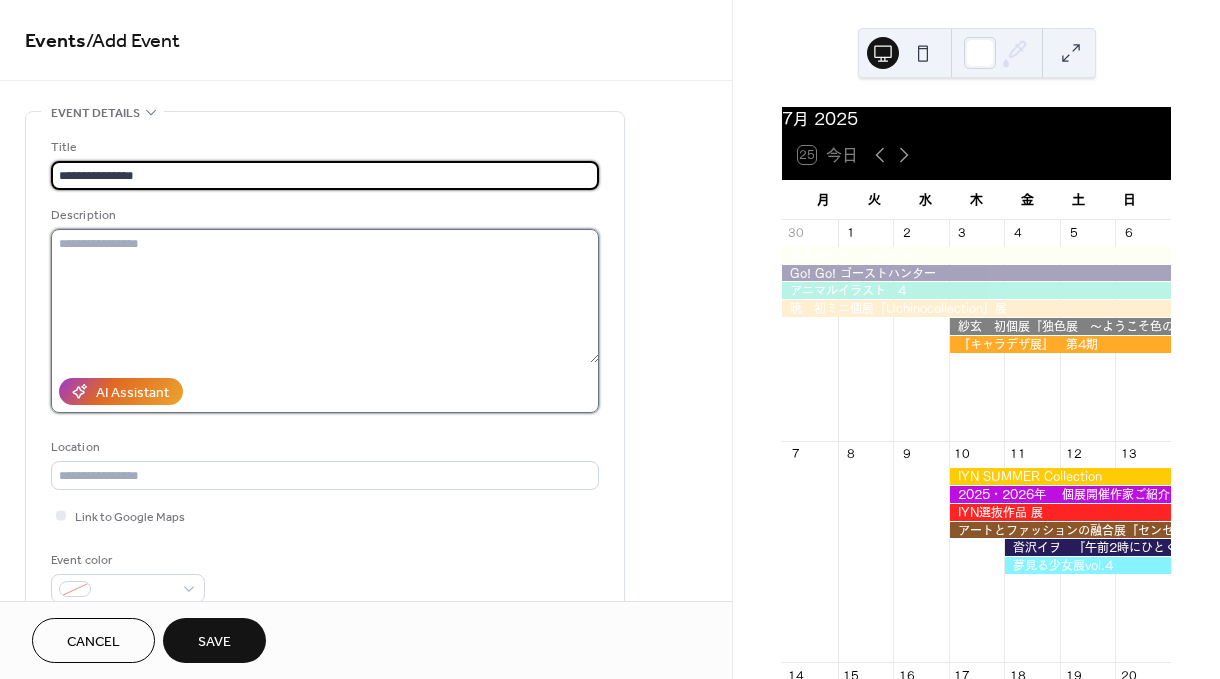click at bounding box center (325, 296) 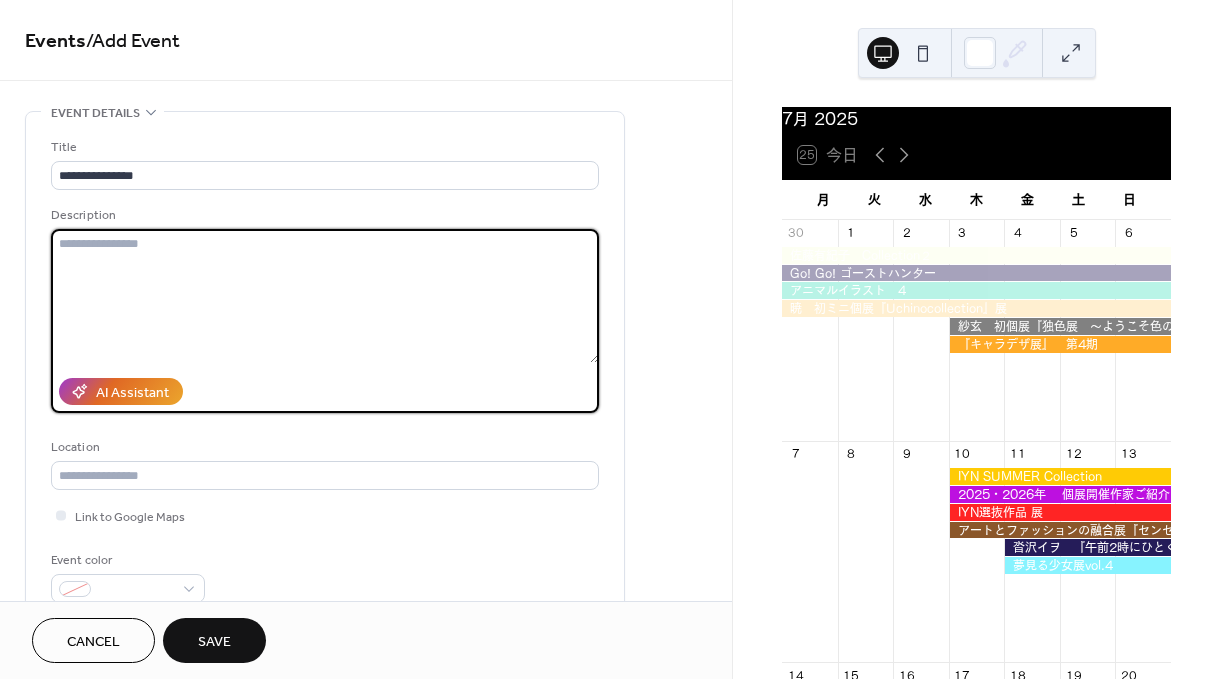 paste on "**********" 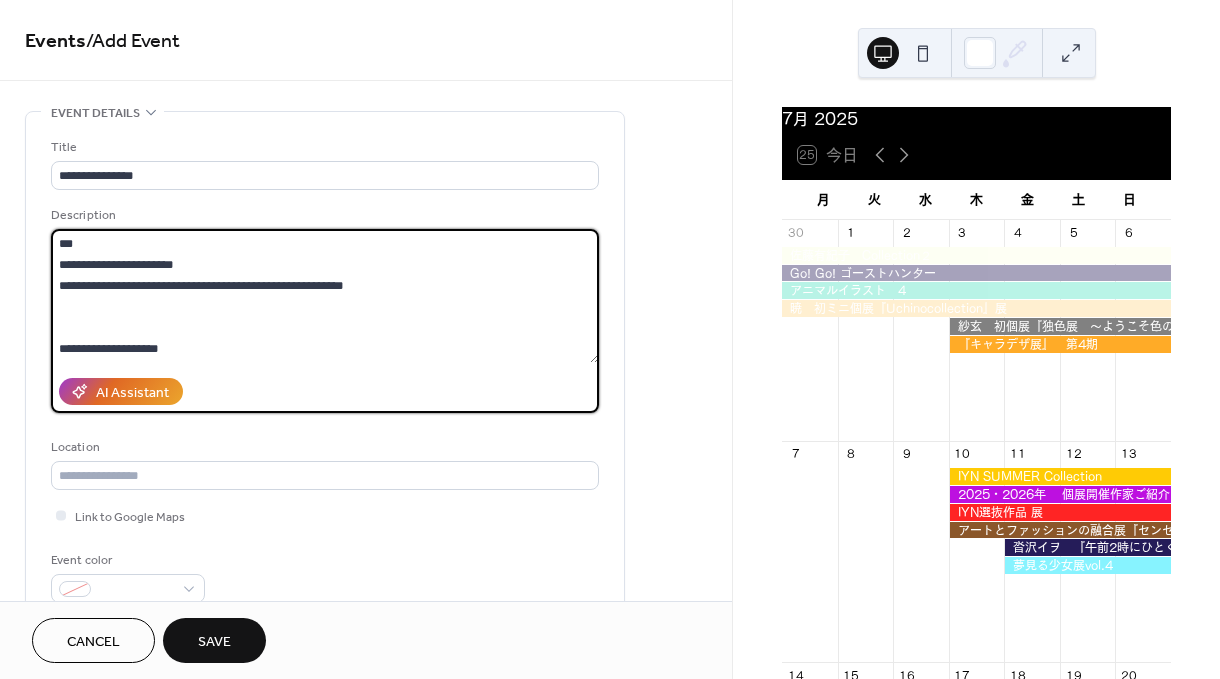scroll, scrollTop: 102, scrollLeft: 0, axis: vertical 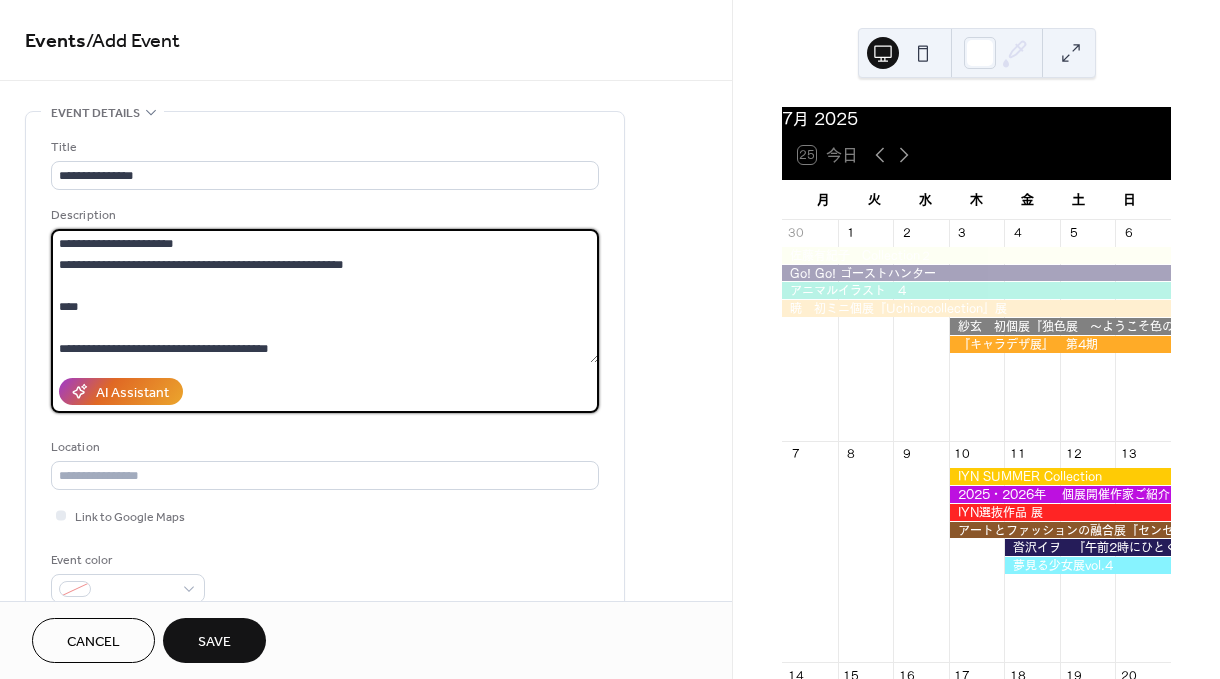 drag, startPoint x: 175, startPoint y: 259, endPoint x: 160, endPoint y: 253, distance: 16.155495 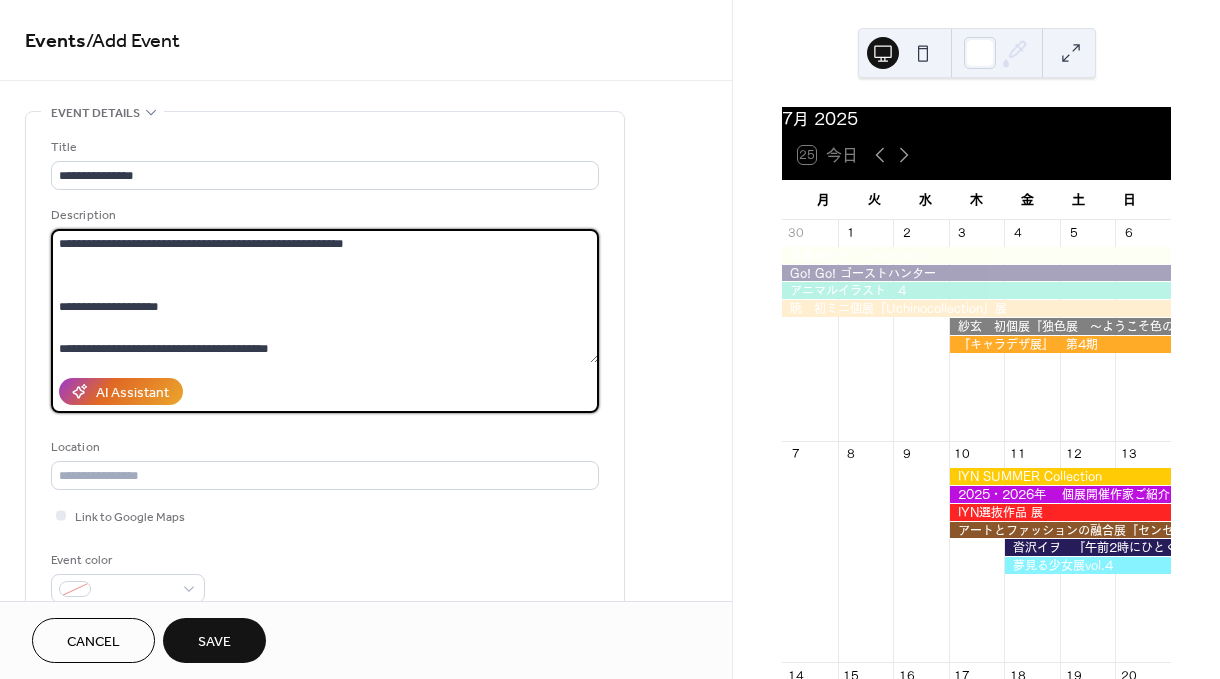 scroll, scrollTop: 83, scrollLeft: 0, axis: vertical 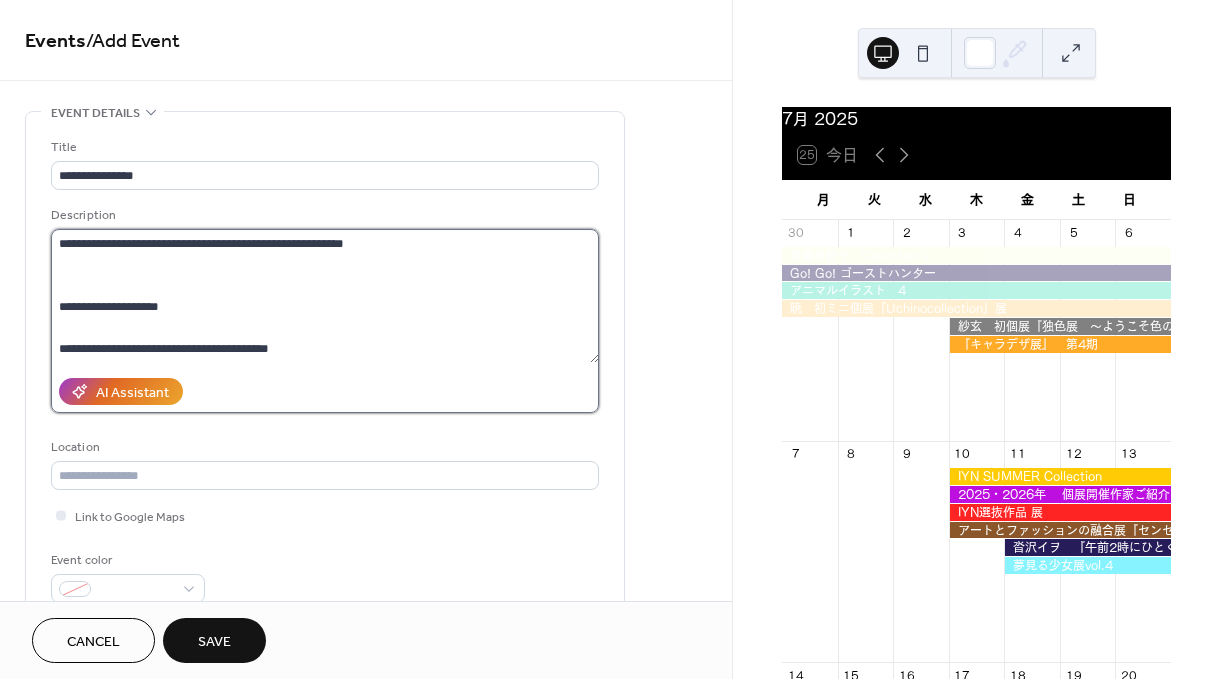 click on "**********" at bounding box center (325, 296) 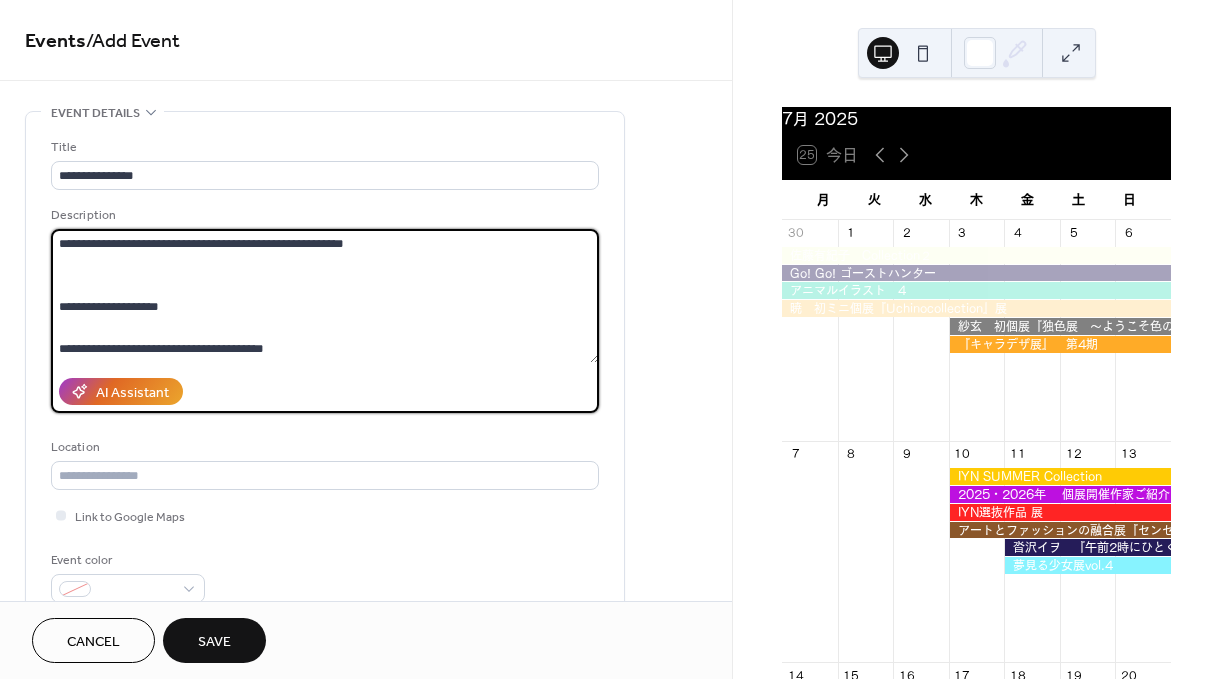 scroll, scrollTop: 63, scrollLeft: 0, axis: vertical 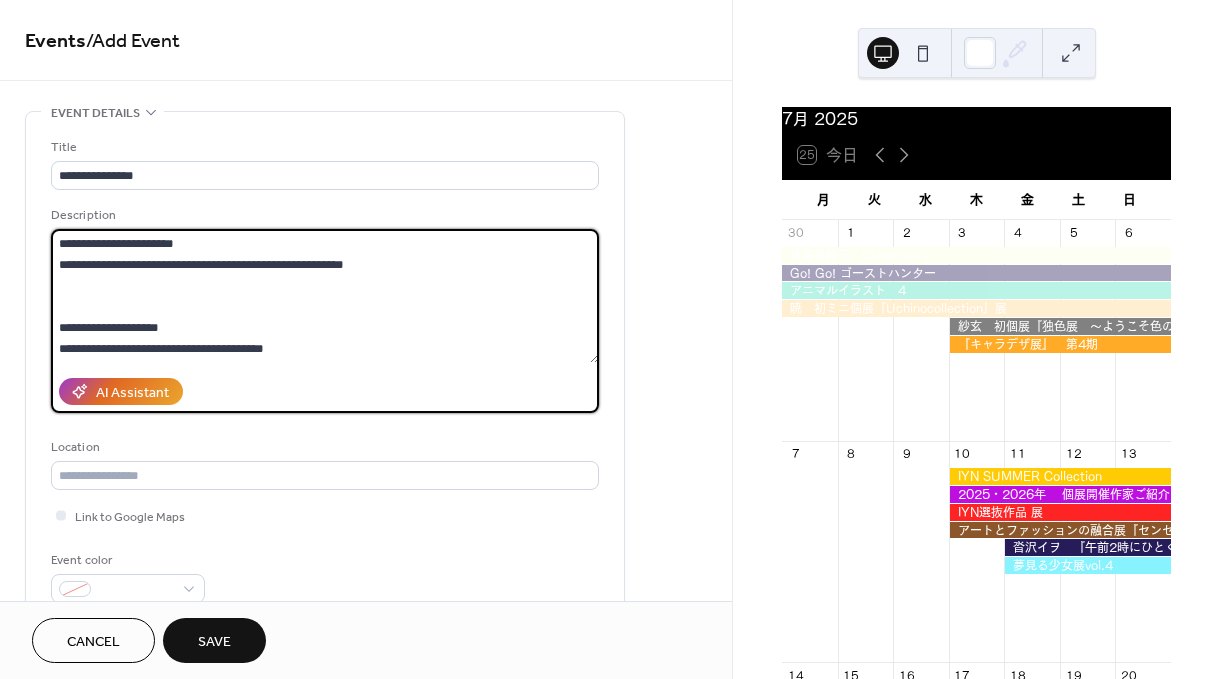 click on "**********" at bounding box center (325, 296) 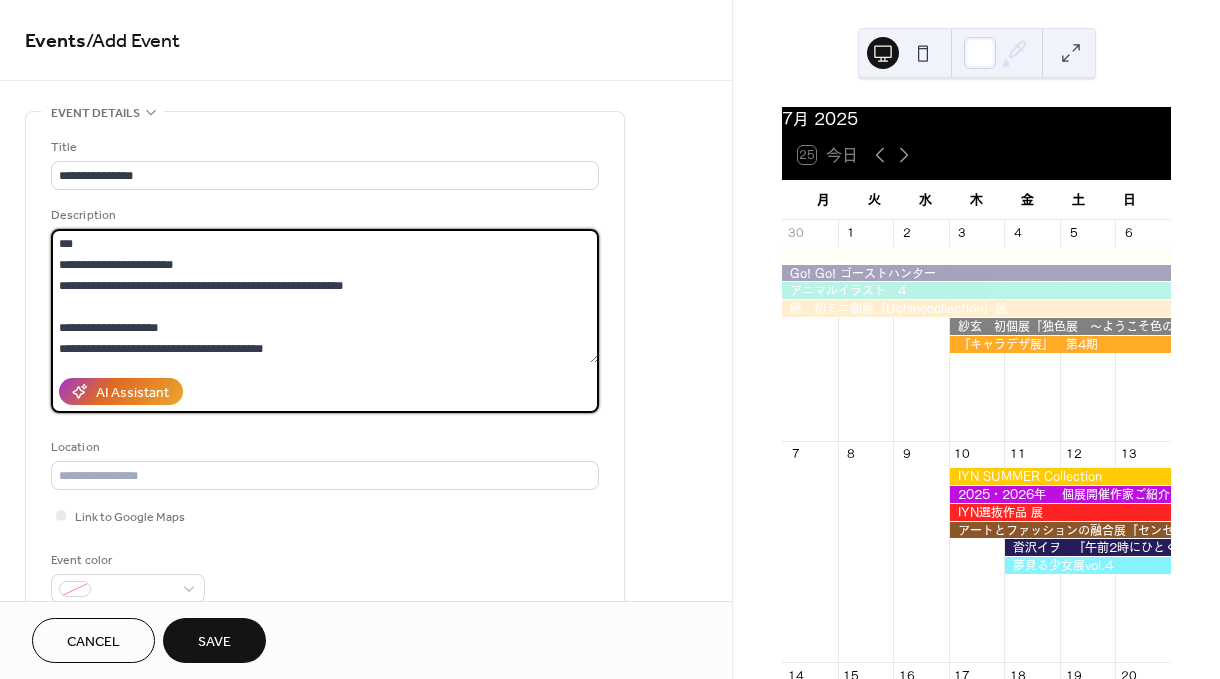 scroll, scrollTop: 0, scrollLeft: 0, axis: both 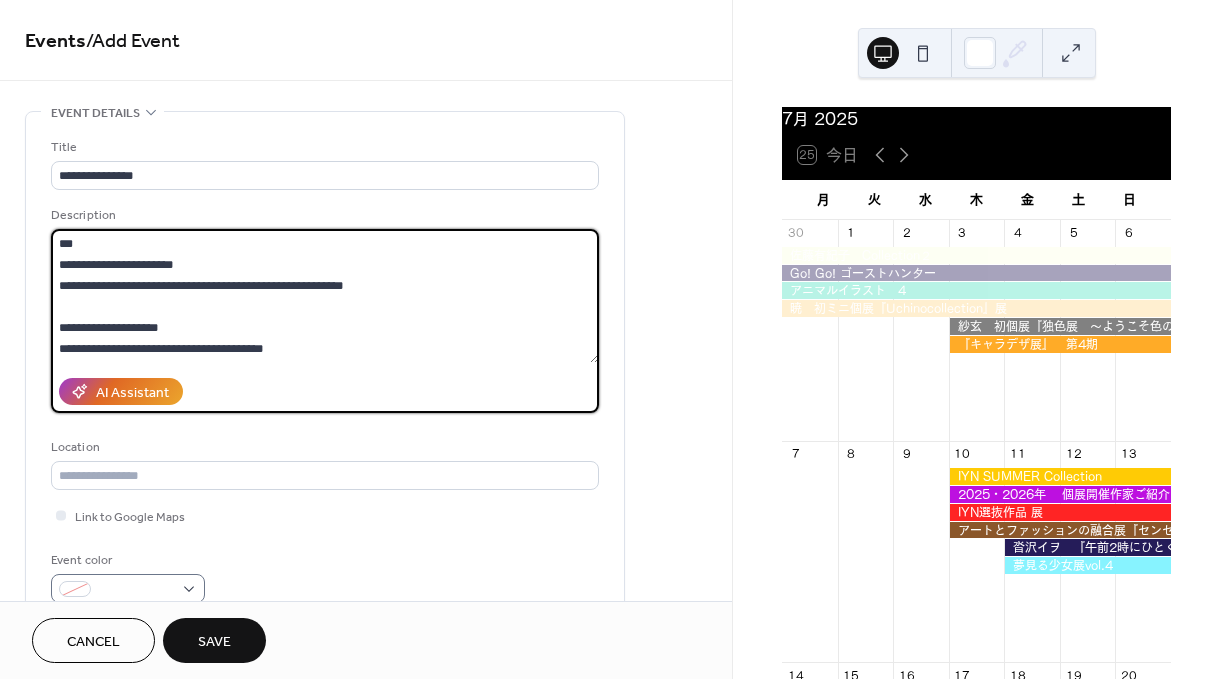 type on "**********" 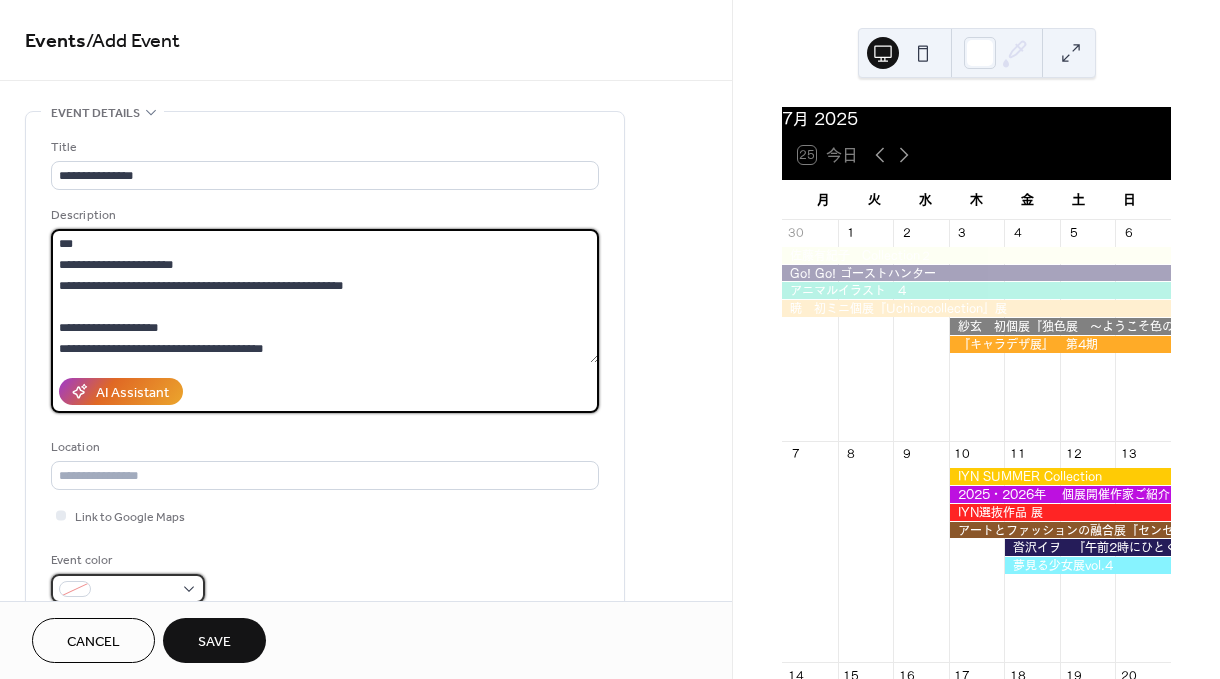 click at bounding box center (136, 590) 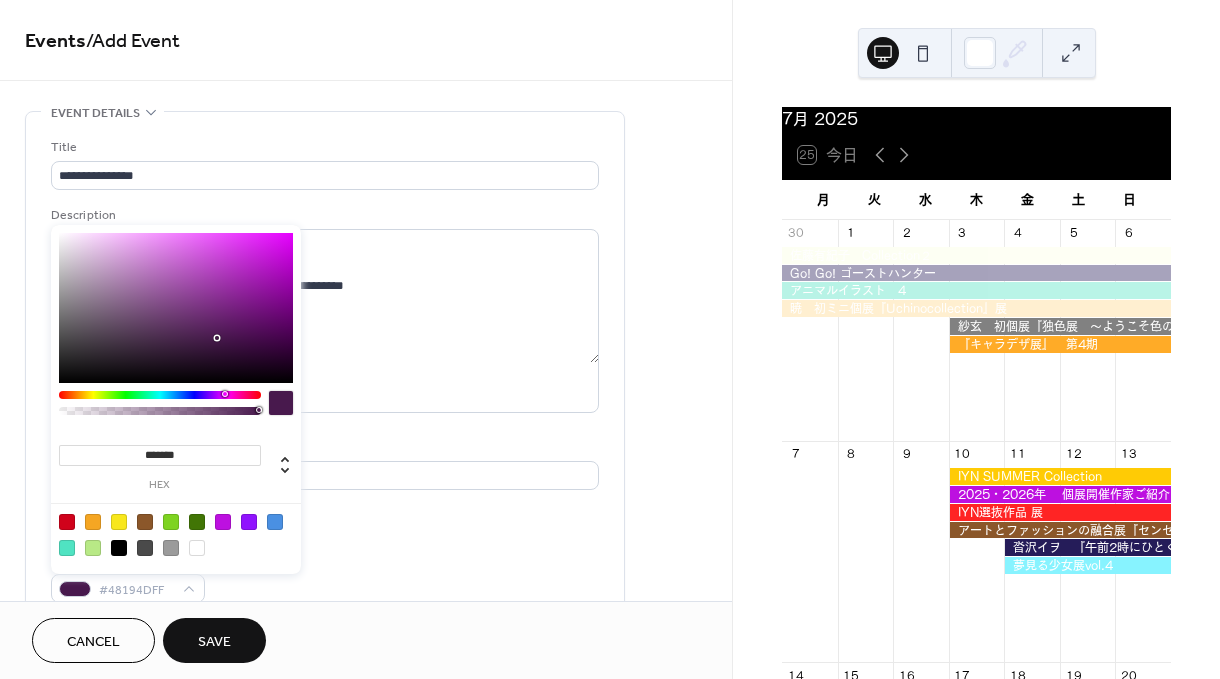 click on "******* hex" at bounding box center [176, 399] 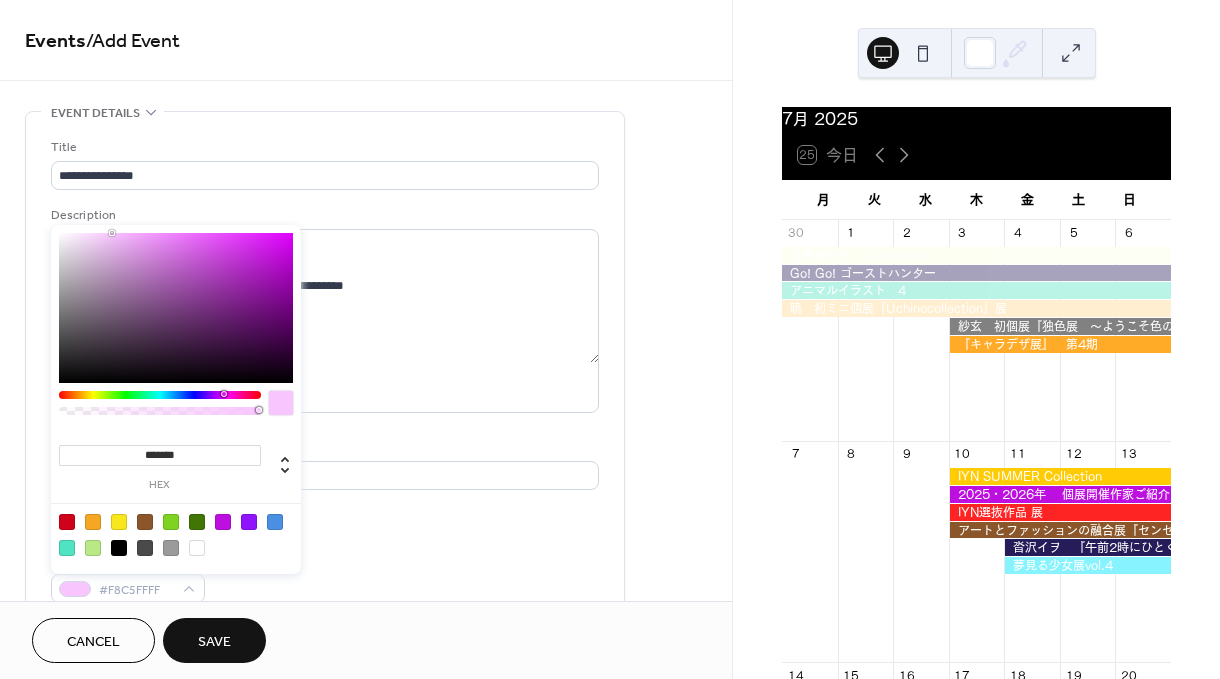 type on "*******" 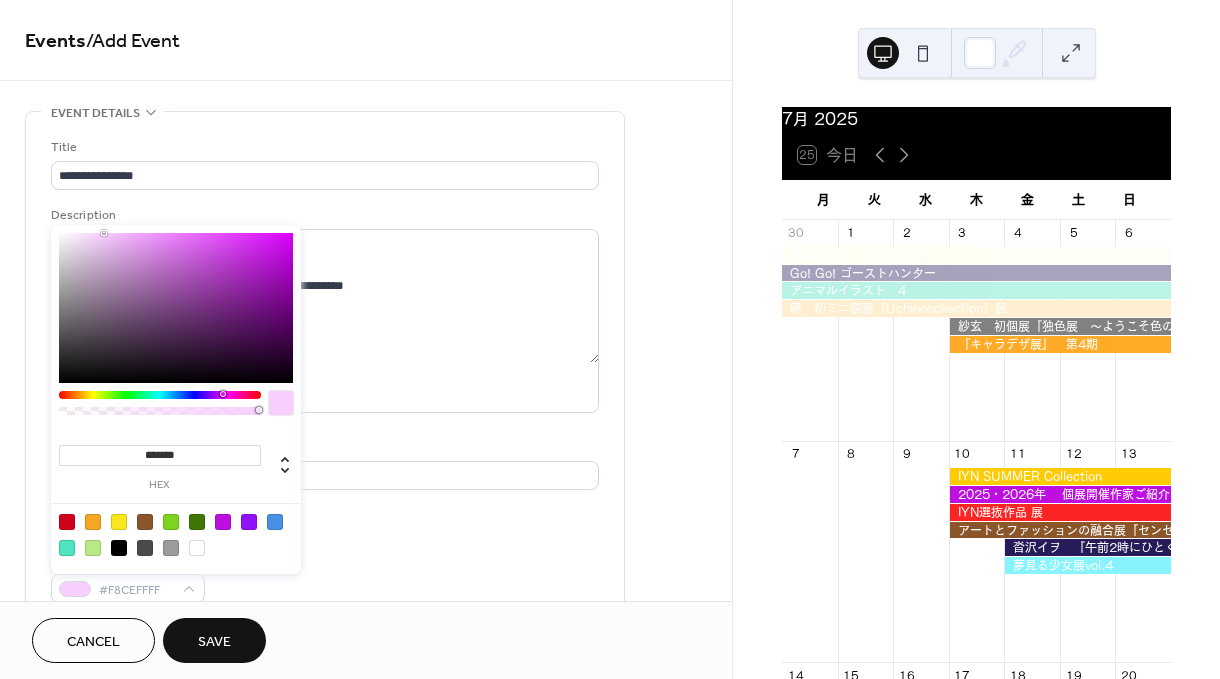 drag, startPoint x: 198, startPoint y: 296, endPoint x: 104, endPoint y: 222, distance: 119.632774 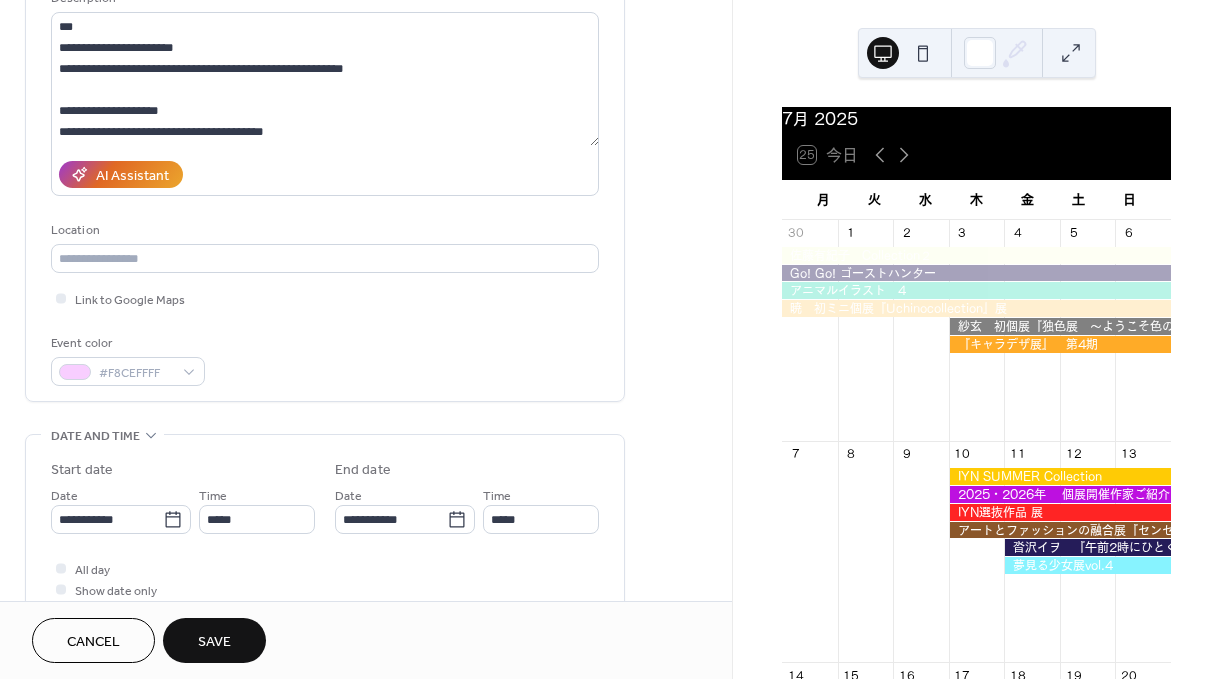 scroll, scrollTop: 222, scrollLeft: 0, axis: vertical 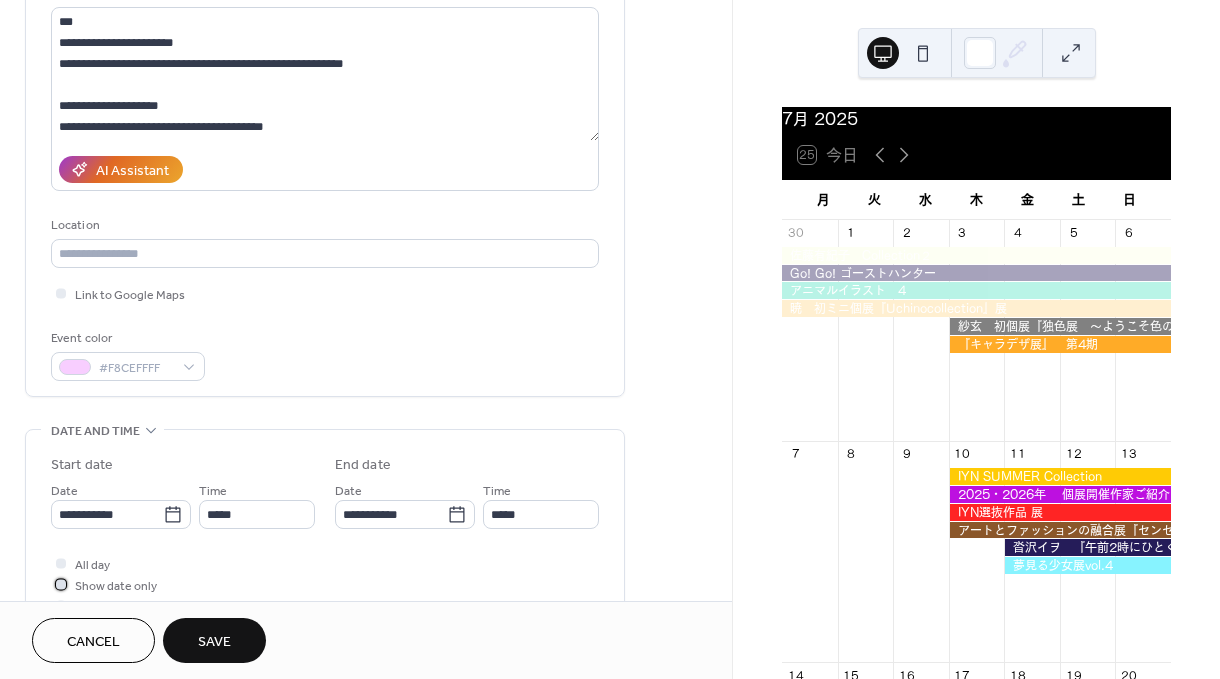 click on "Show date only" at bounding box center (116, 586) 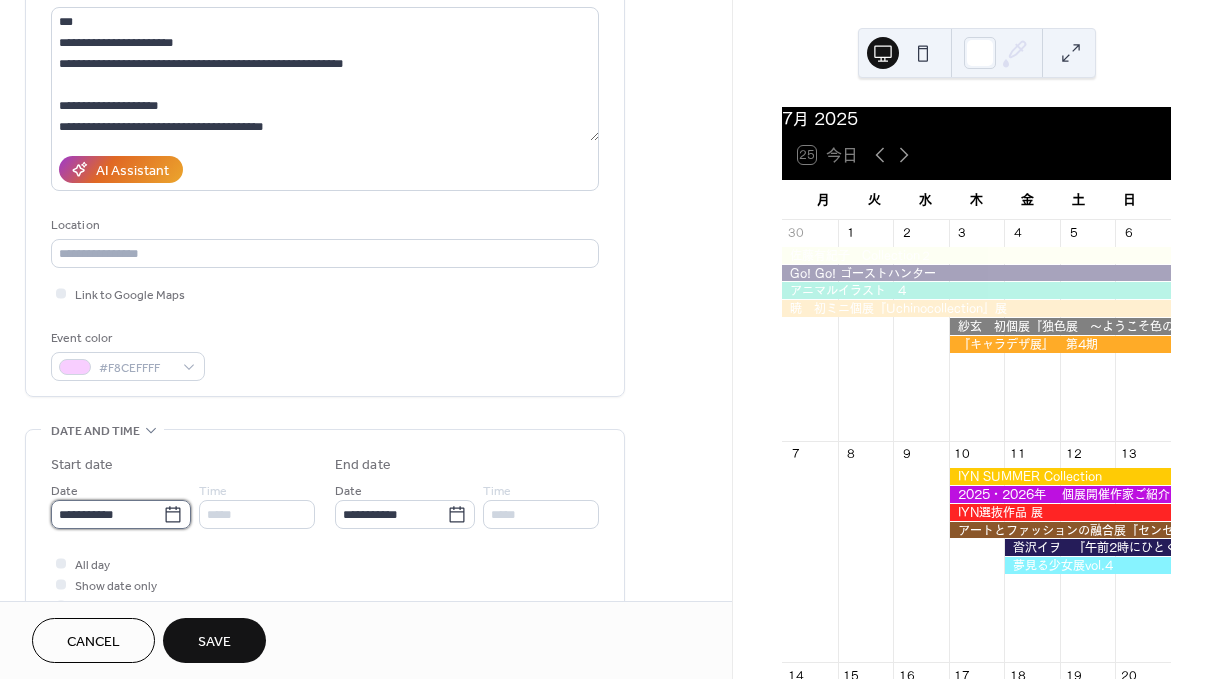 click on "**********" at bounding box center [107, 514] 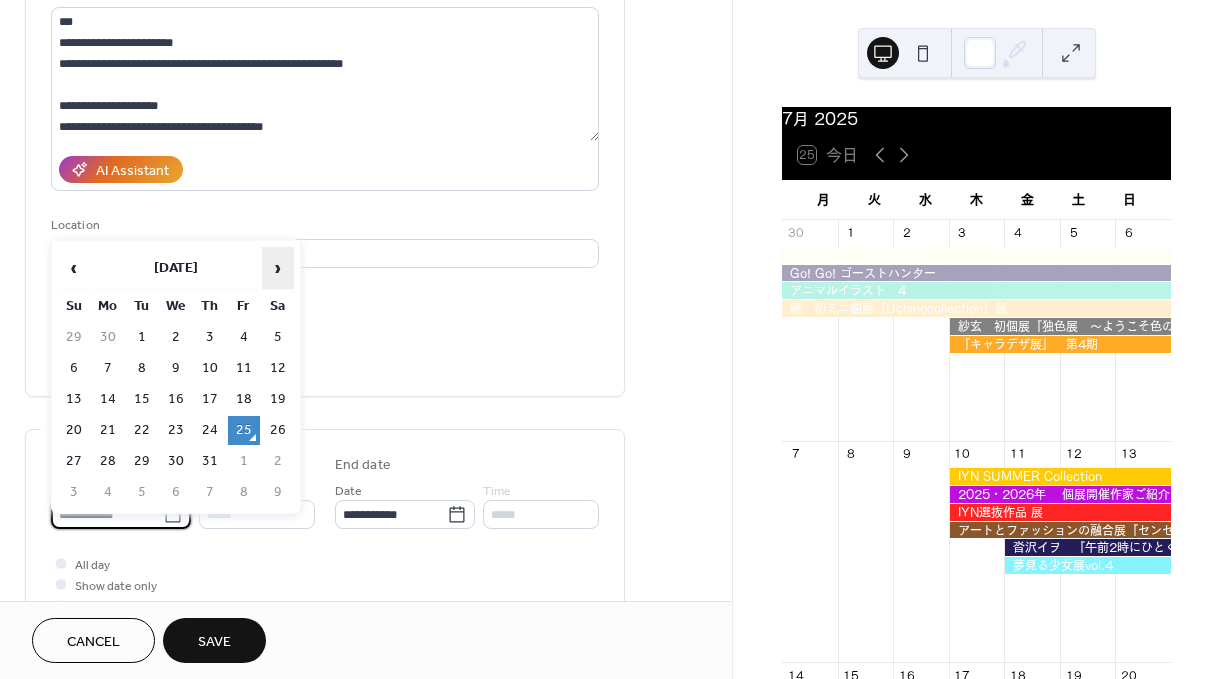 click on "›" at bounding box center [278, 268] 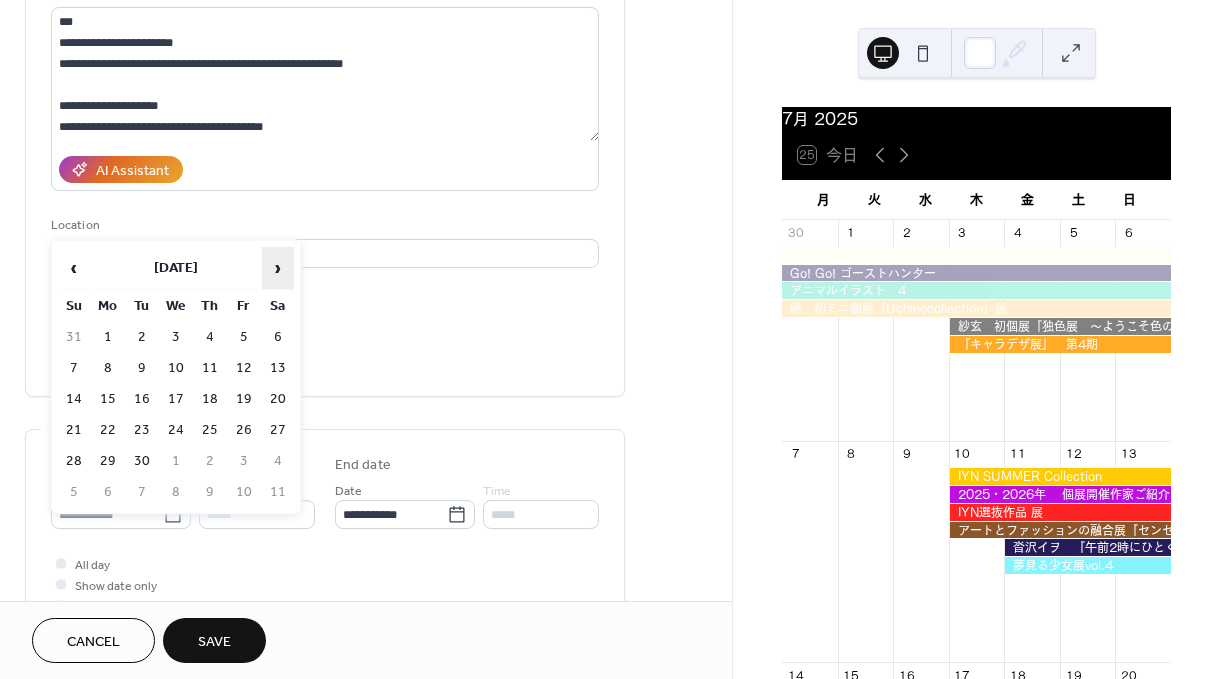 click on "›" at bounding box center (278, 268) 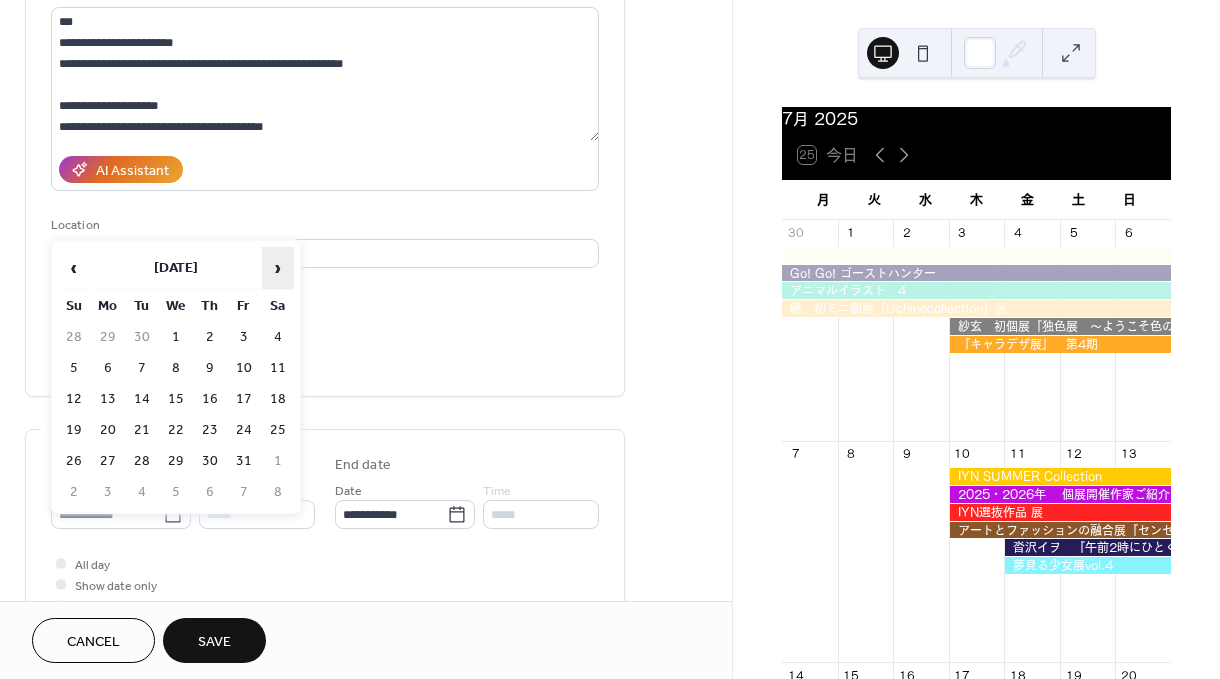 click on "›" at bounding box center [278, 268] 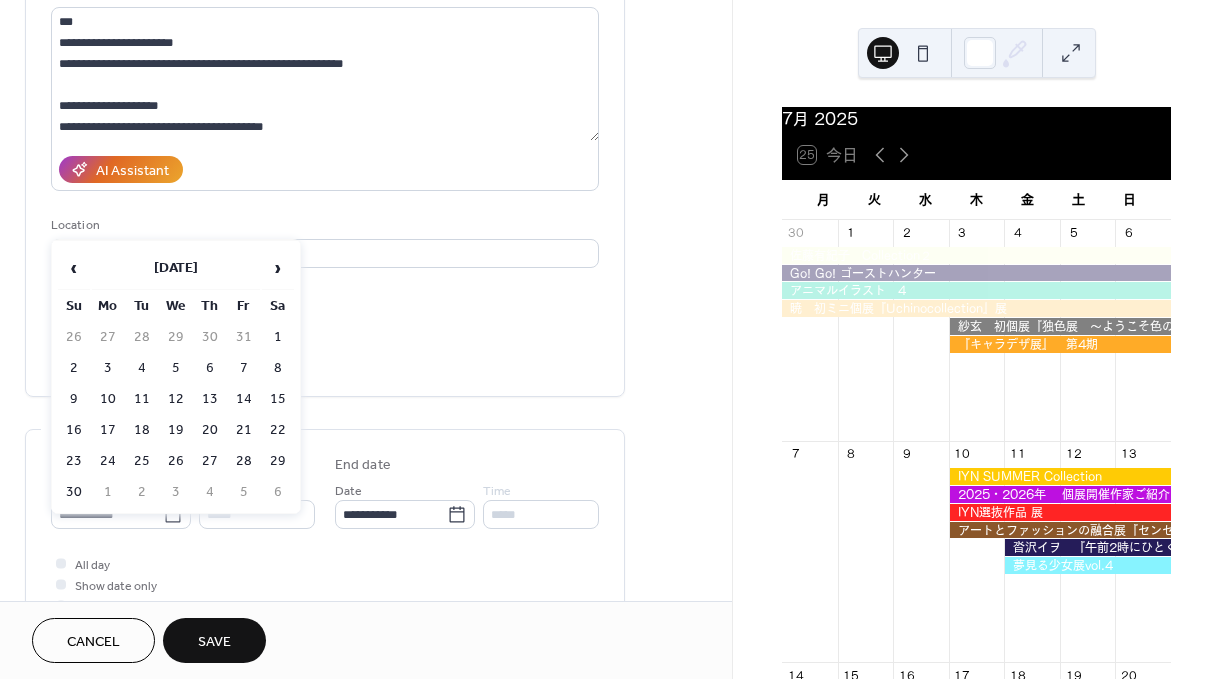 click on "‹ [DATE] › Su Mo Tu We Th Fr Sa 26 27 28 29 30 31 1 2 3 4 5 6 7 8 9 10 11 12 13 14 15 16 17 18 19 20 21 22 23 24 25 26 27 28 29 30 1 2 3 4 5 6" at bounding box center [176, 377] 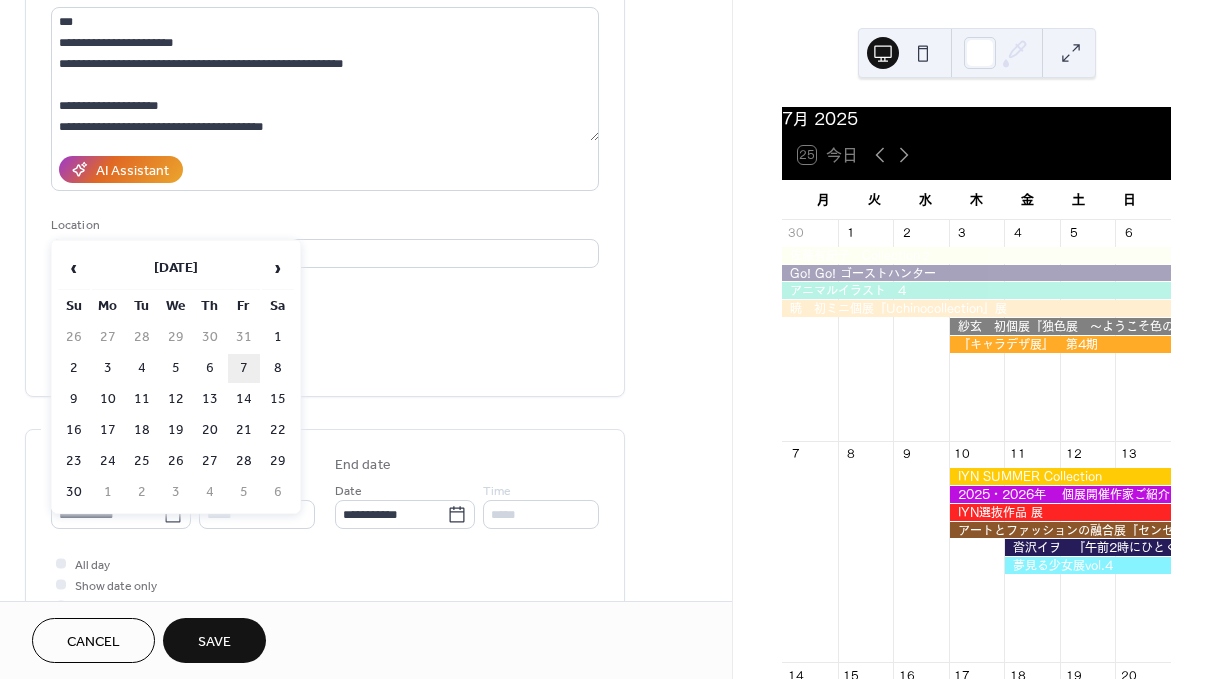 click on "7" at bounding box center (244, 368) 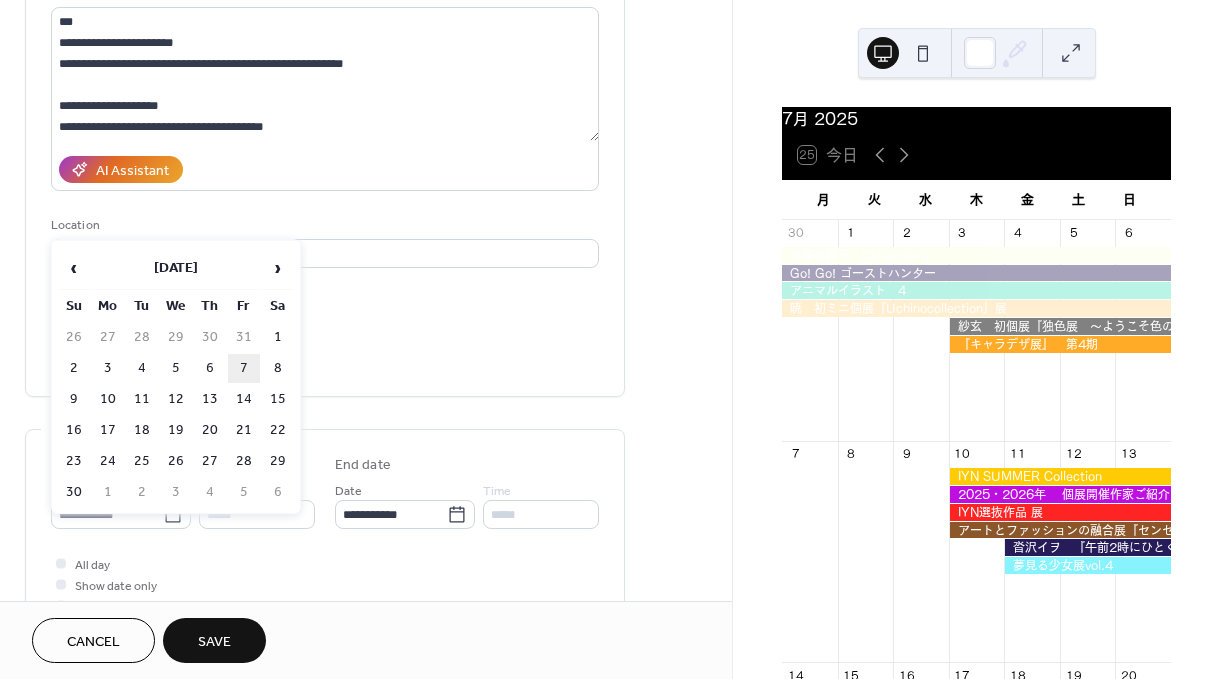 type on "**********" 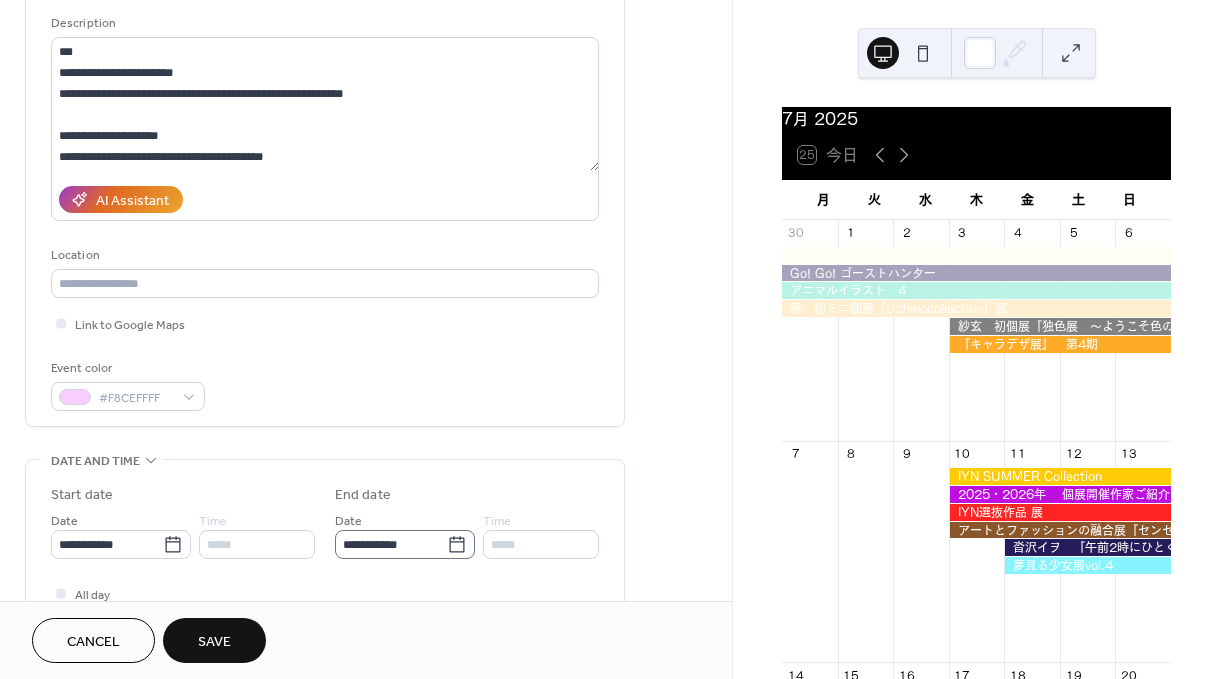 scroll, scrollTop: 222, scrollLeft: 0, axis: vertical 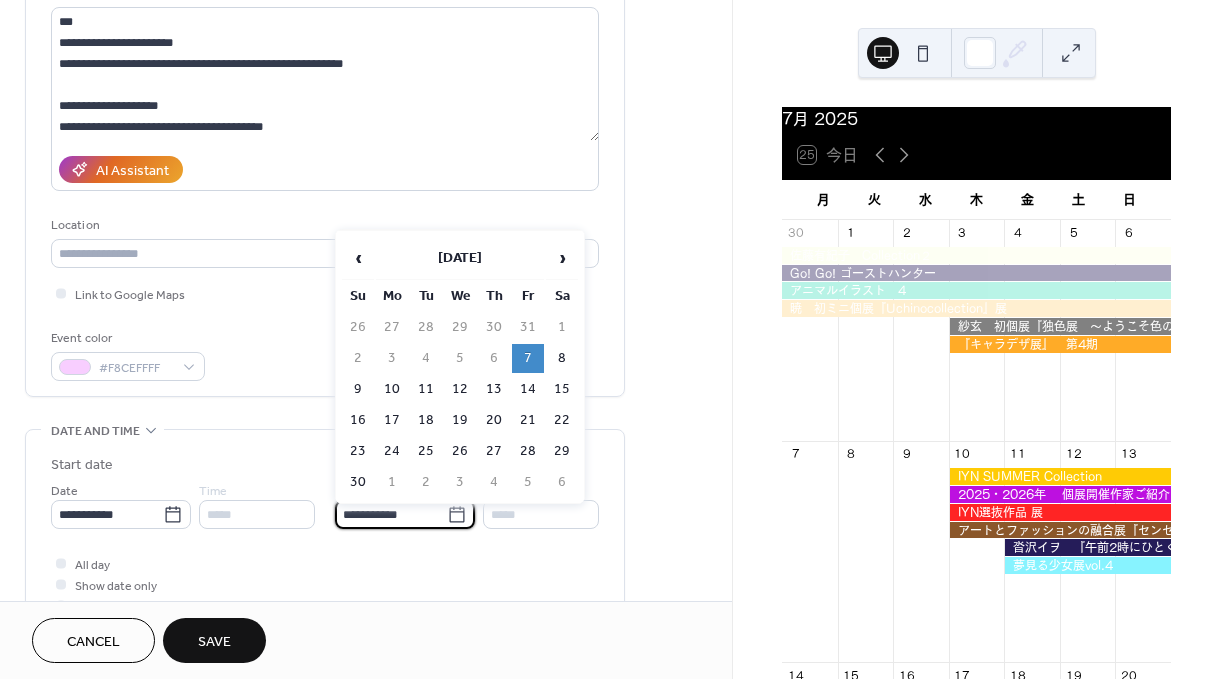 click on "**********" at bounding box center [391, 514] 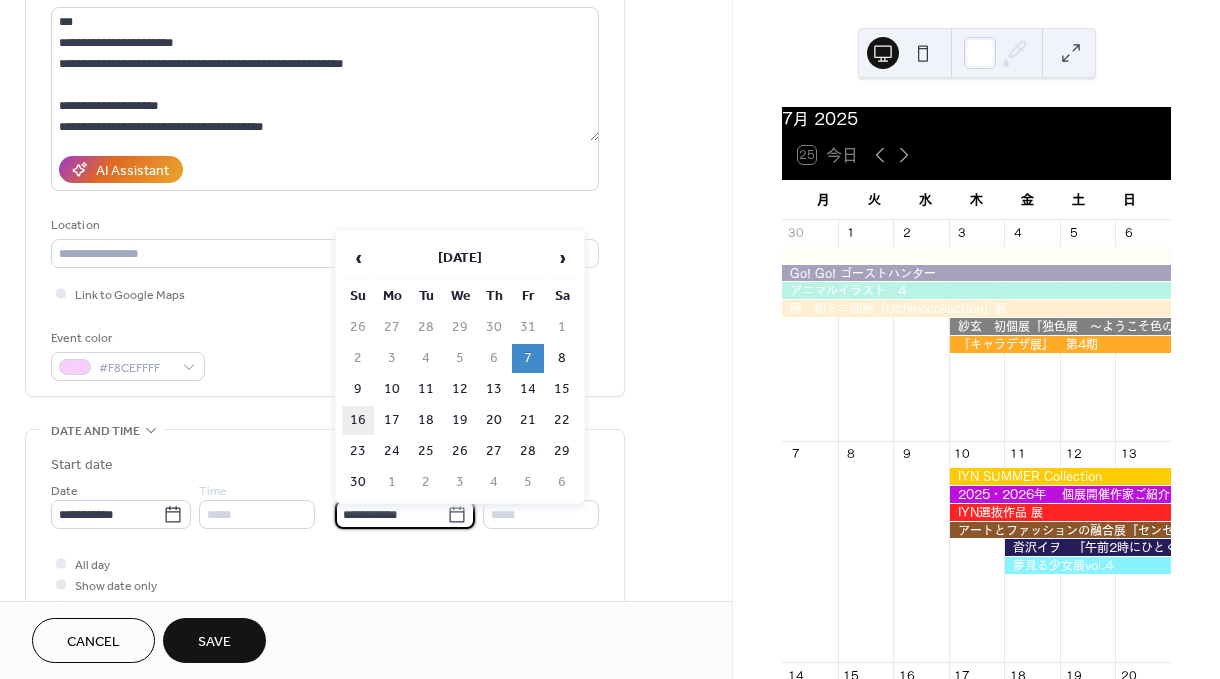 click on "16" at bounding box center (358, 420) 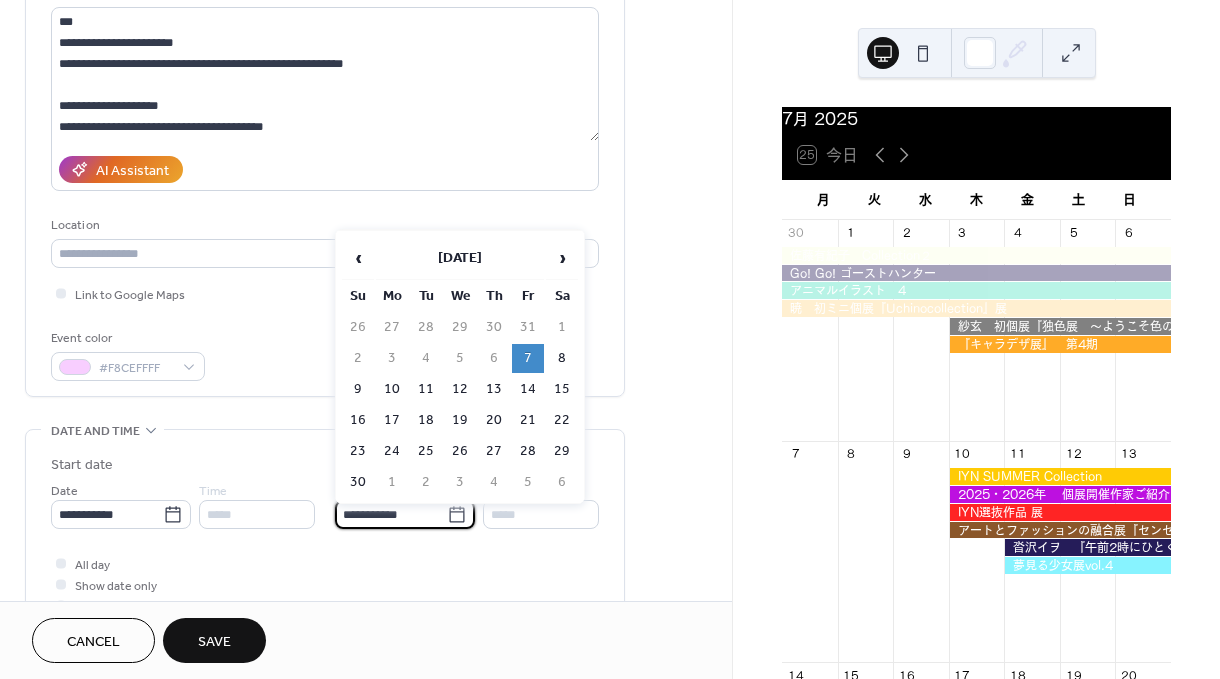 type on "**********" 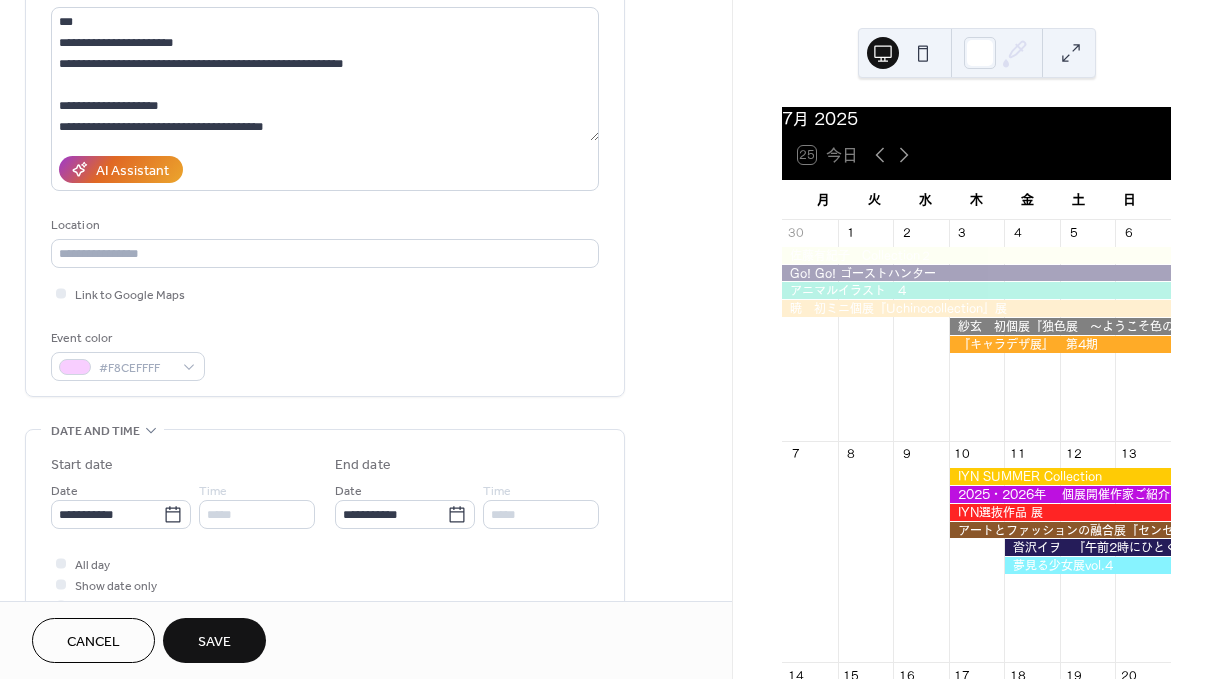click on "All day Show date only Hide end time" at bounding box center (325, 584) 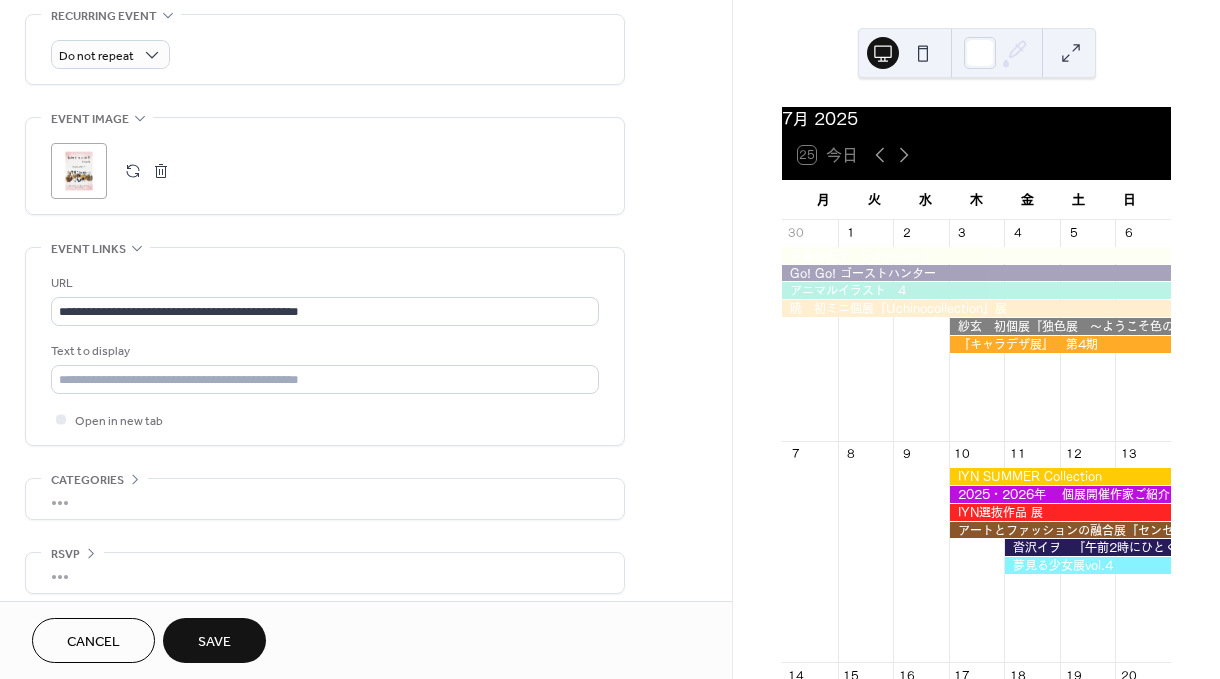 scroll, scrollTop: 882, scrollLeft: 0, axis: vertical 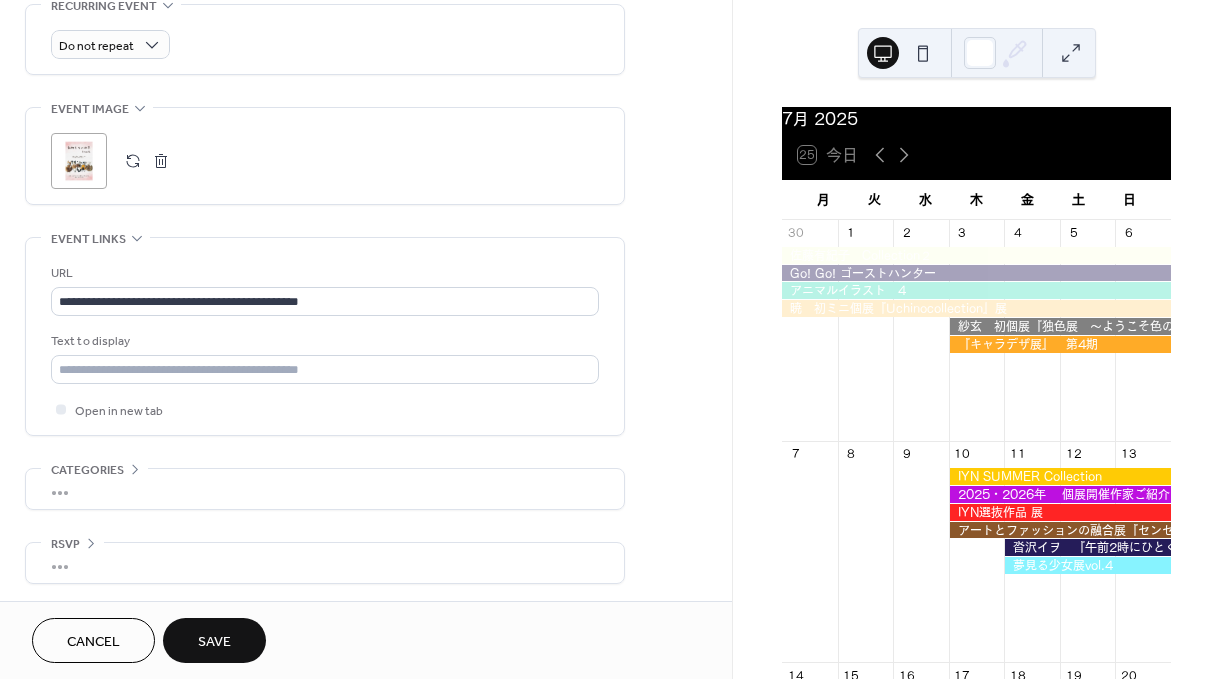 click on "Save" at bounding box center (214, 642) 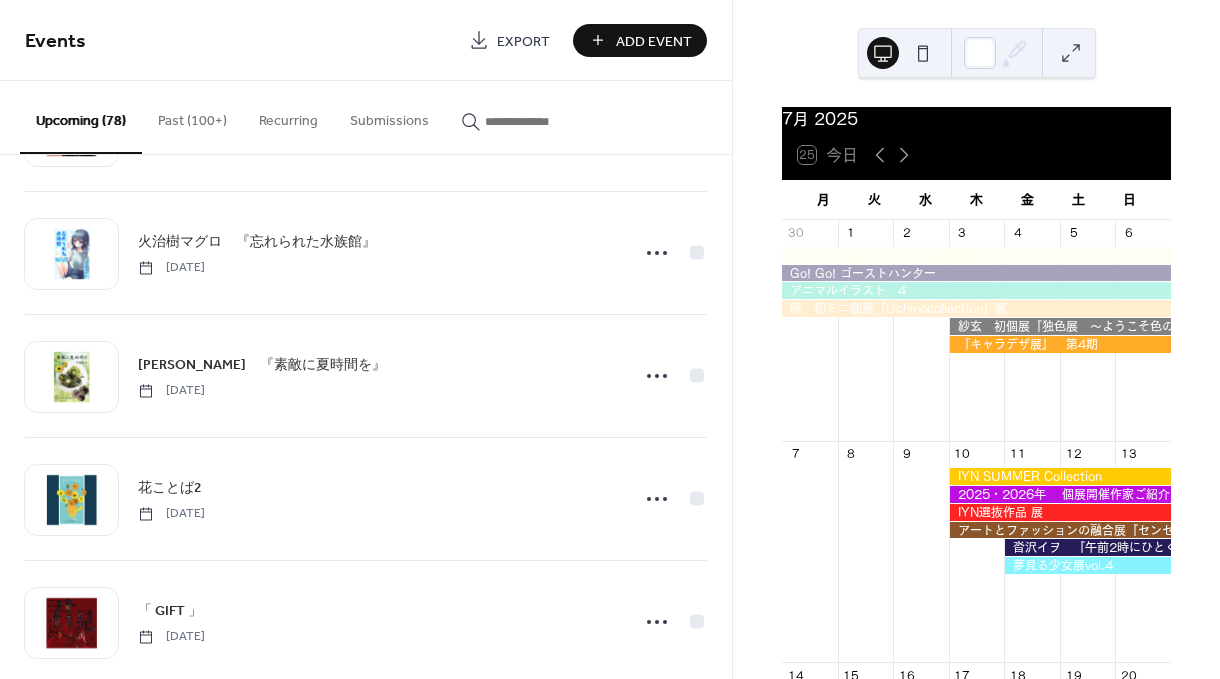scroll, scrollTop: 111, scrollLeft: 0, axis: vertical 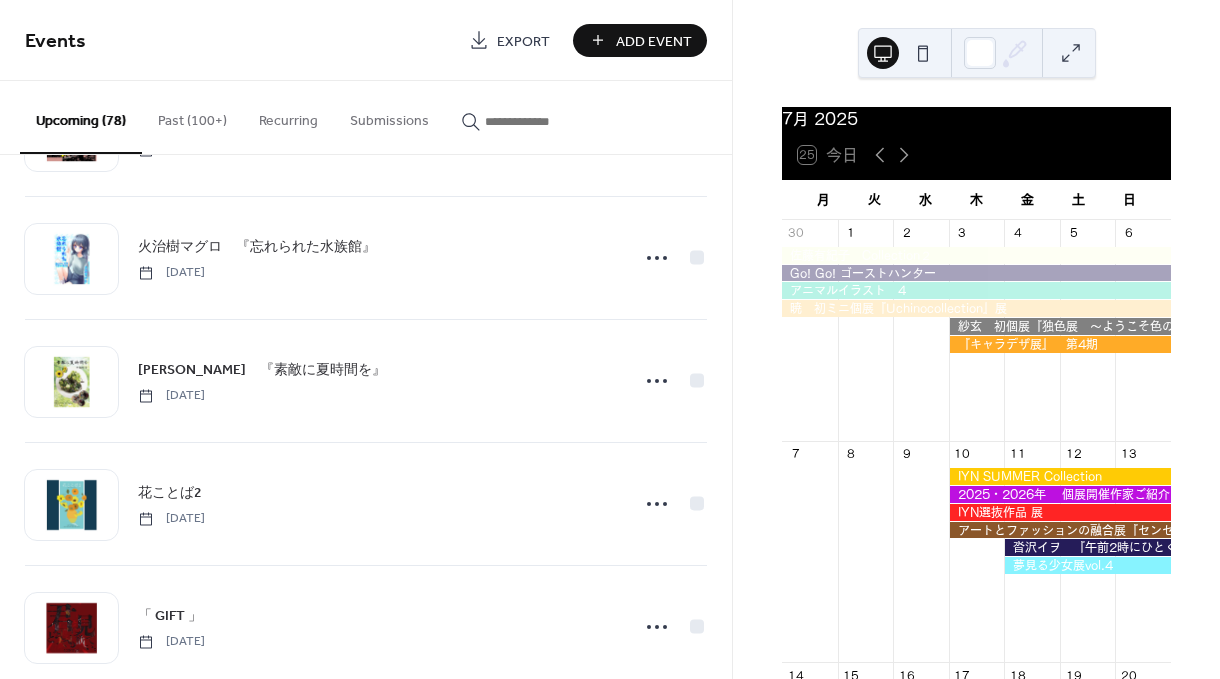 click on "Events Export Add Event" at bounding box center [366, 40] 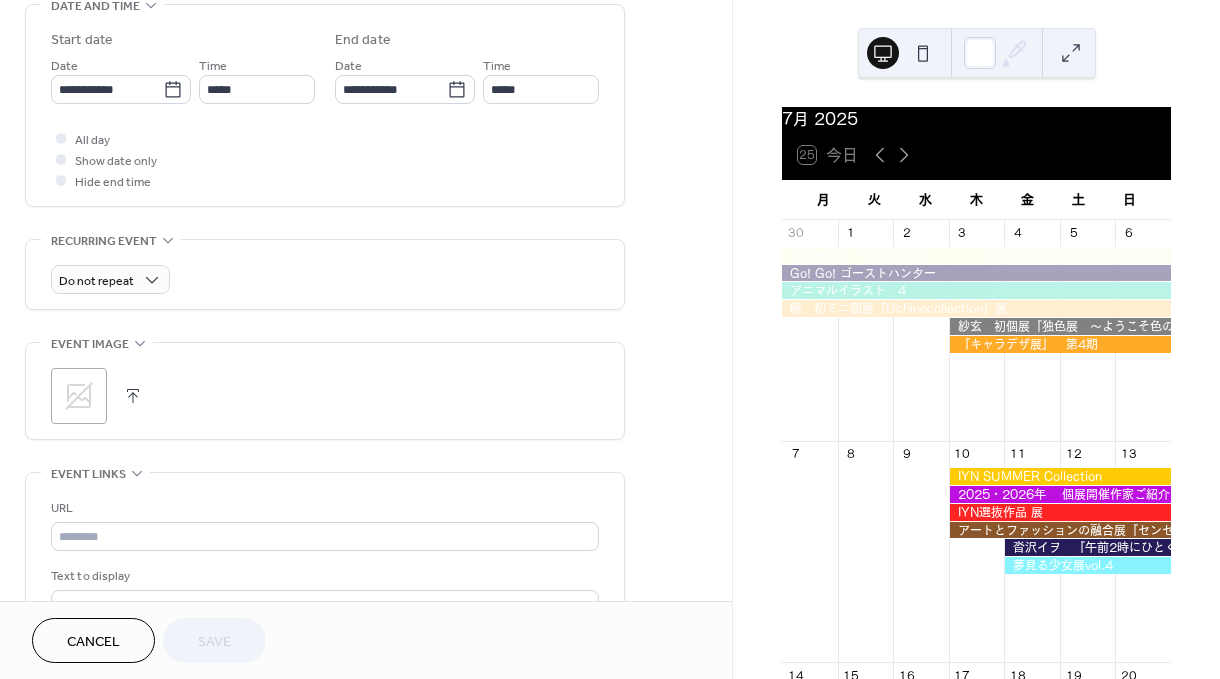 scroll, scrollTop: 666, scrollLeft: 0, axis: vertical 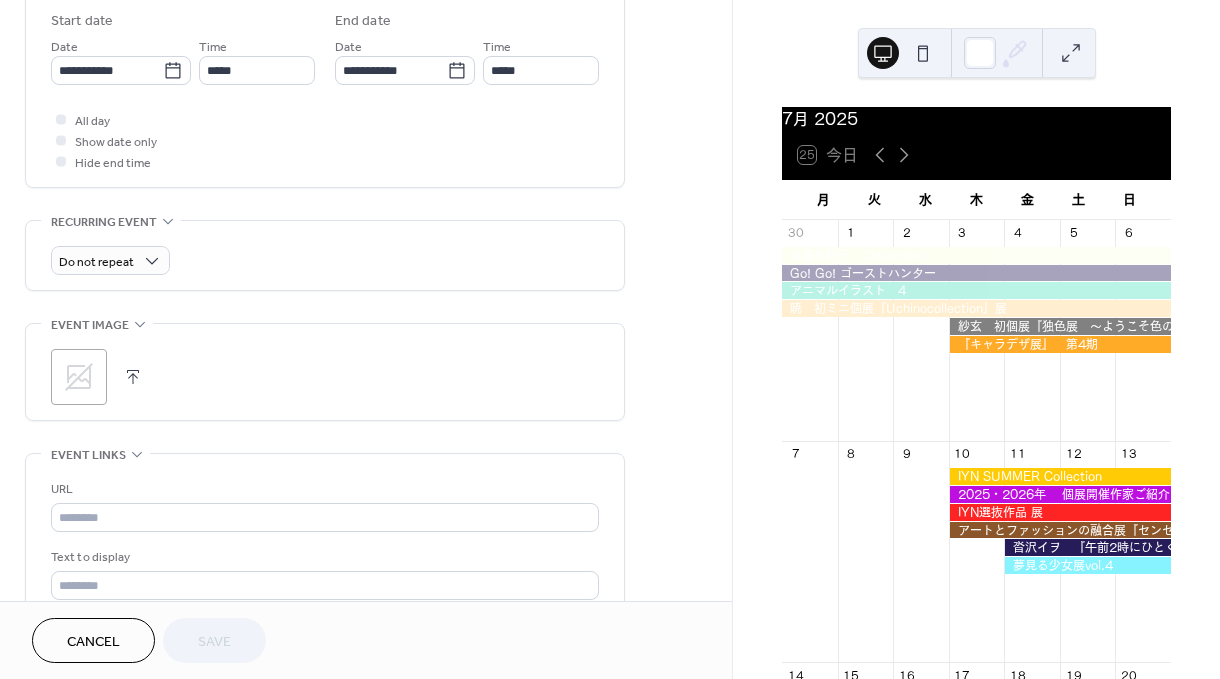 click 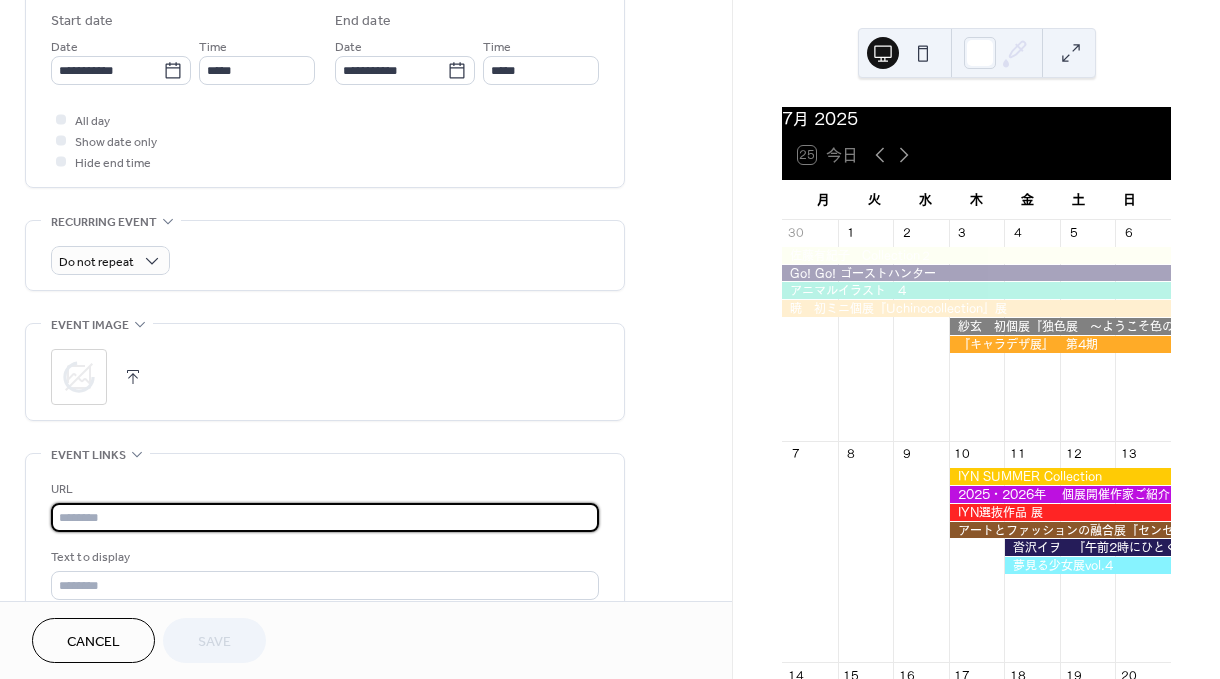 click at bounding box center [325, 517] 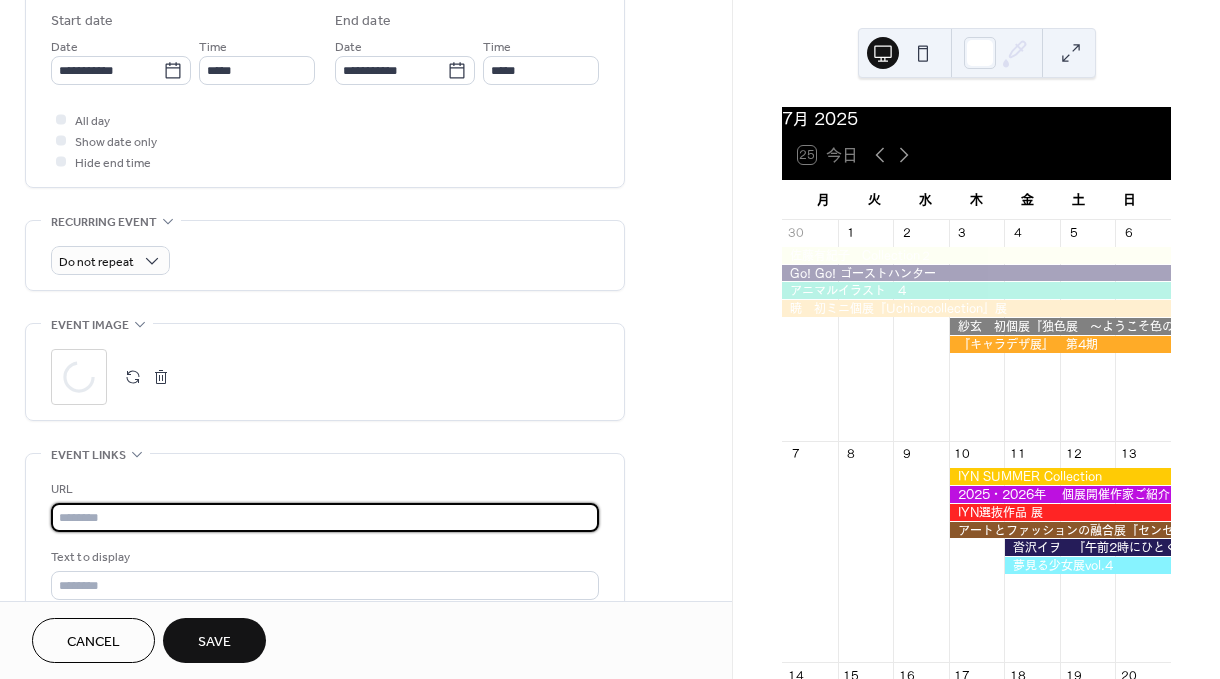 paste on "**********" 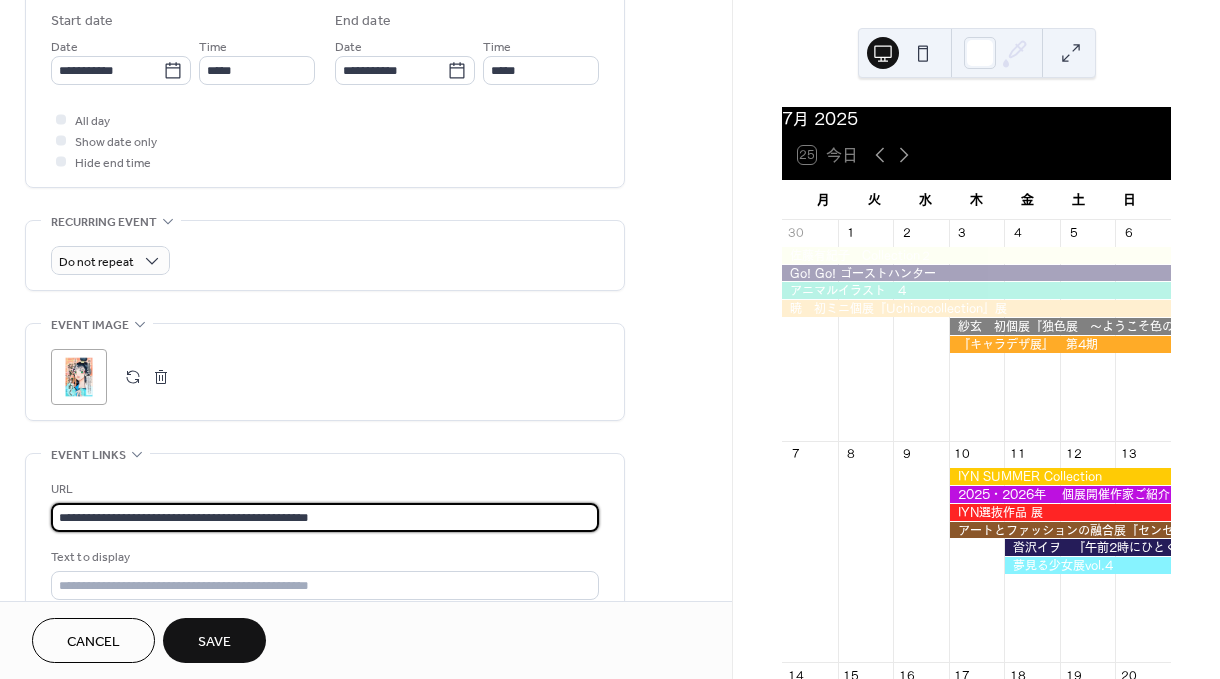 type on "**********" 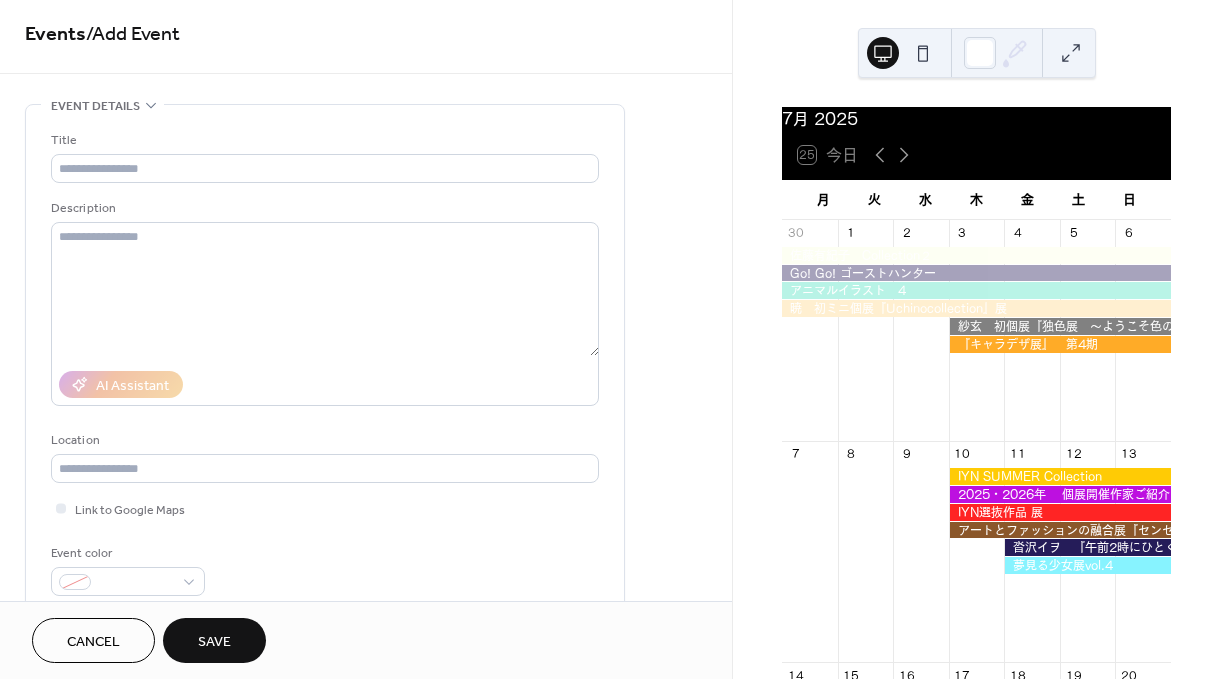 scroll, scrollTop: 0, scrollLeft: 0, axis: both 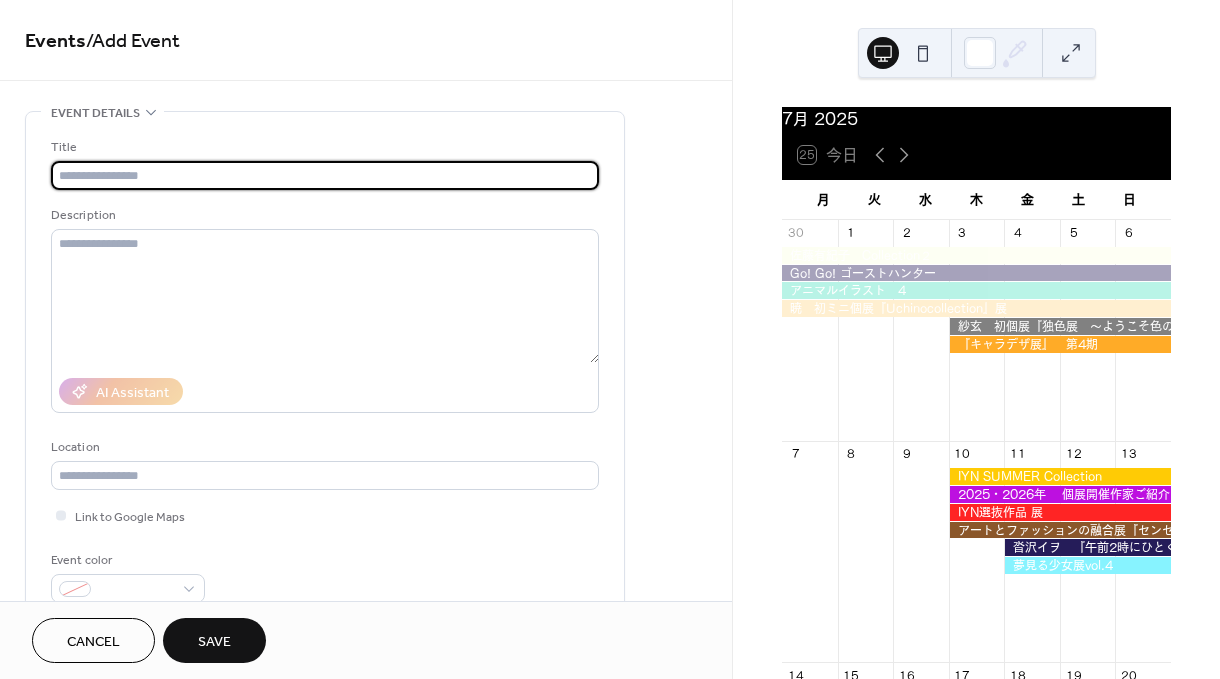 click at bounding box center (325, 175) 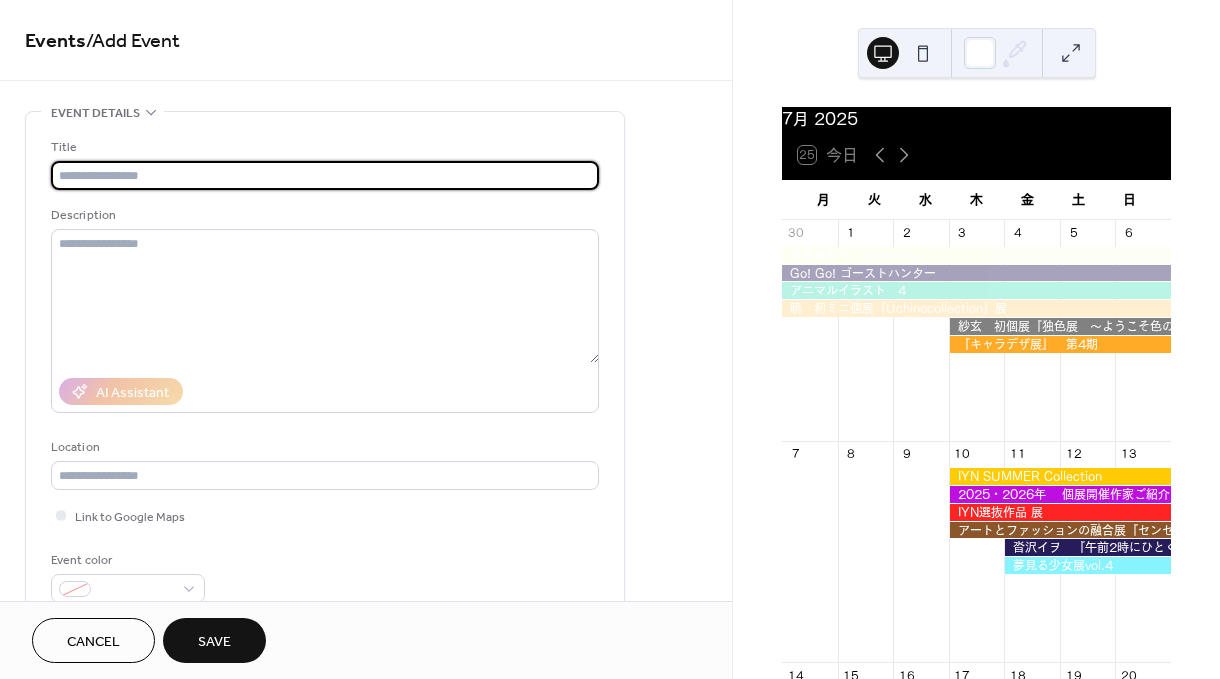 paste on "**********" 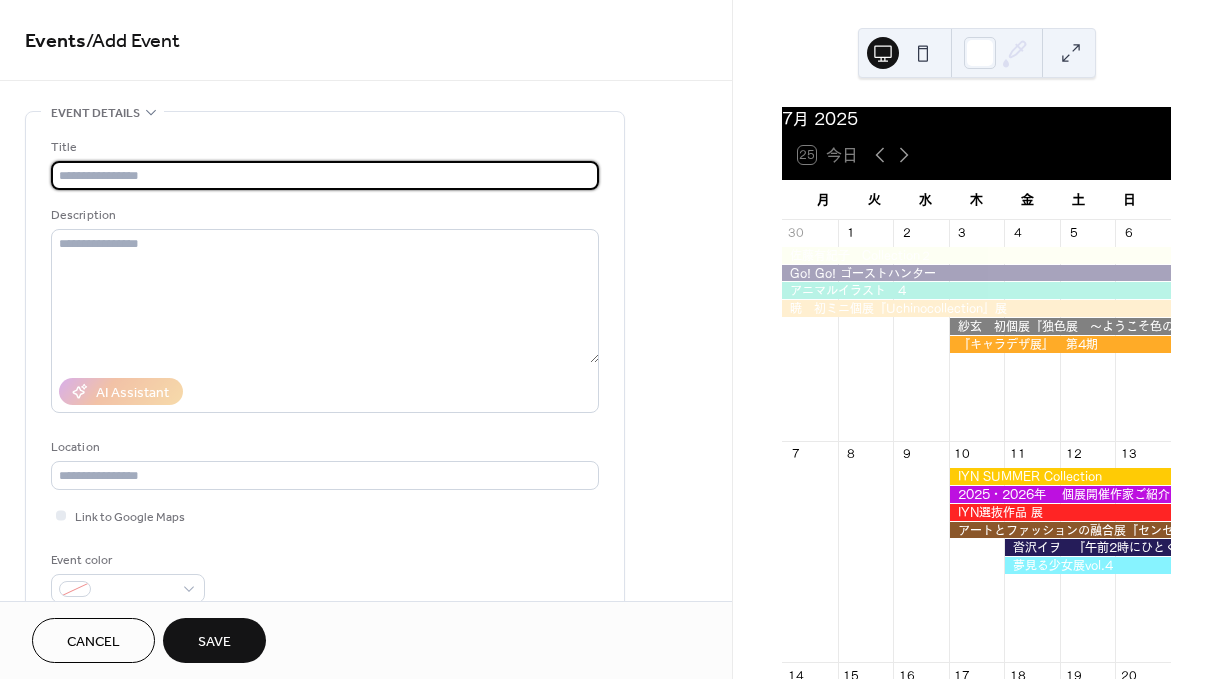 paste on "**********" 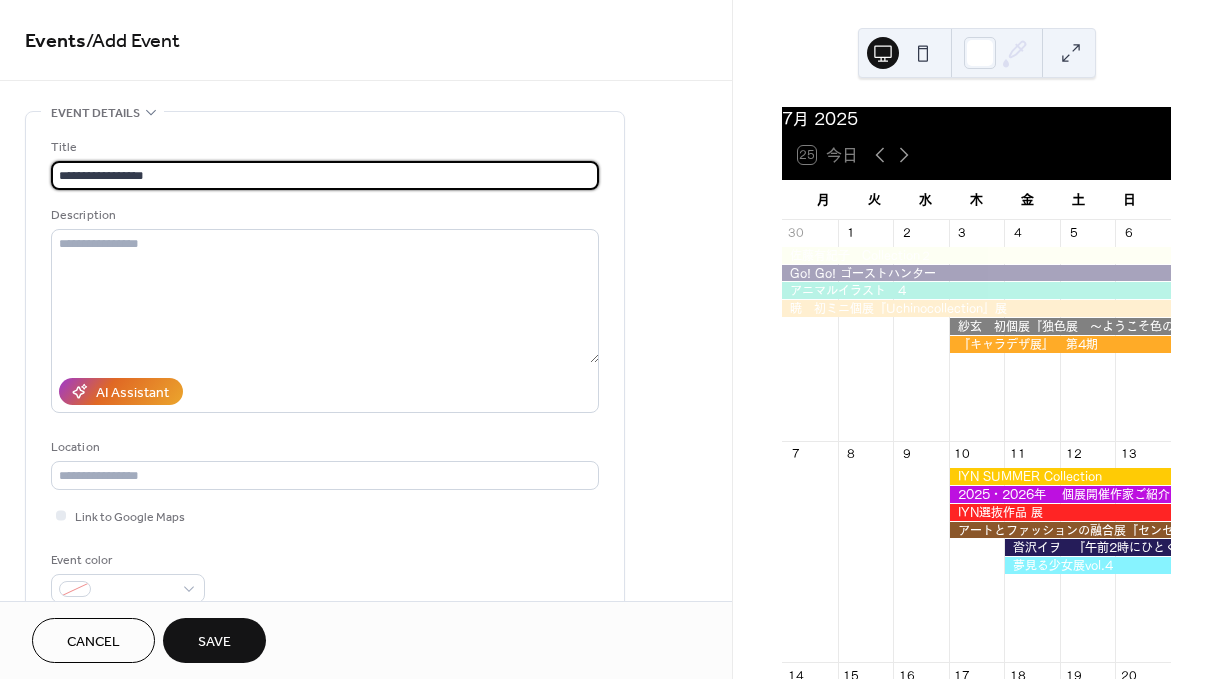 type on "**********" 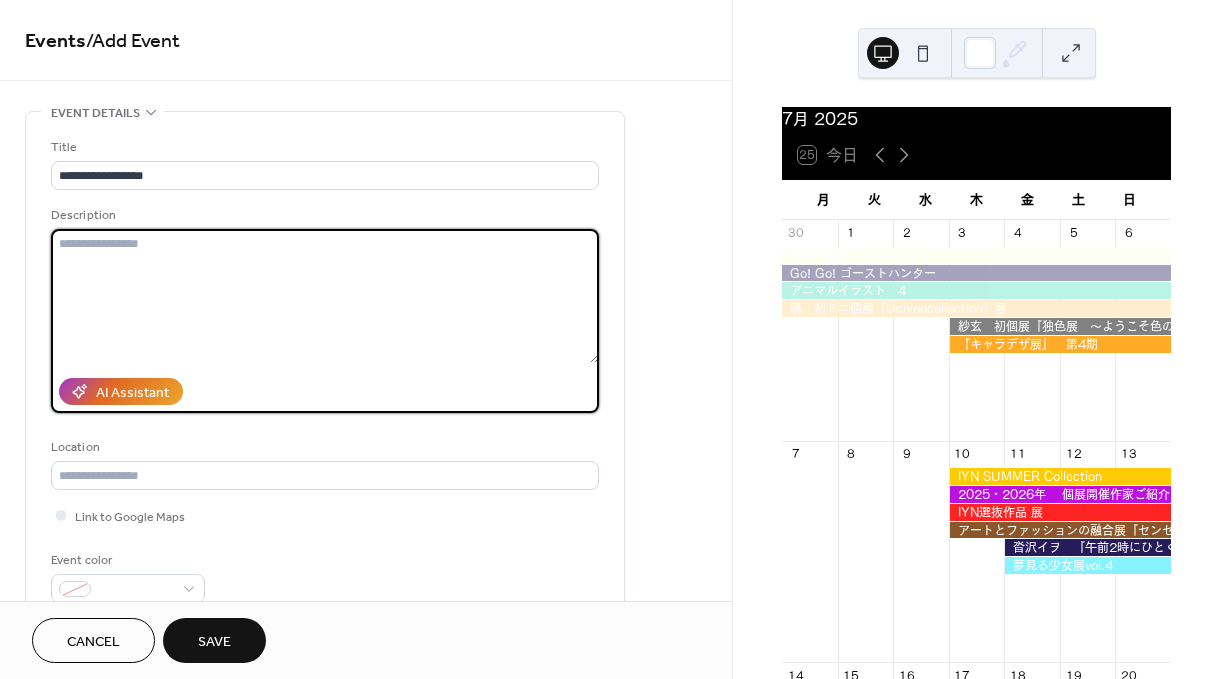 click at bounding box center [325, 296] 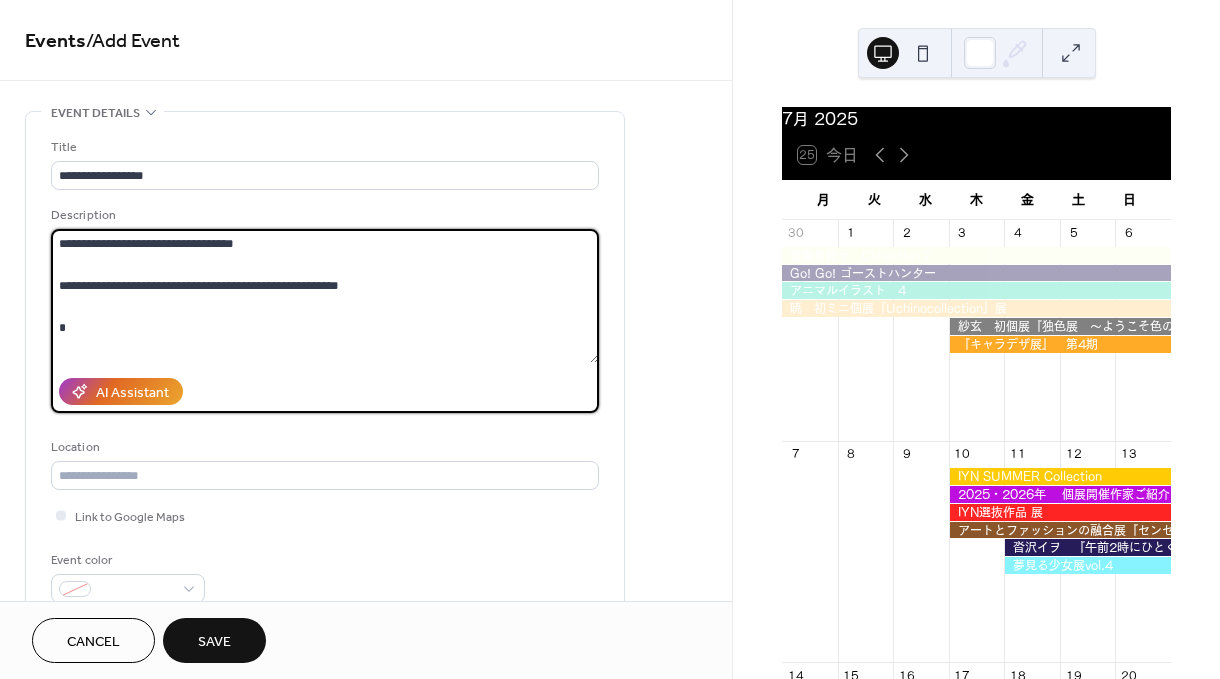 scroll, scrollTop: 39, scrollLeft: 0, axis: vertical 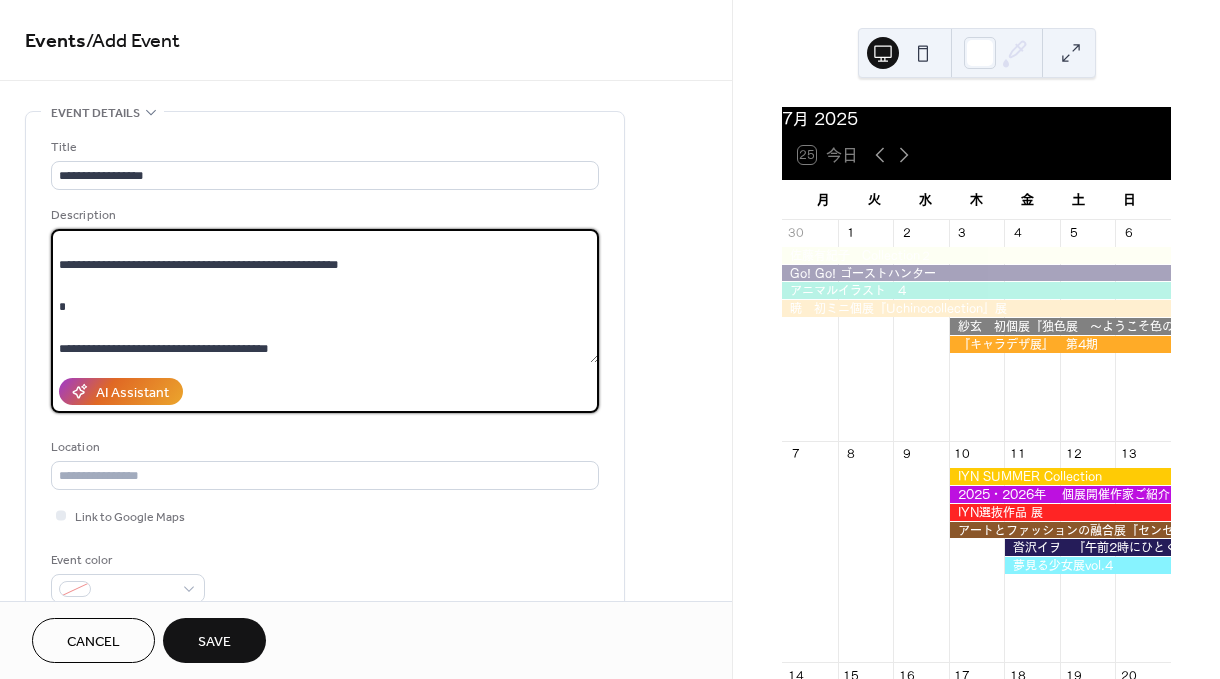 click on "**********" at bounding box center (325, 296) 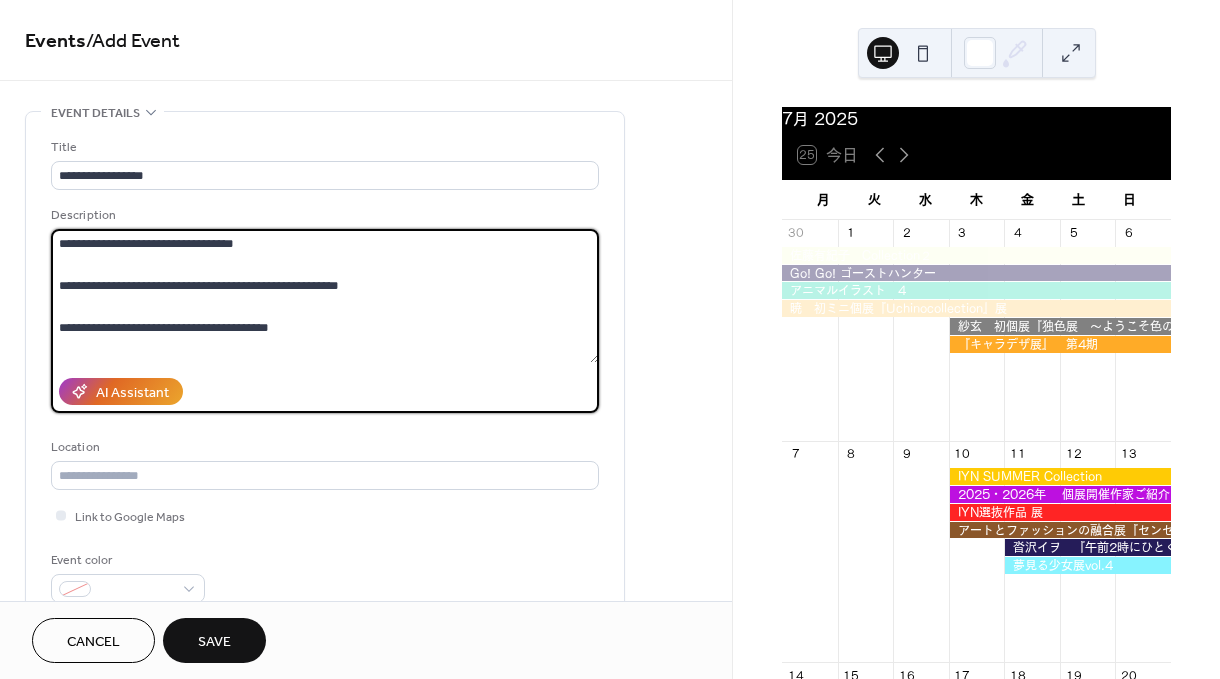 scroll, scrollTop: 0, scrollLeft: 0, axis: both 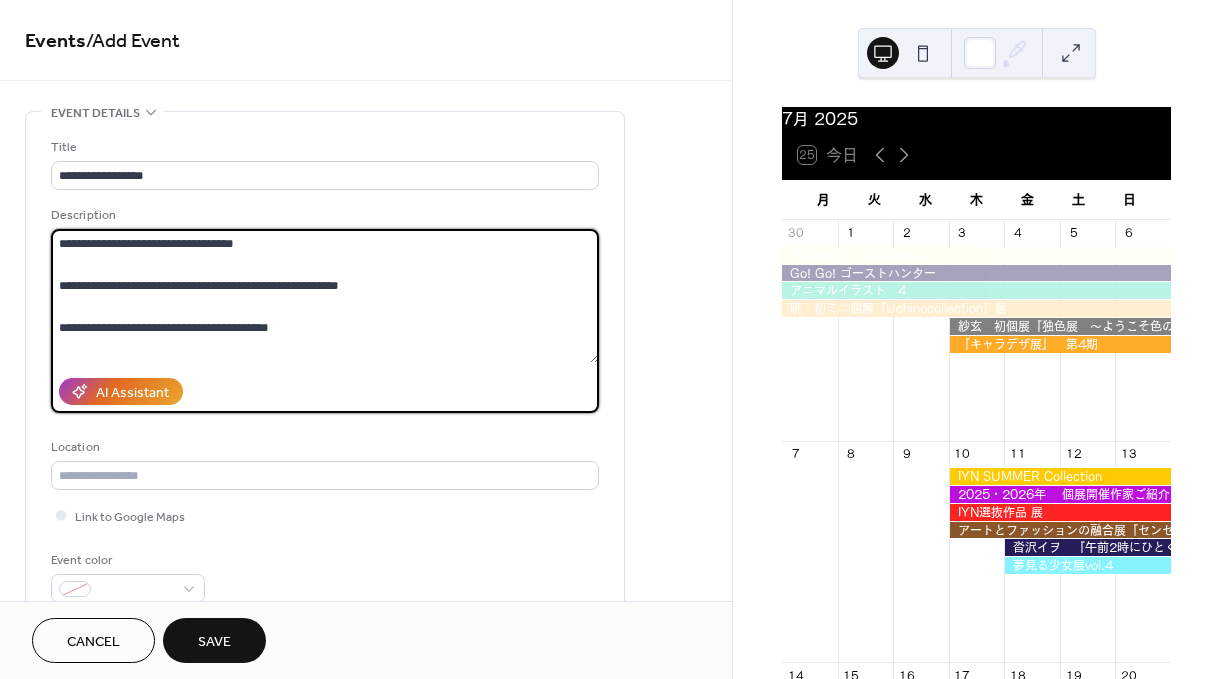 click on "**********" at bounding box center (325, 296) 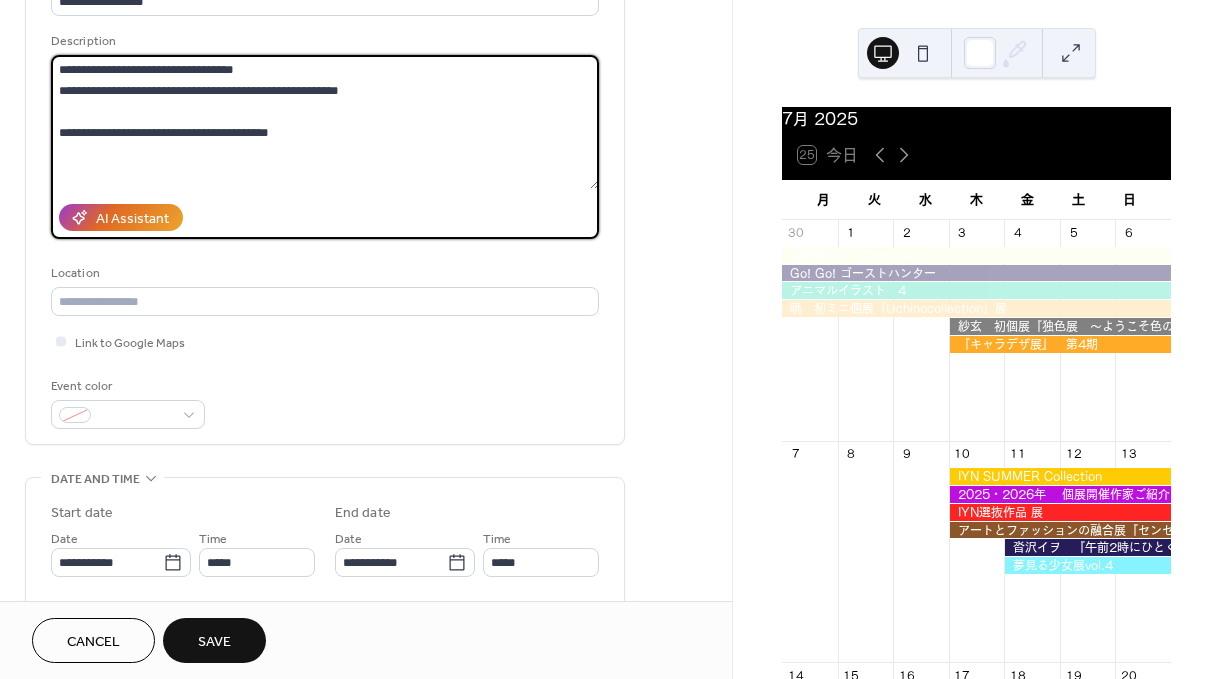 scroll, scrollTop: 222, scrollLeft: 0, axis: vertical 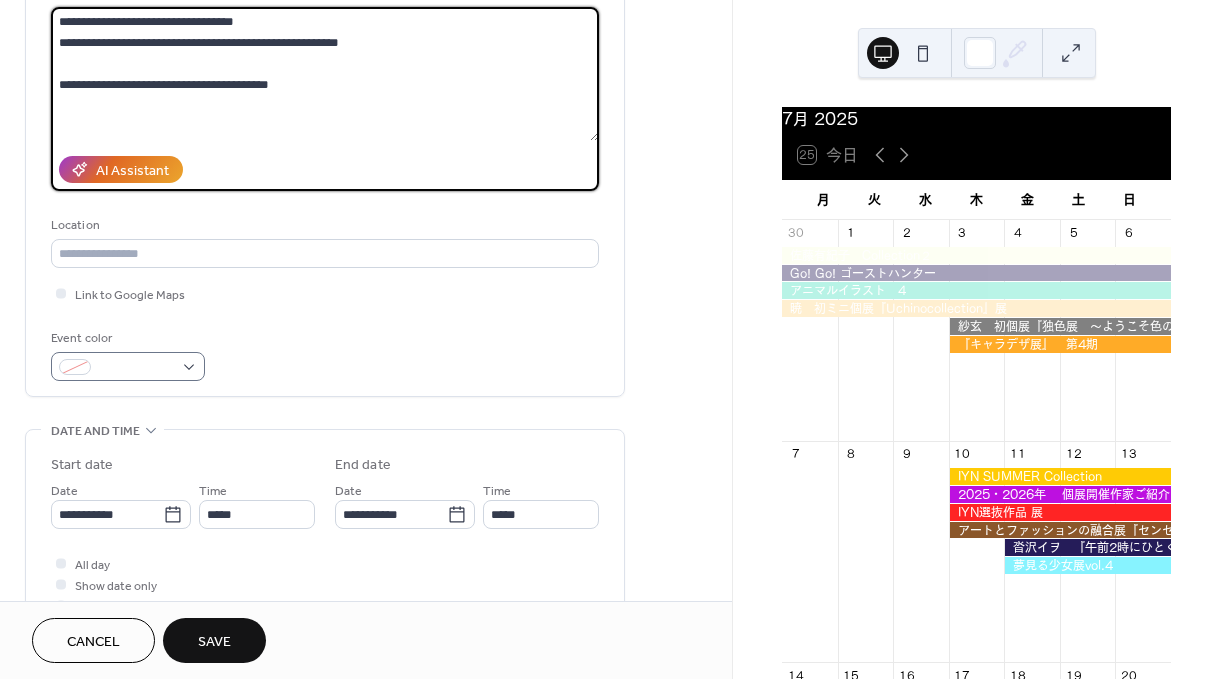 type on "**********" 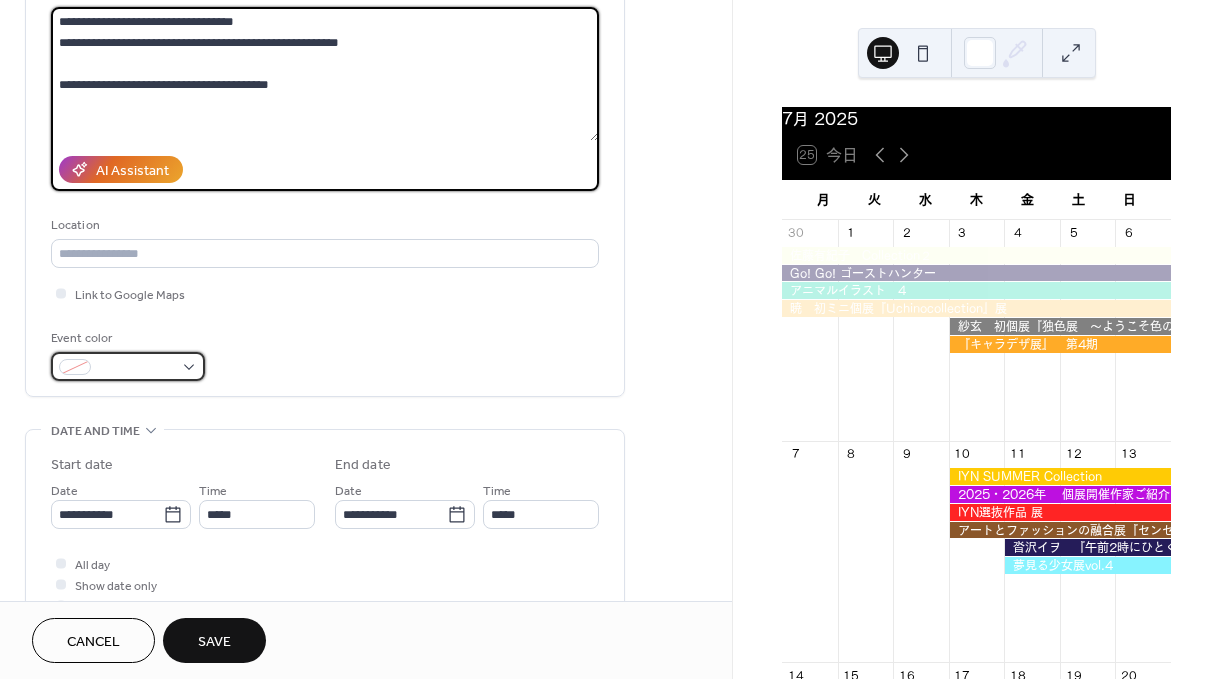 click at bounding box center (136, 368) 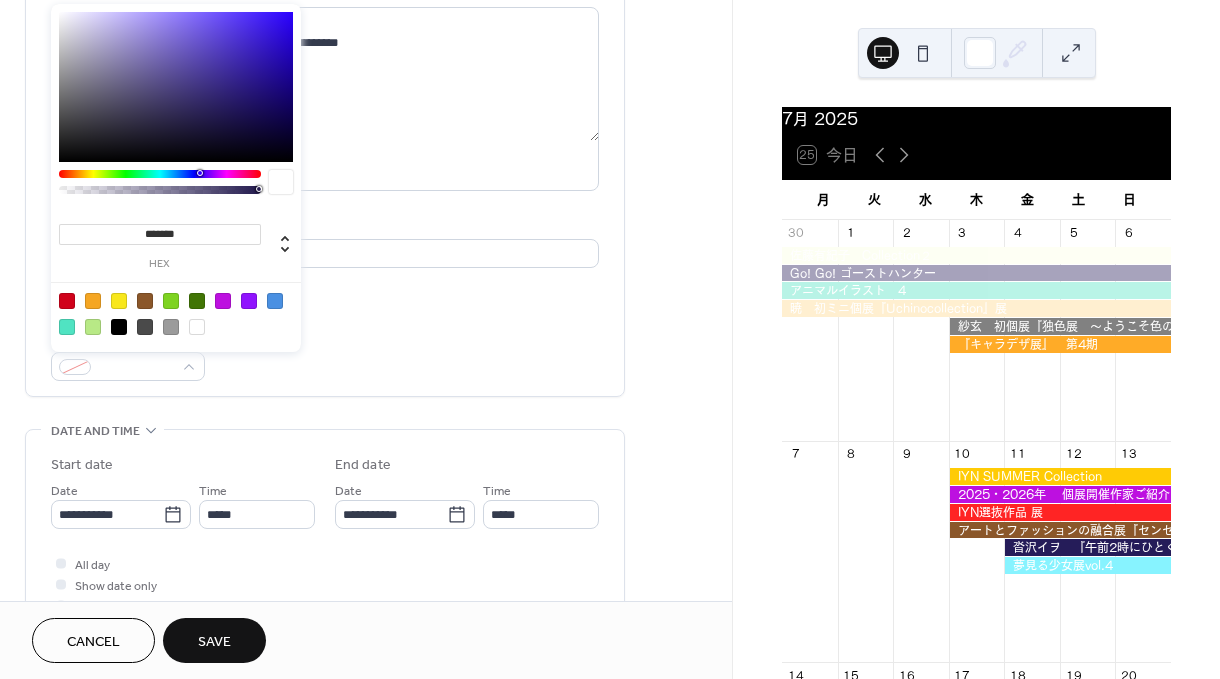 click at bounding box center [93, 301] 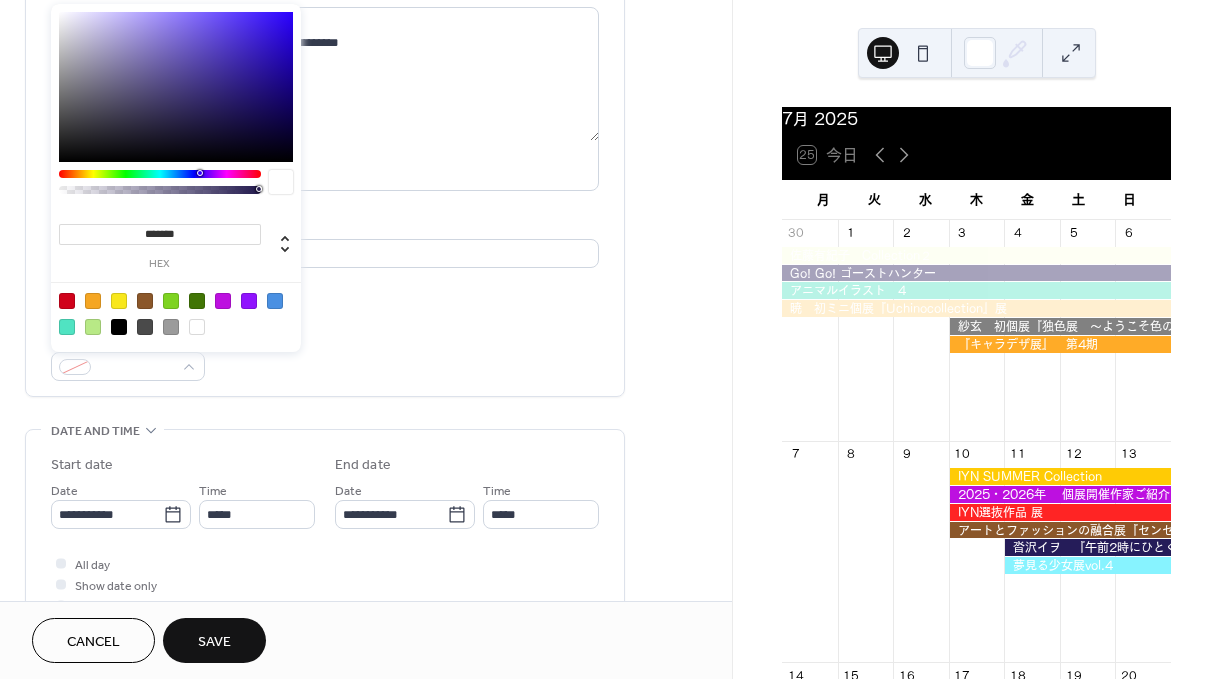 type on "*******" 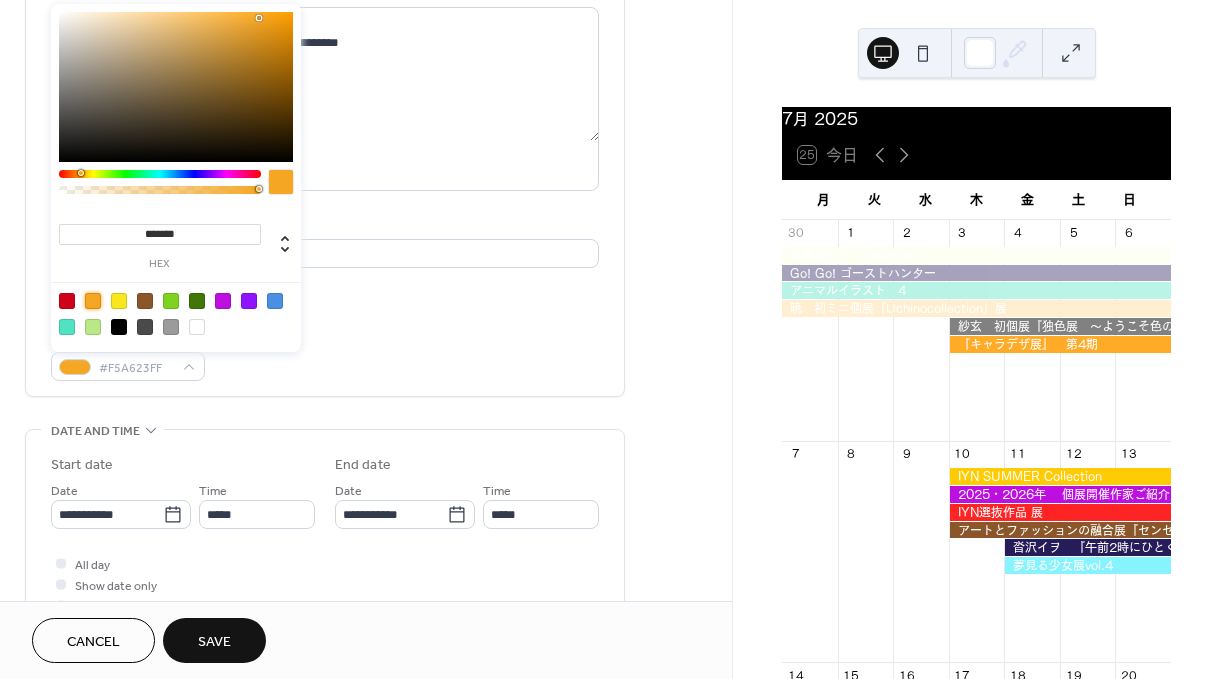 click on "**********" at bounding box center (325, 148) 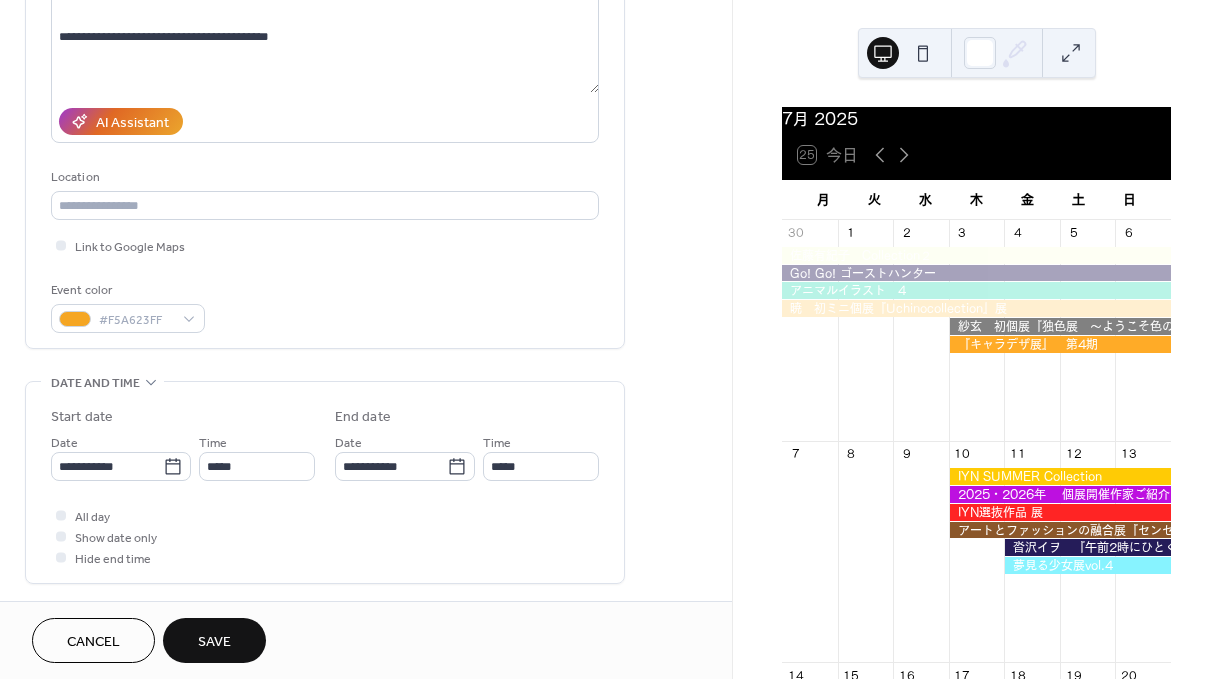 scroll, scrollTop: 444, scrollLeft: 0, axis: vertical 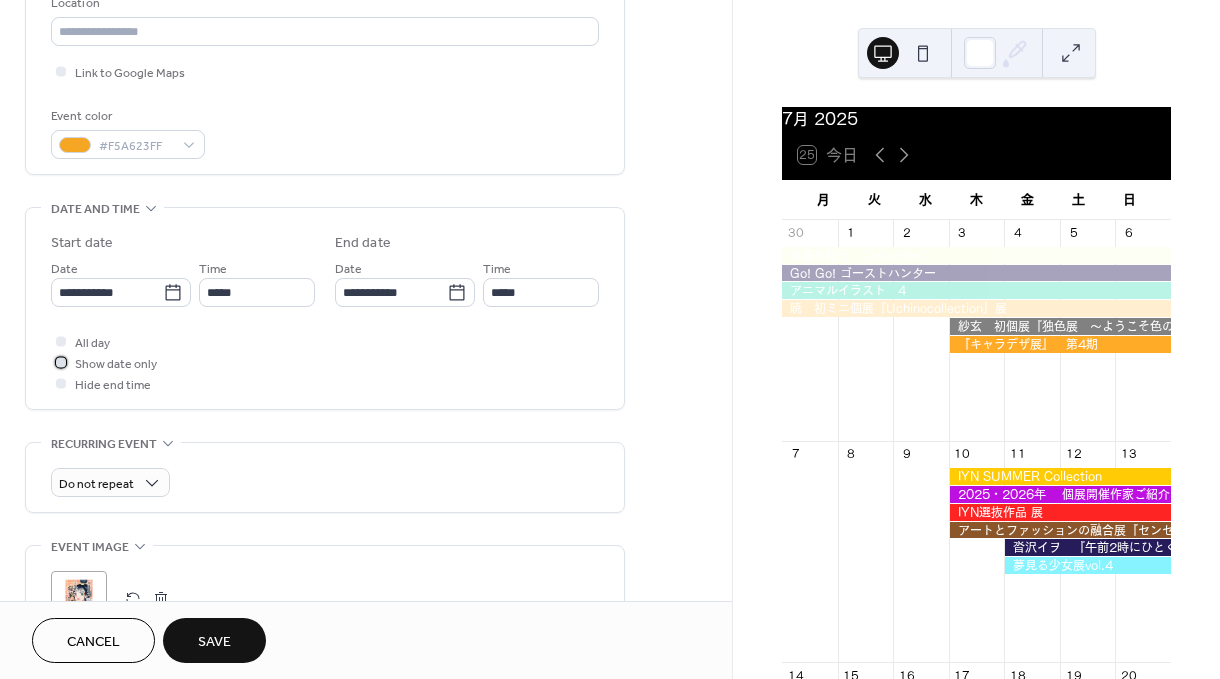 click on "Show date only" at bounding box center [116, 364] 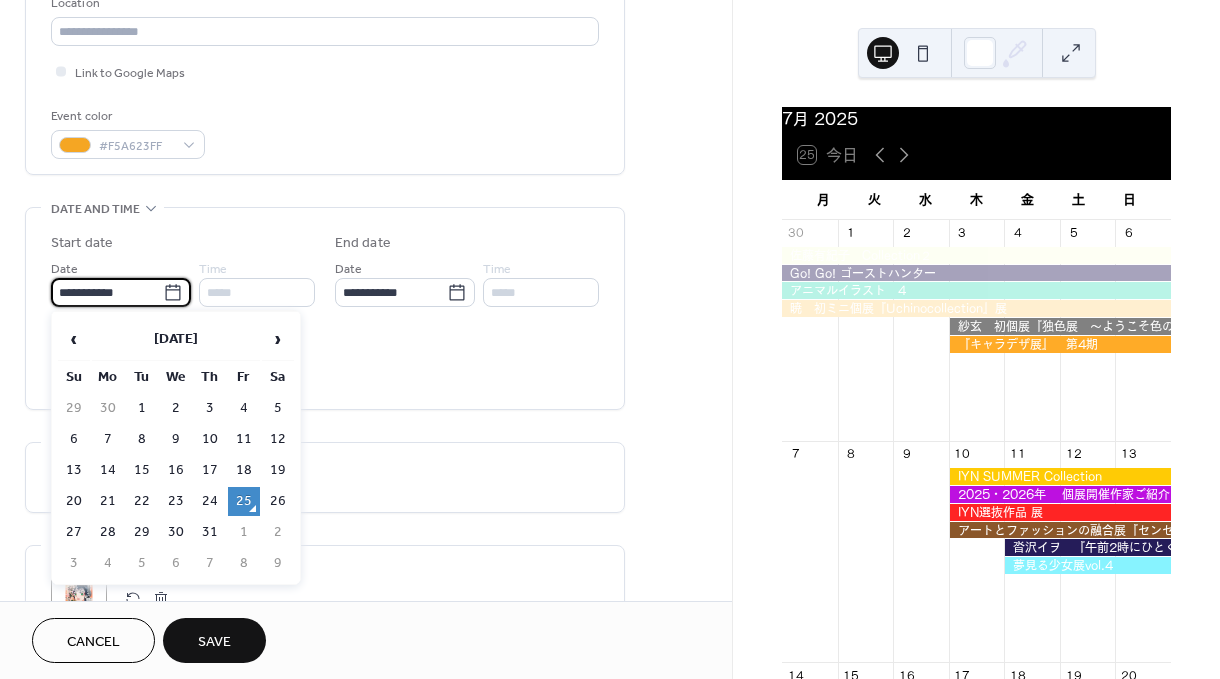 click on "**********" at bounding box center [107, 292] 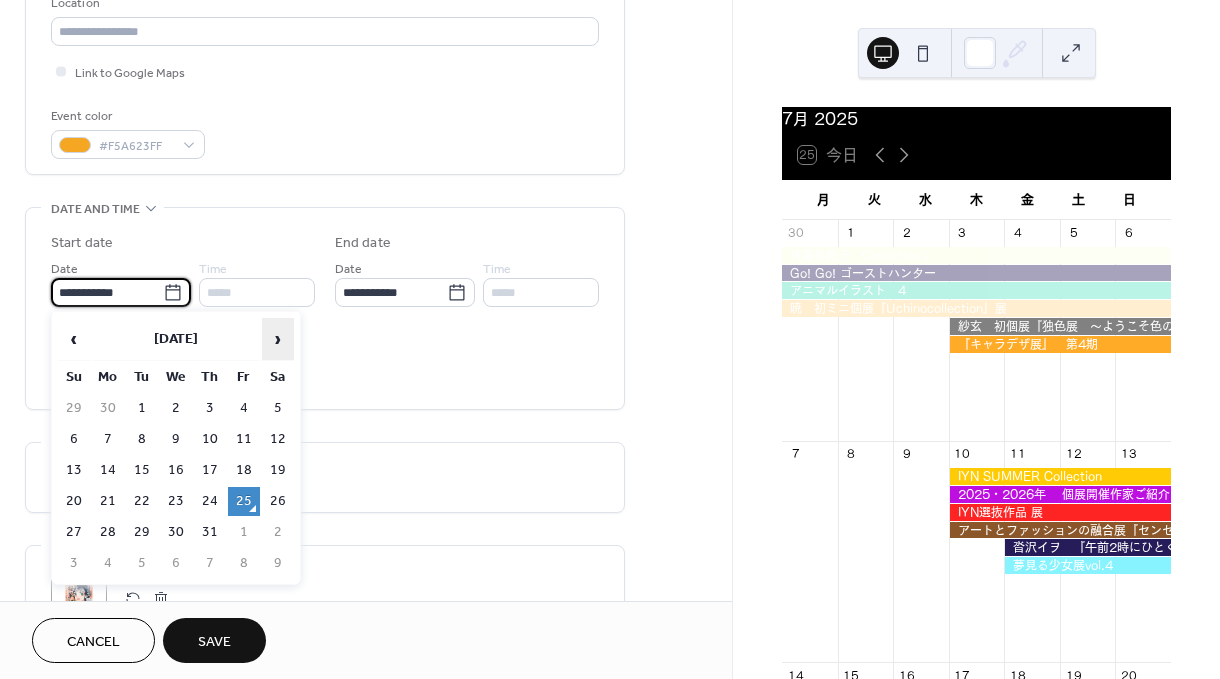 click on "›" at bounding box center [278, 339] 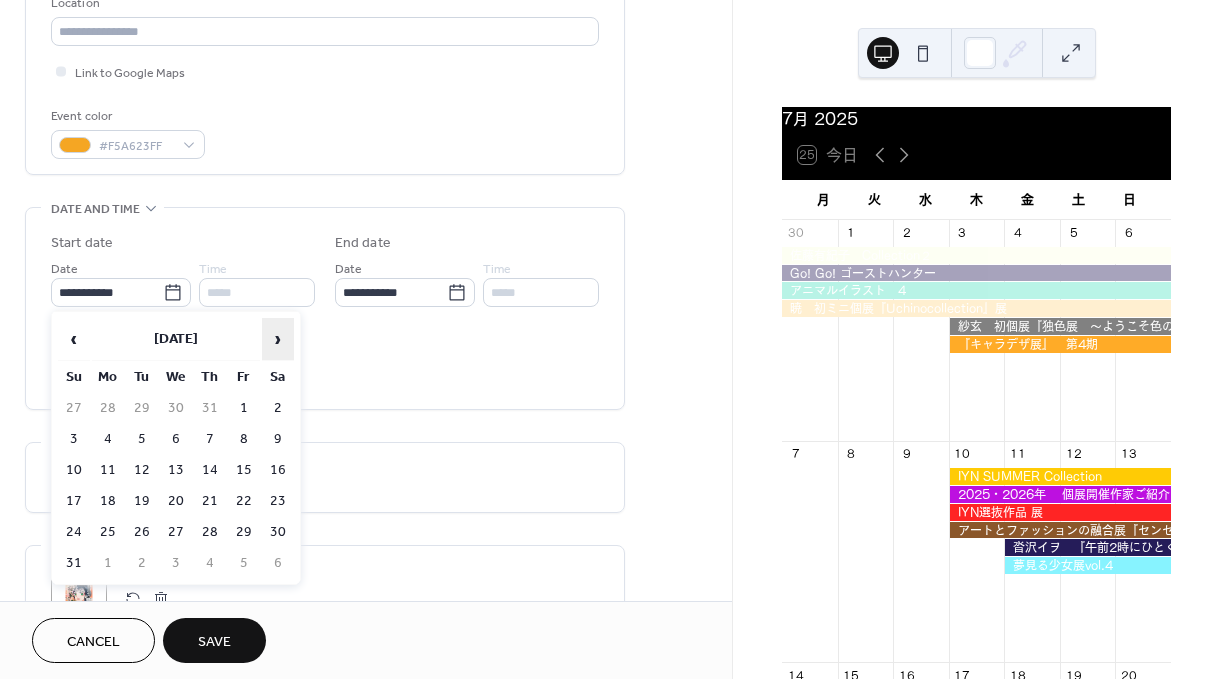 click on "›" at bounding box center (278, 339) 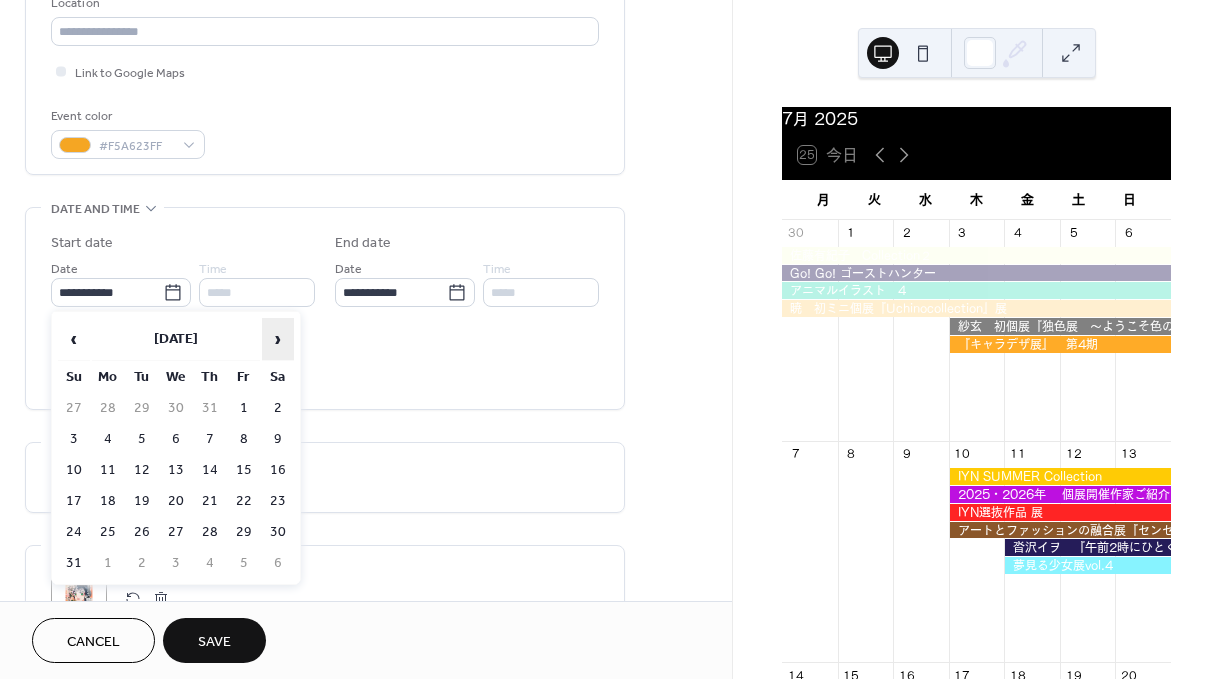 click on "›" at bounding box center [278, 339] 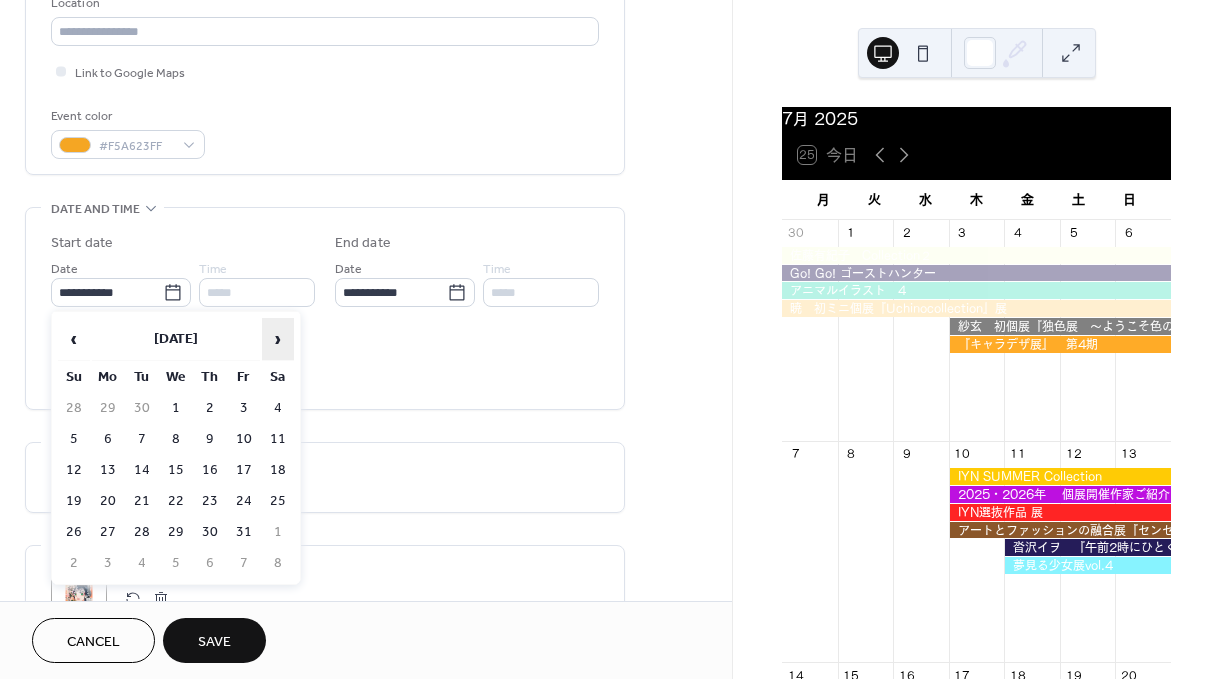 click on "›" at bounding box center (278, 339) 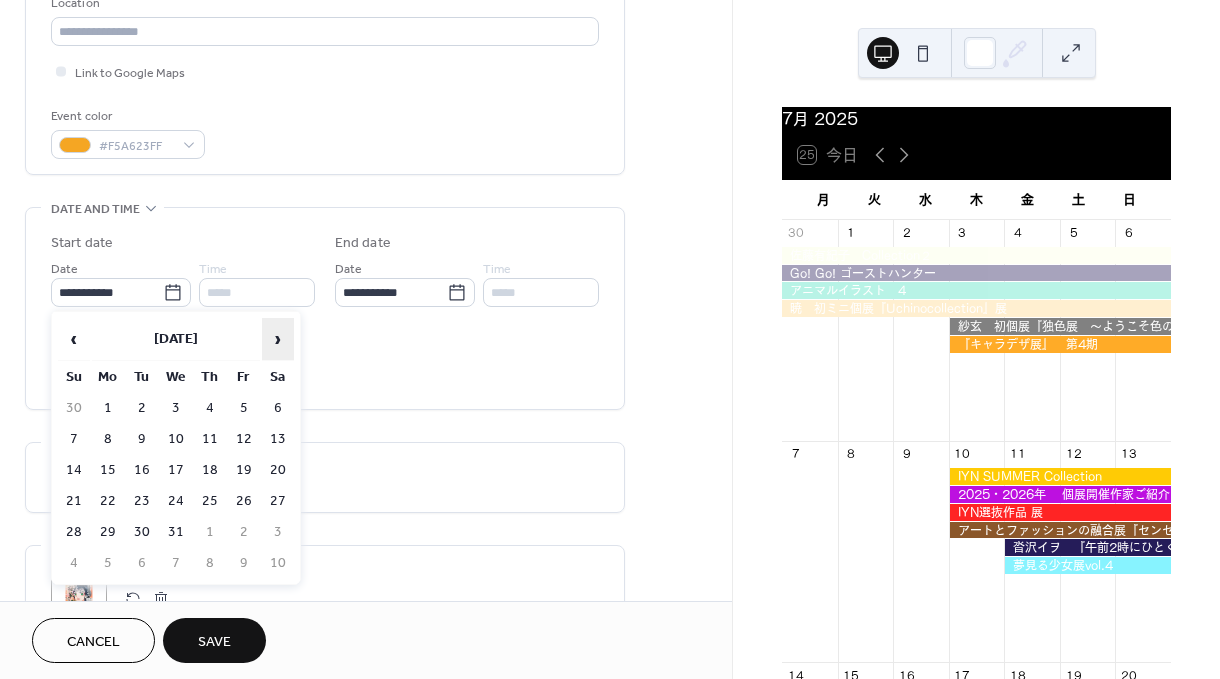 click on "›" at bounding box center (278, 339) 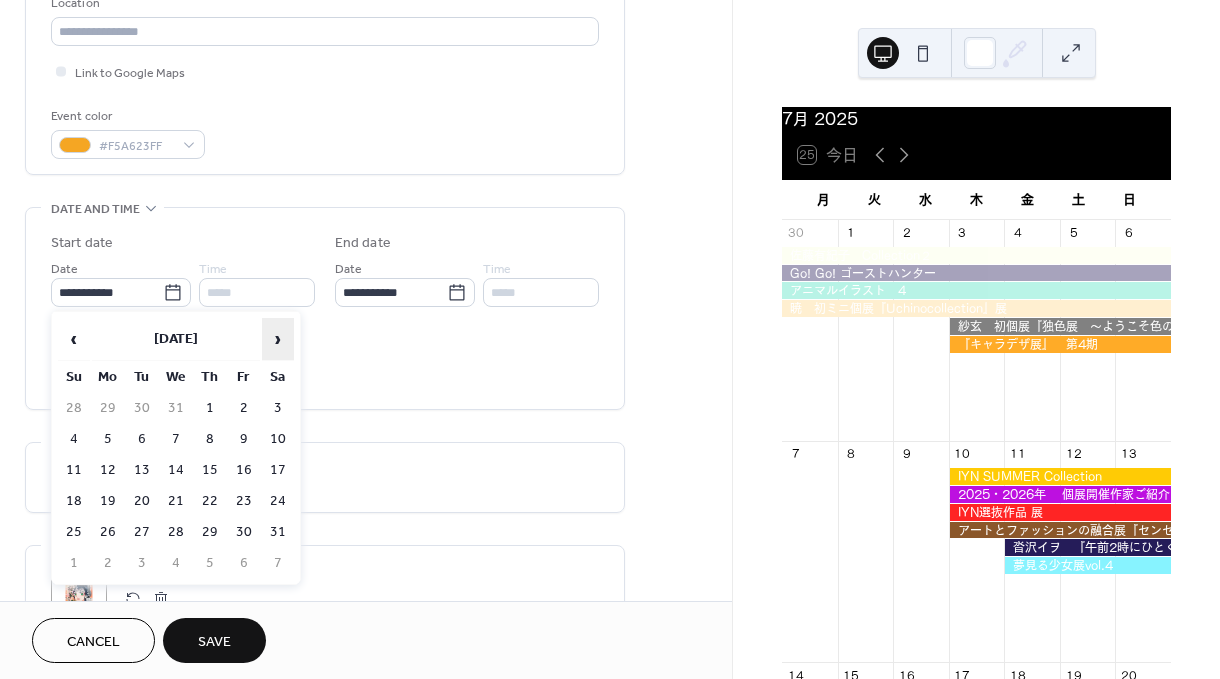 click on "›" at bounding box center (278, 339) 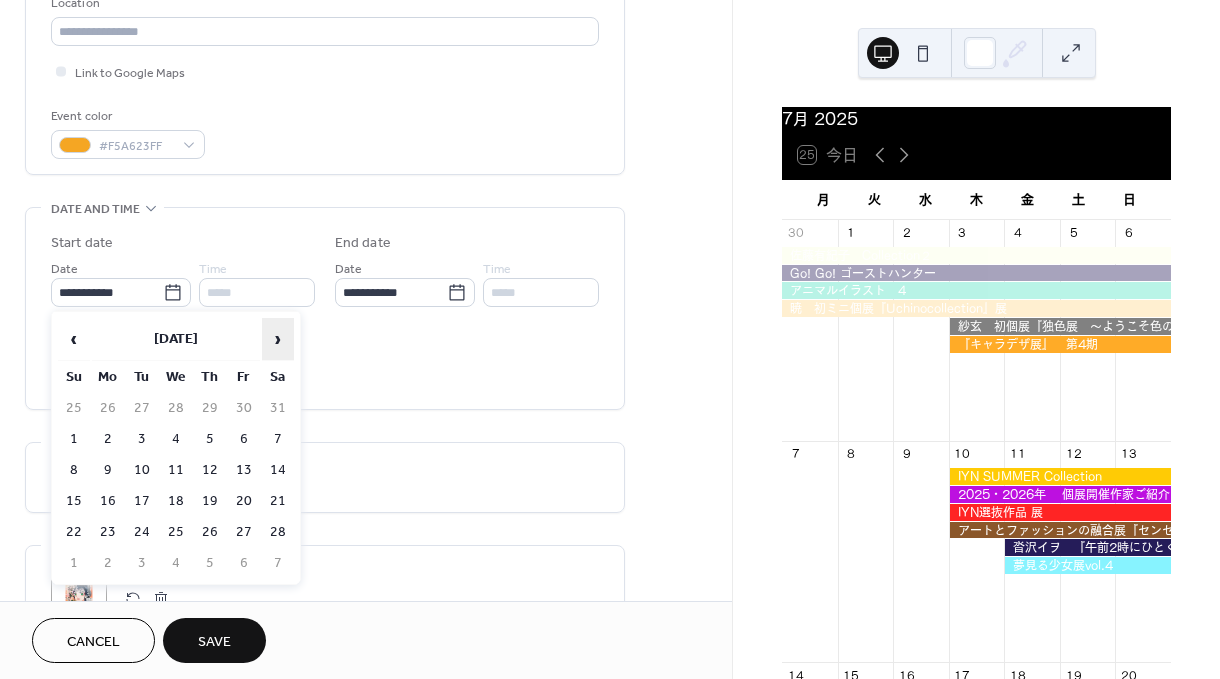 click on "›" at bounding box center (278, 339) 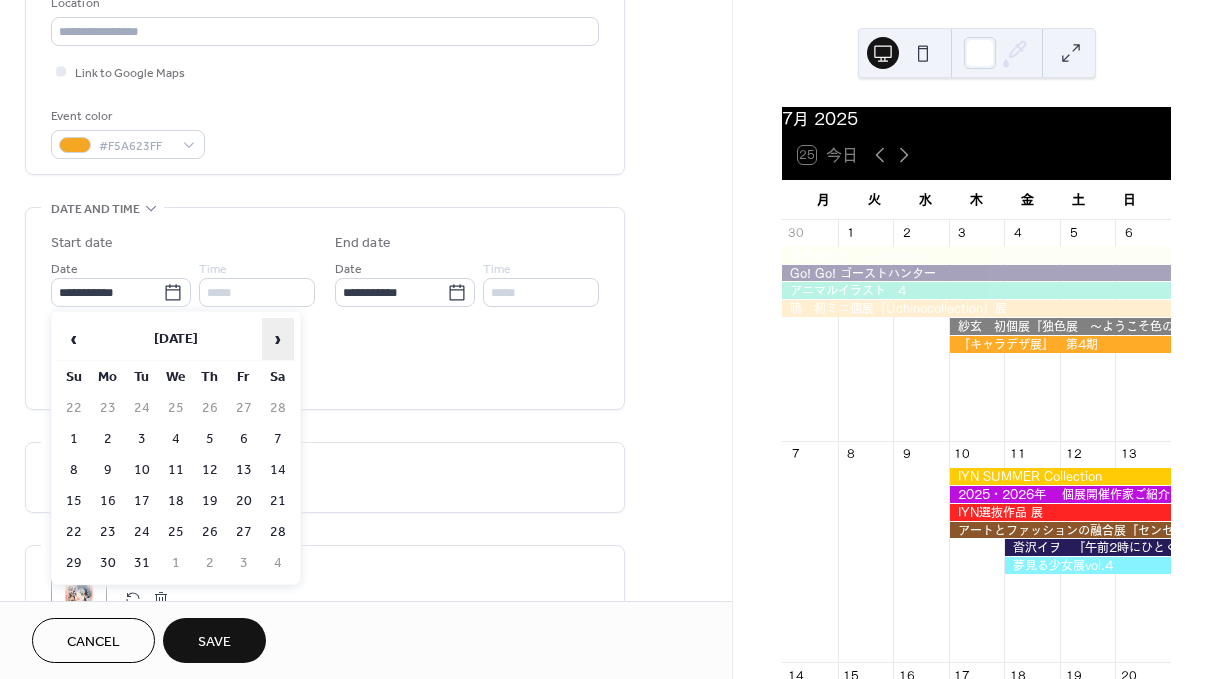 click on "›" at bounding box center [278, 339] 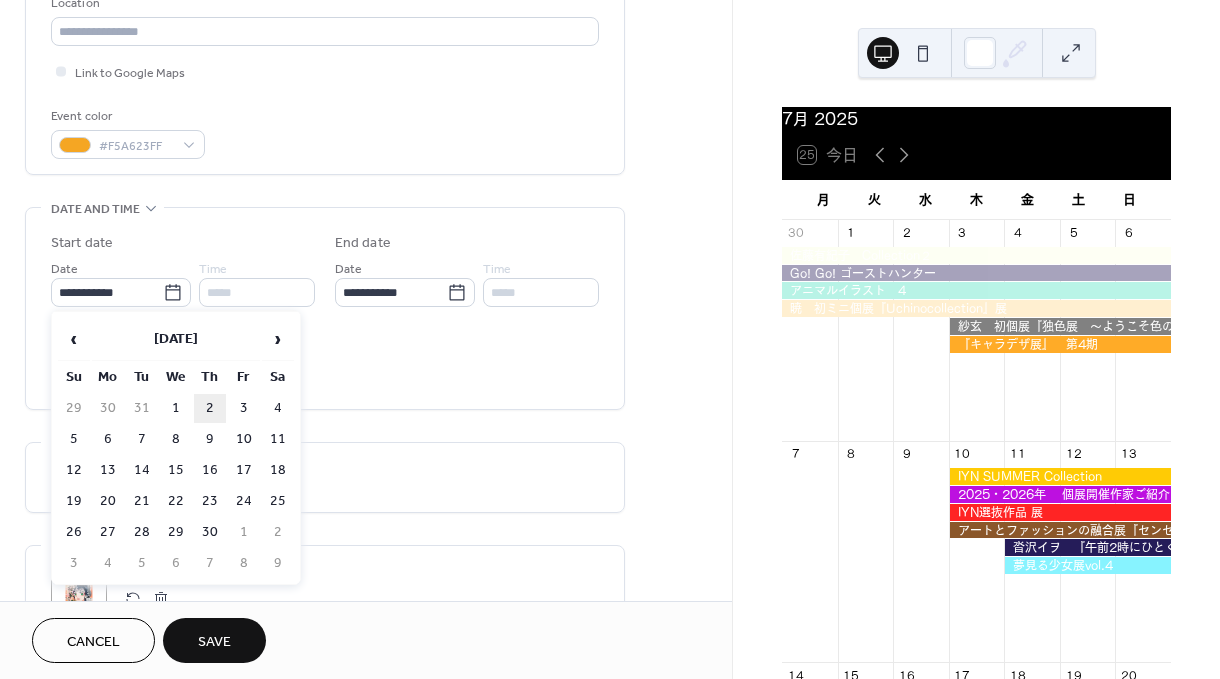 click on "2" at bounding box center [210, 408] 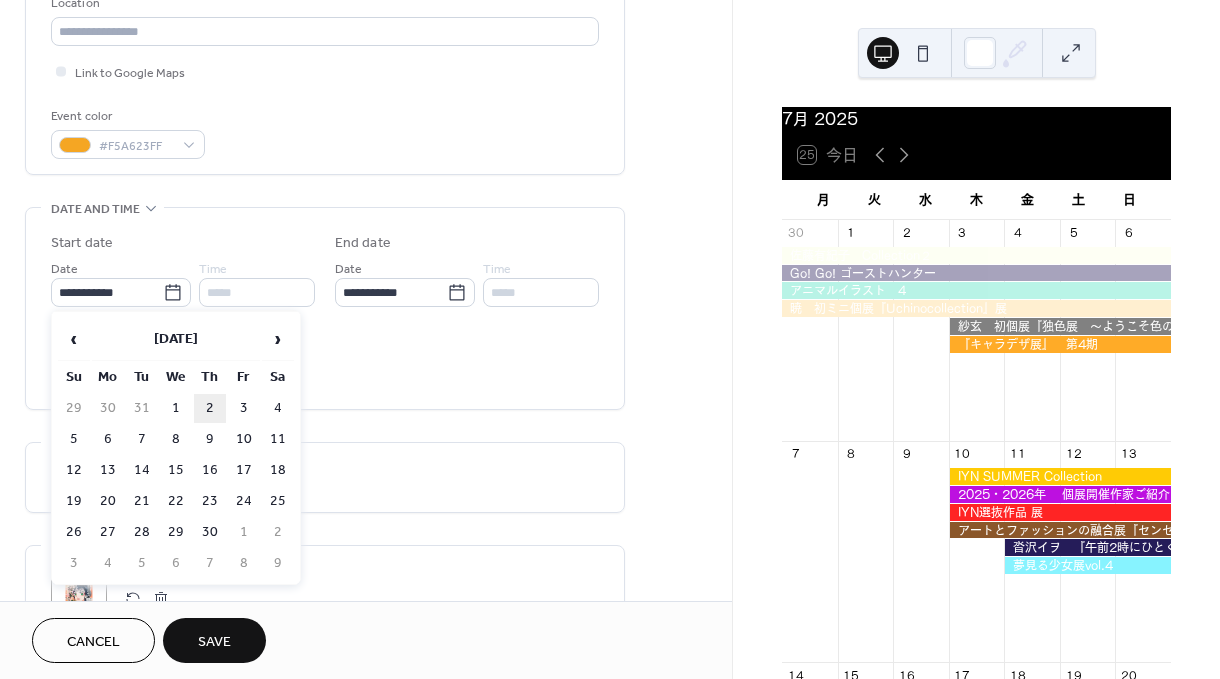 type on "**********" 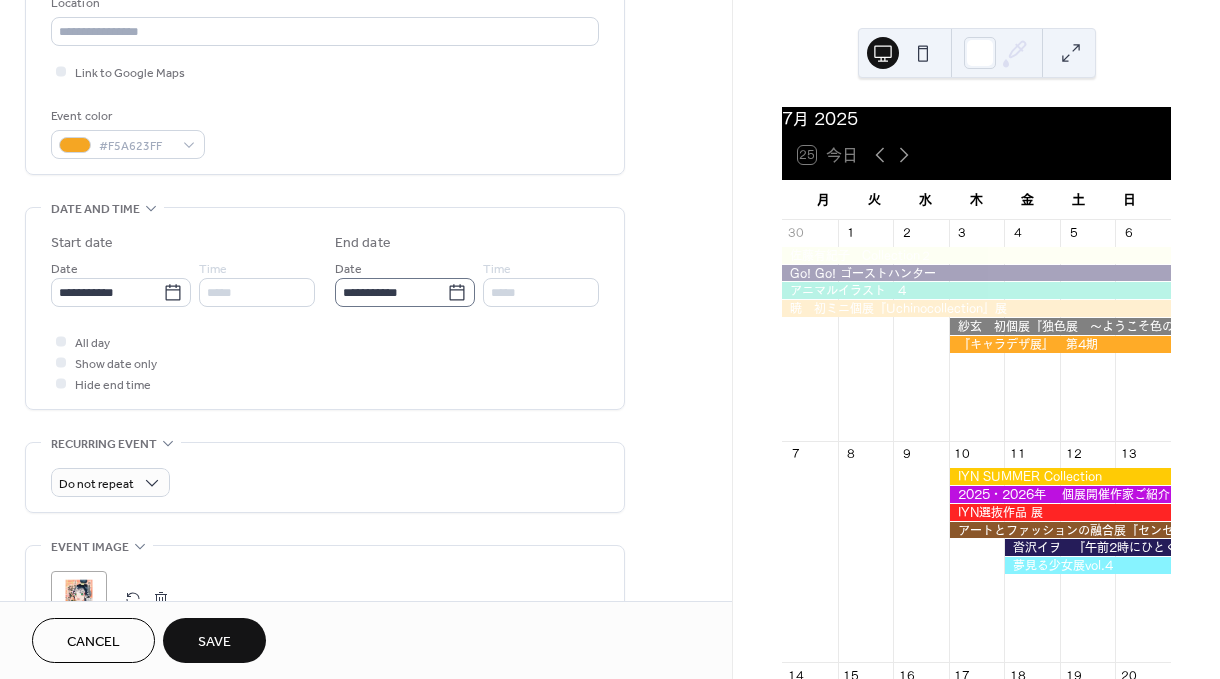 click 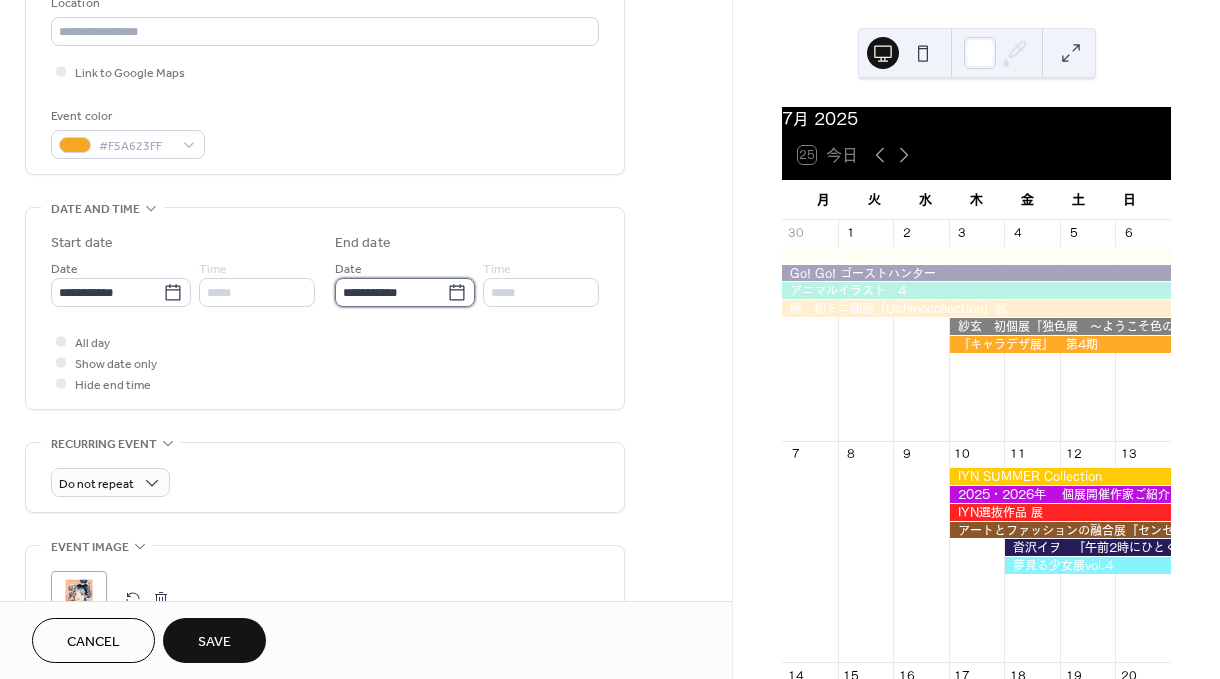 click on "**********" at bounding box center (391, 292) 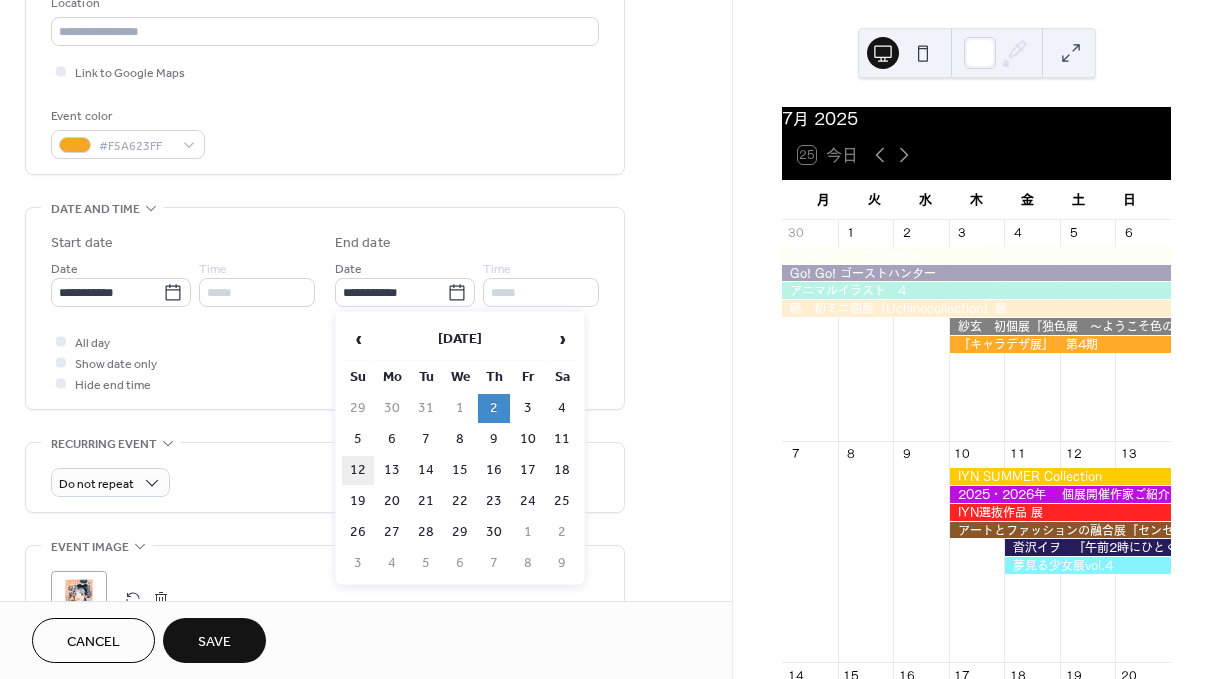 click on "12" at bounding box center [358, 470] 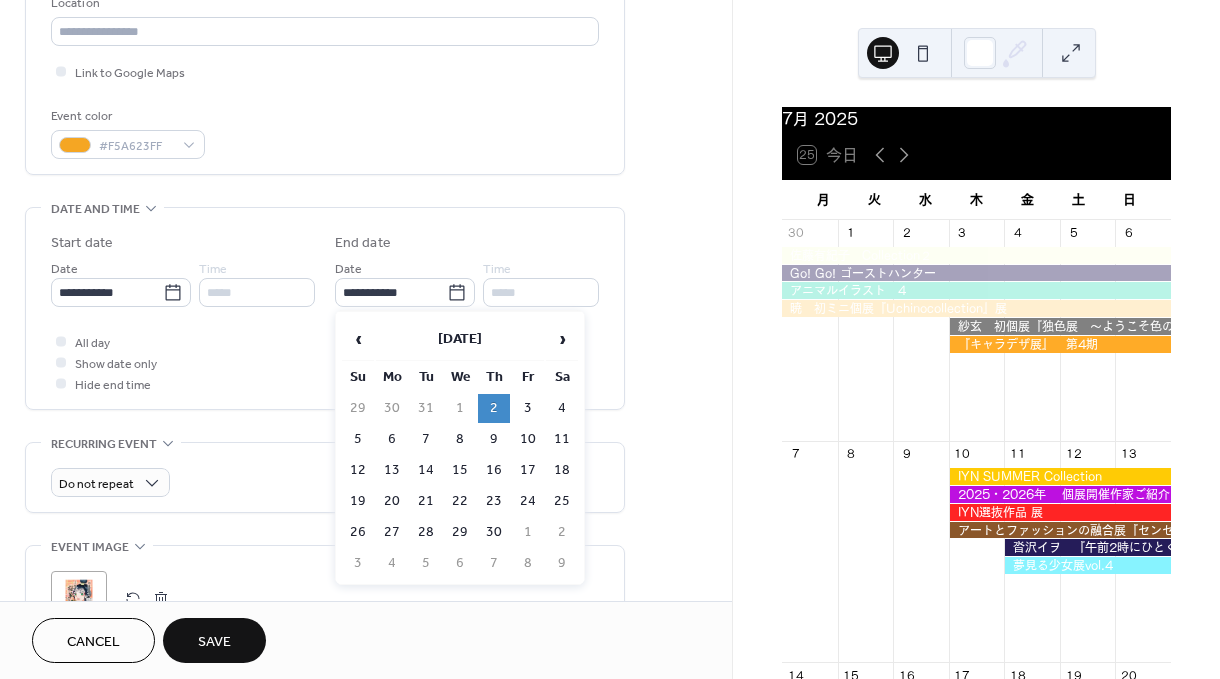 type on "**********" 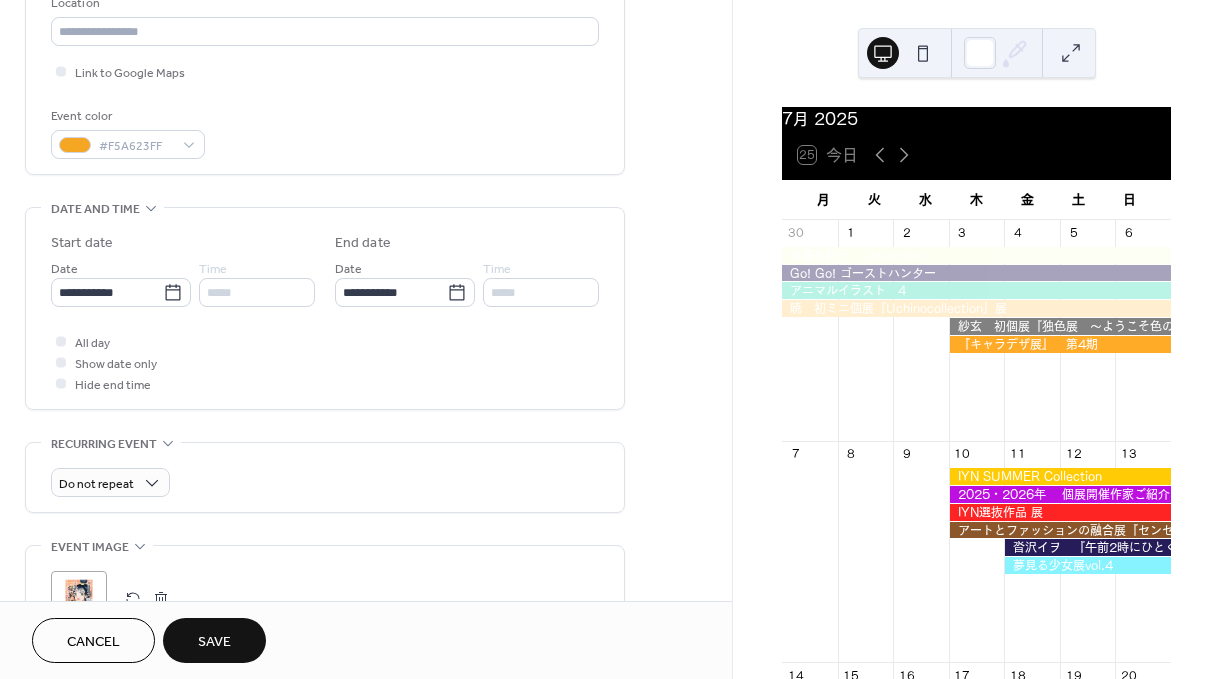 click on "**********" at bounding box center [325, 308] 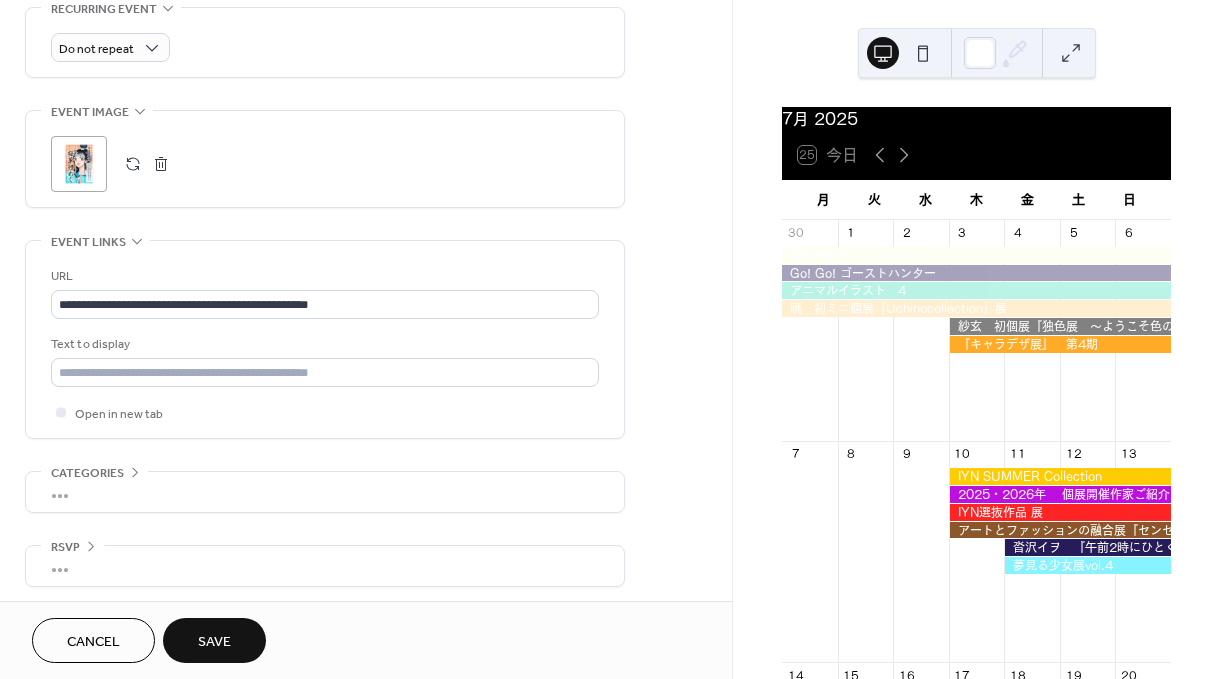 scroll, scrollTop: 882, scrollLeft: 0, axis: vertical 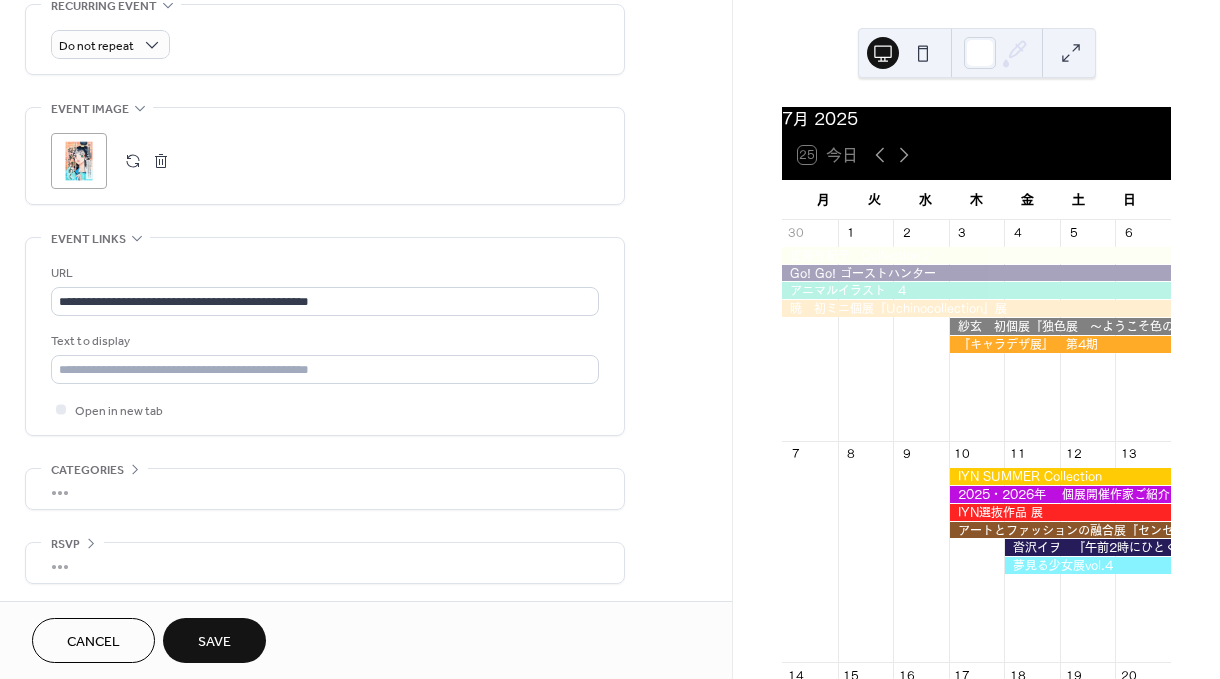 click on "Save" at bounding box center (214, 642) 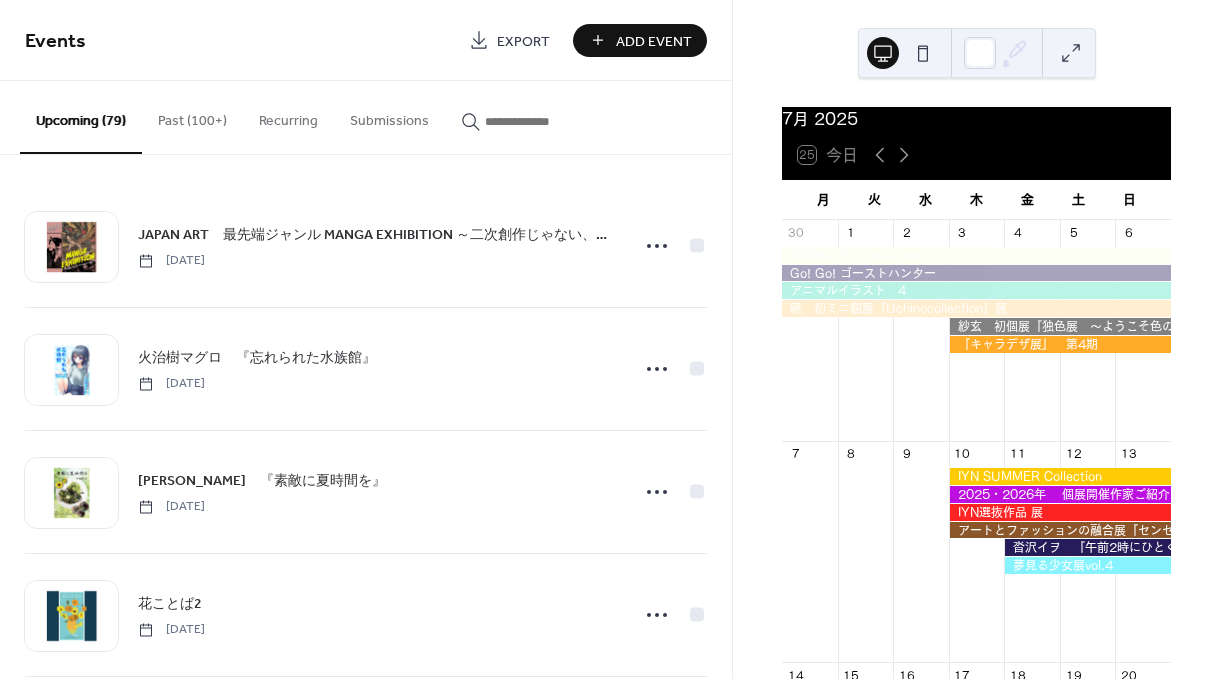 click on "Add Event" at bounding box center [654, 41] 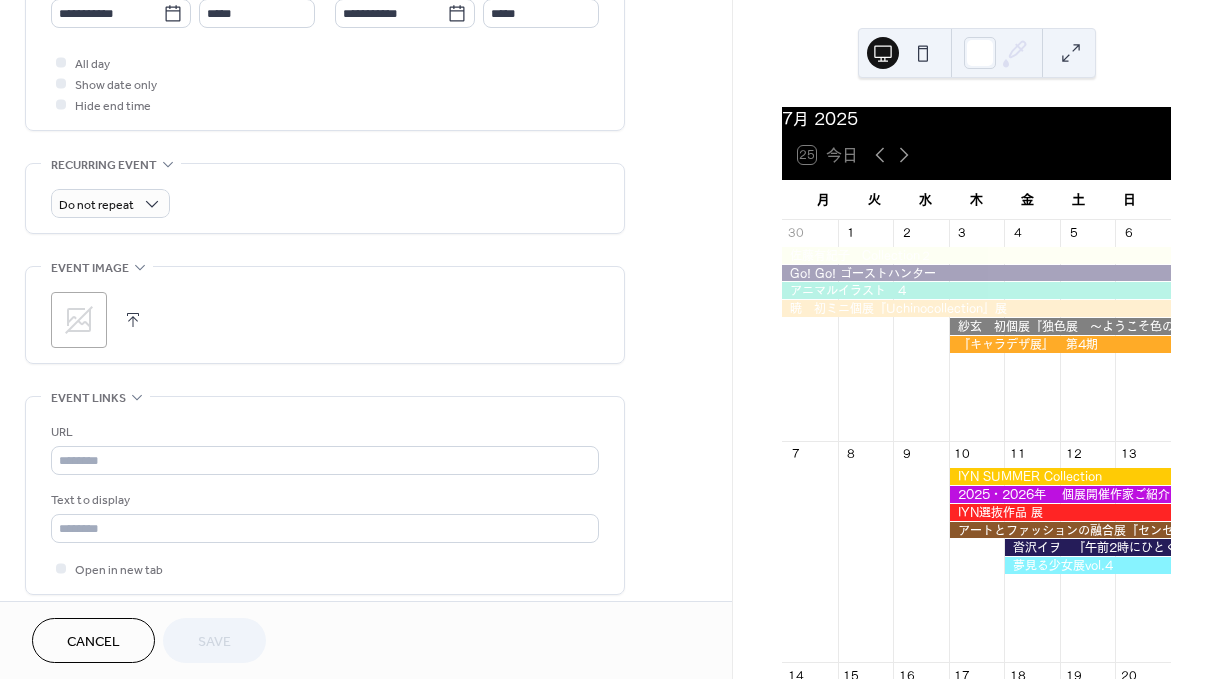 scroll, scrollTop: 777, scrollLeft: 0, axis: vertical 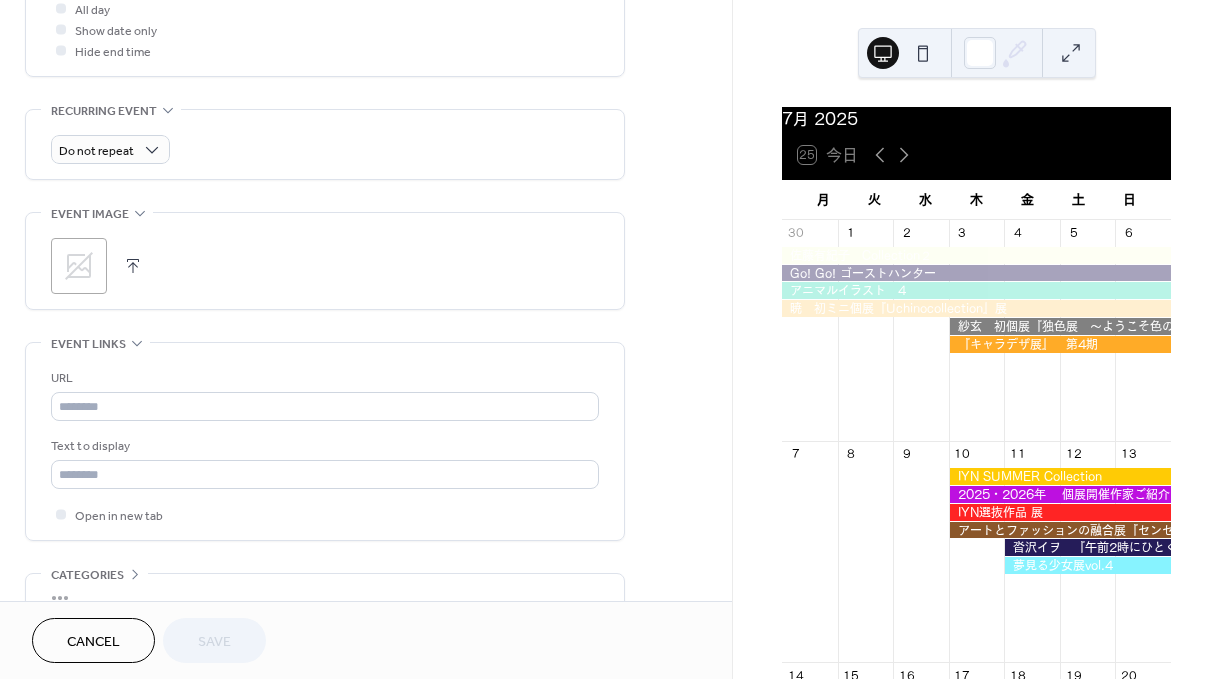 click on ";" at bounding box center (79, 266) 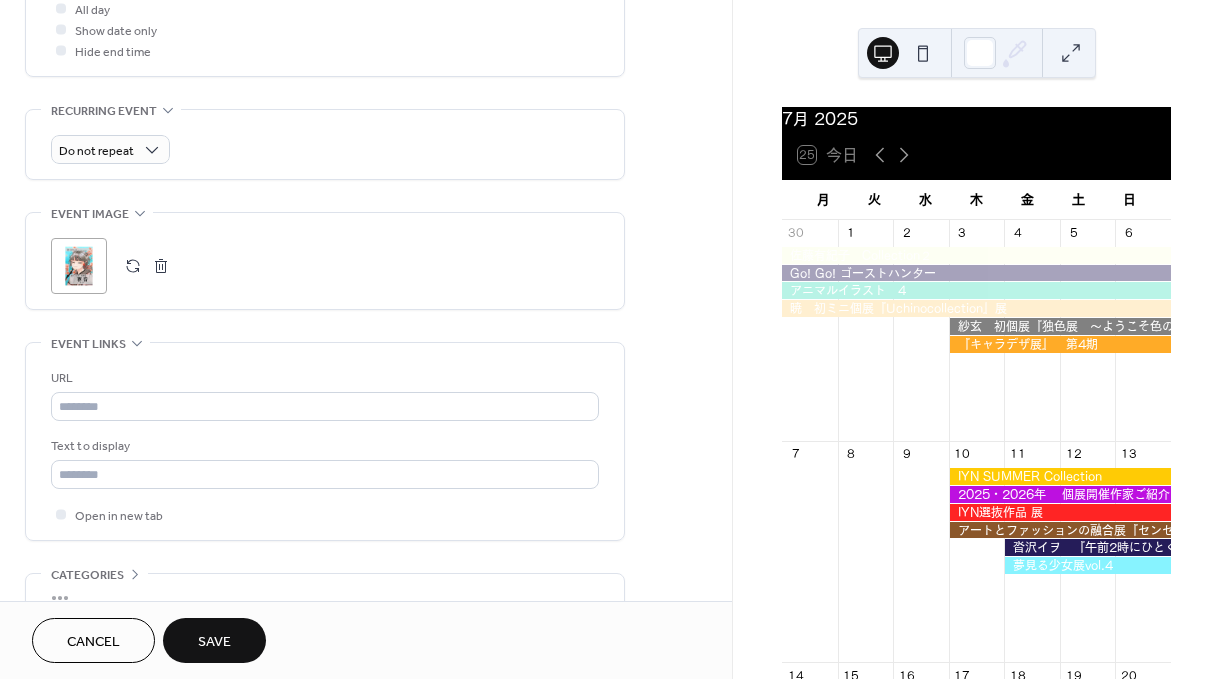 click on "URL Text to display Open in new tab" at bounding box center [325, 446] 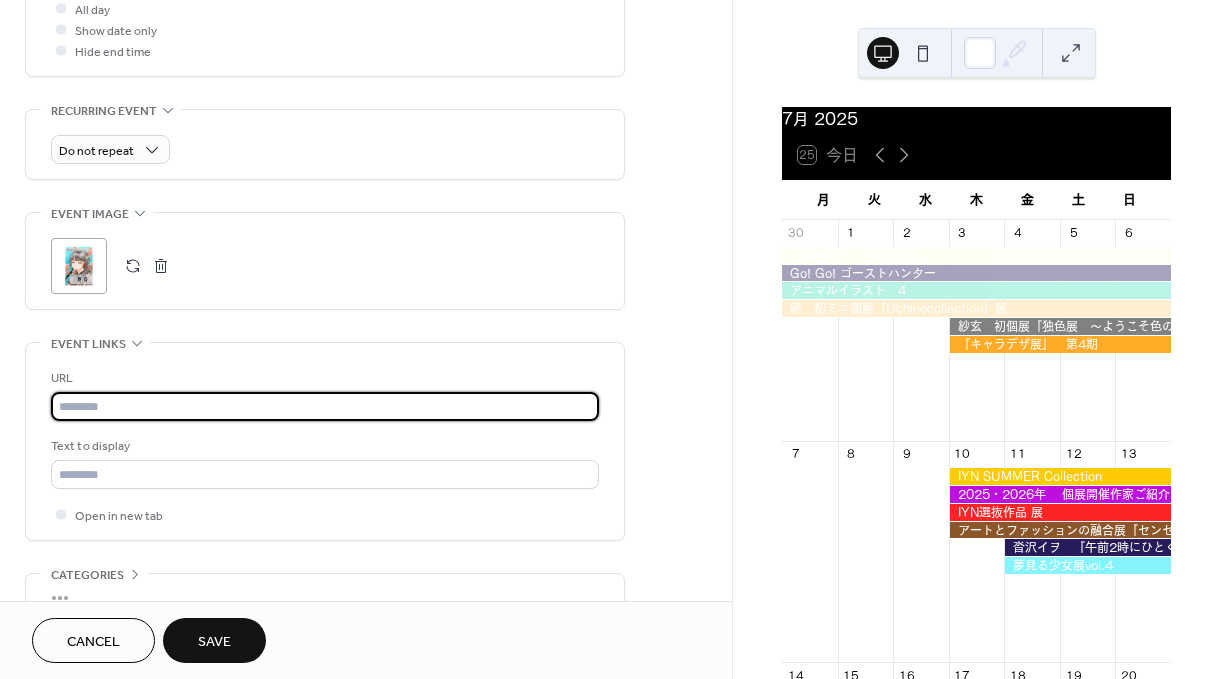 click at bounding box center [325, 406] 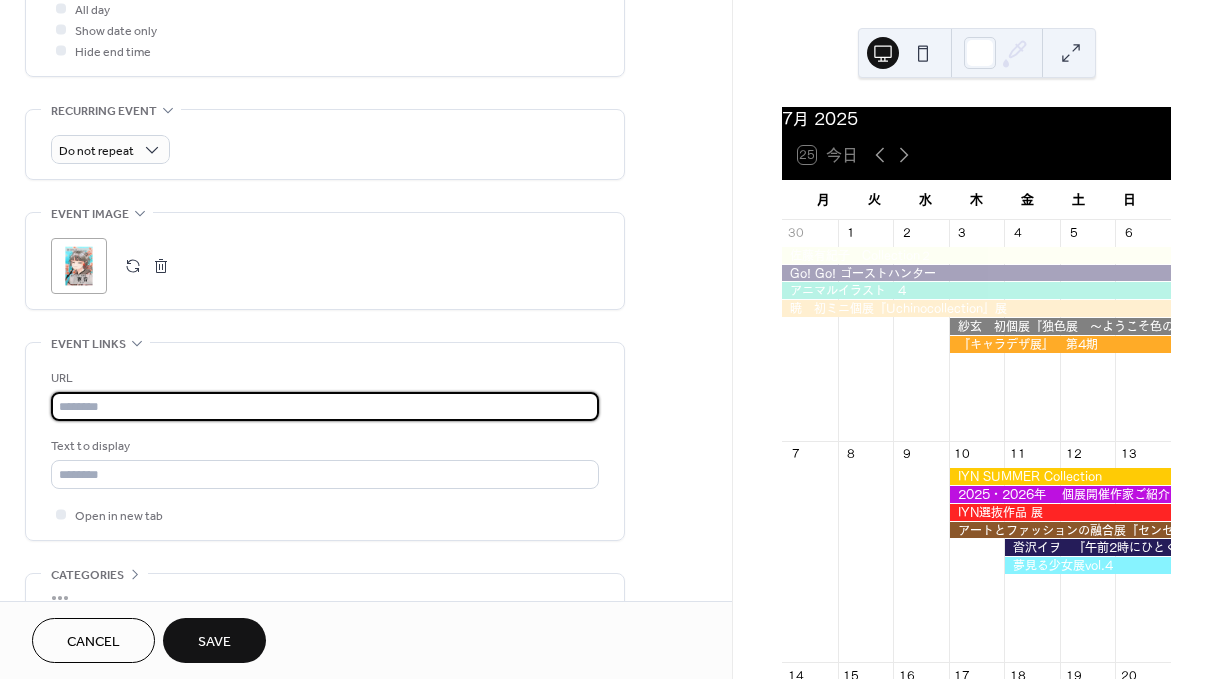 paste on "**********" 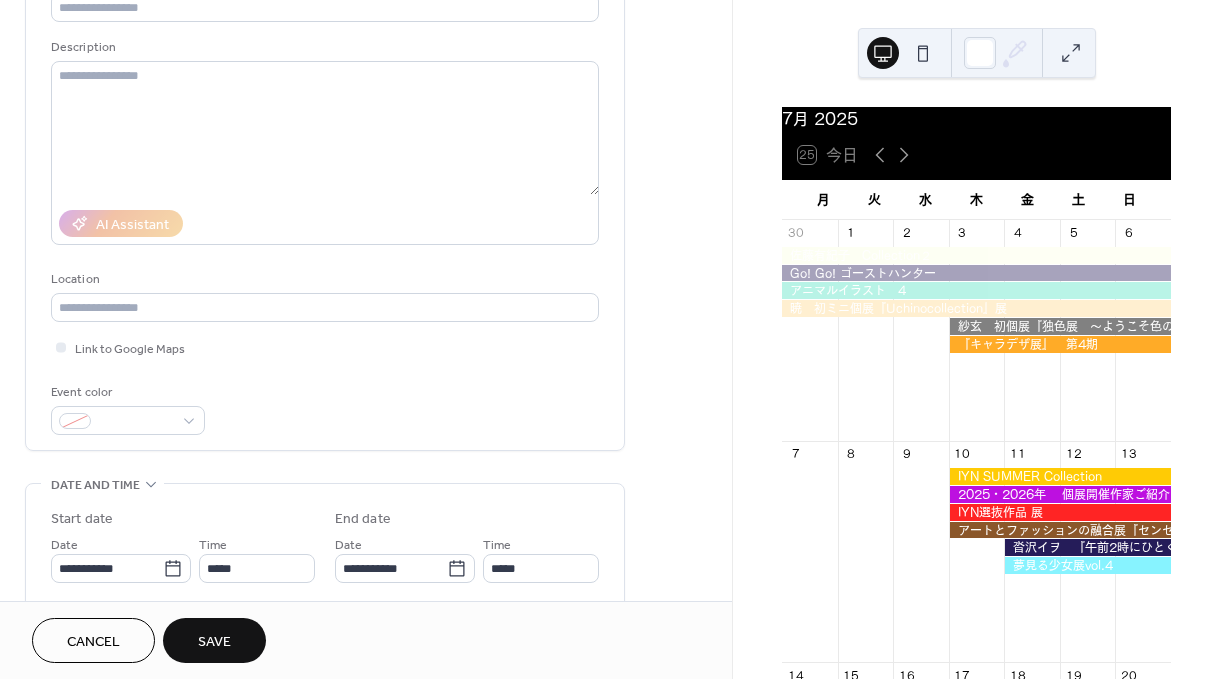 scroll, scrollTop: 0, scrollLeft: 0, axis: both 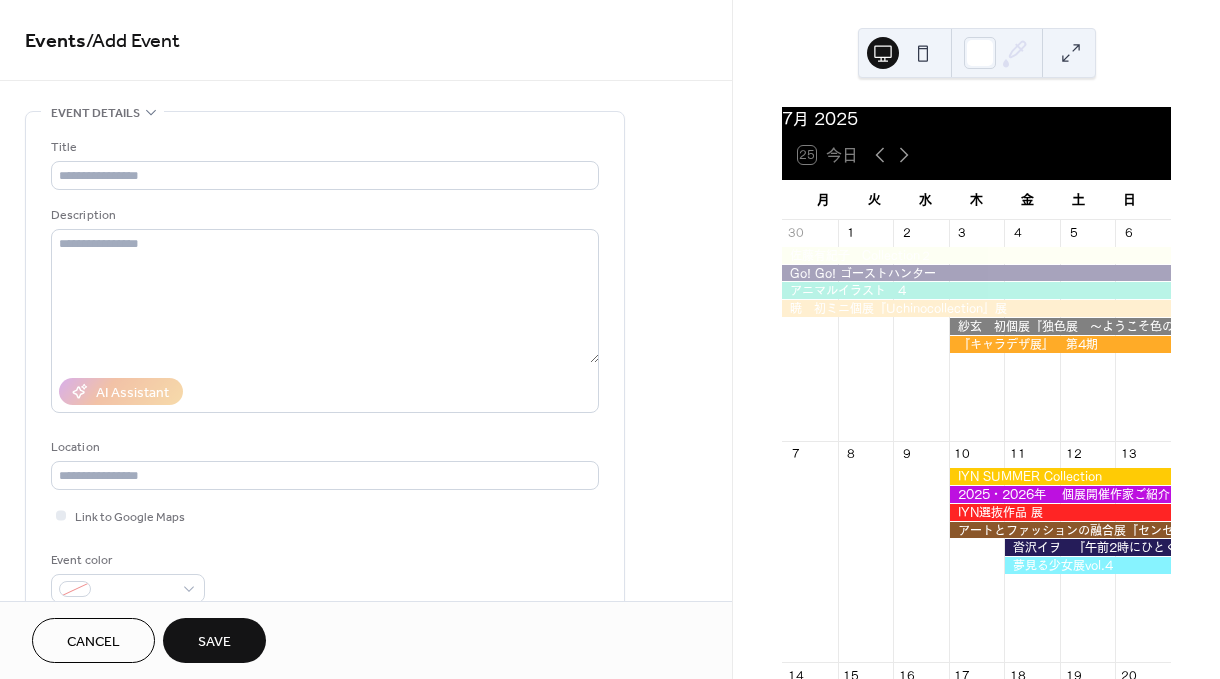 type on "**********" 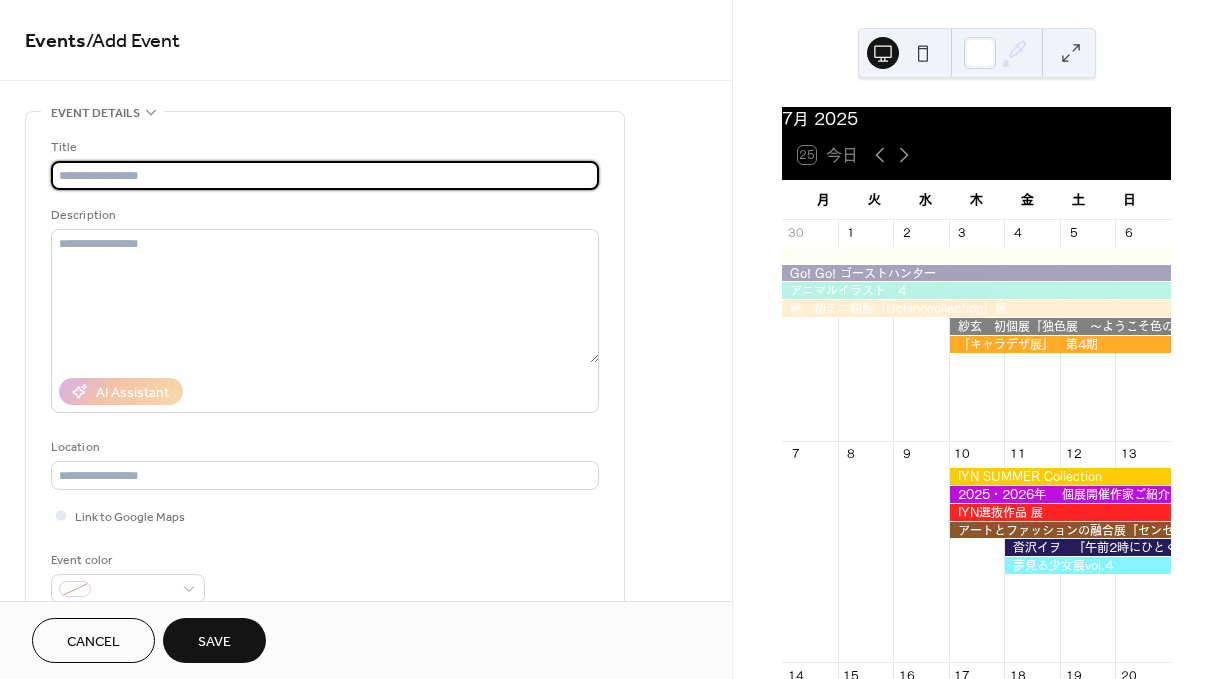 click at bounding box center [325, 175] 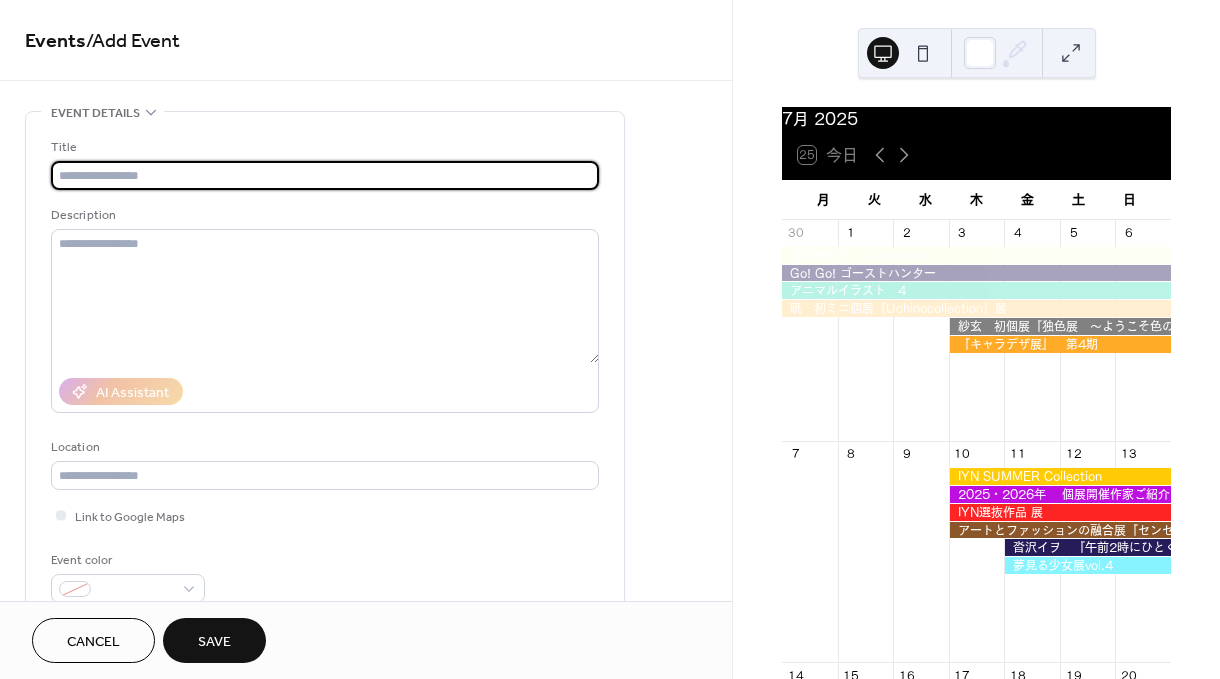 paste on "**********" 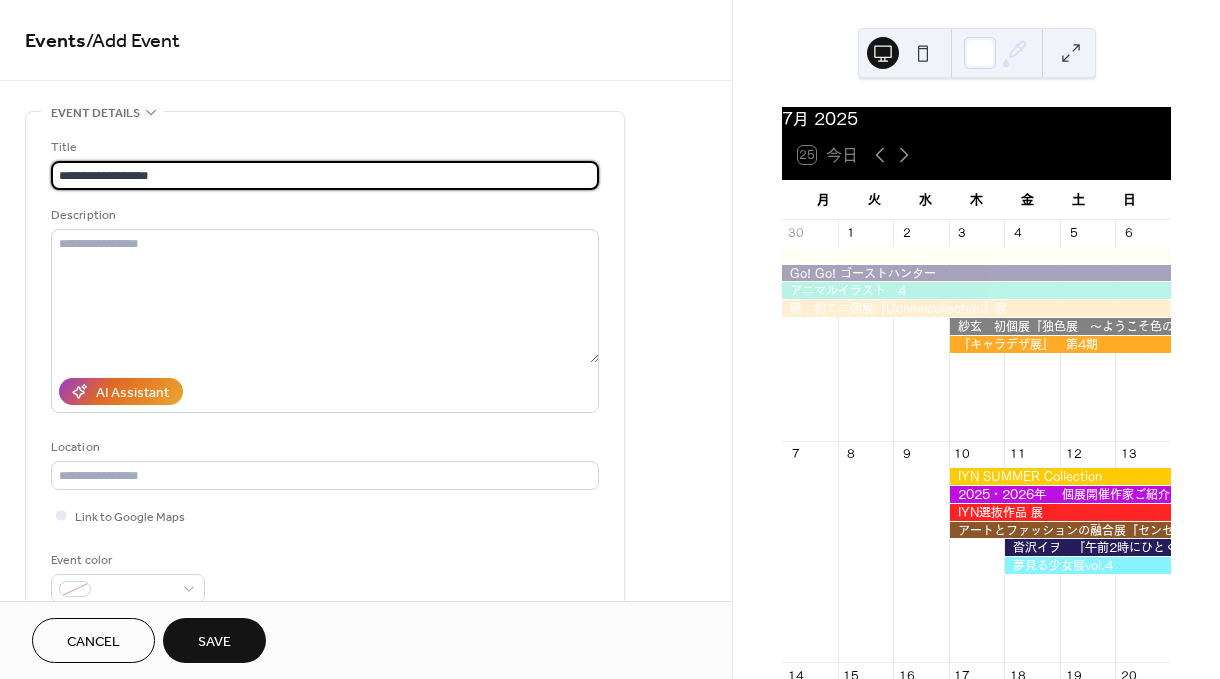 type on "**********" 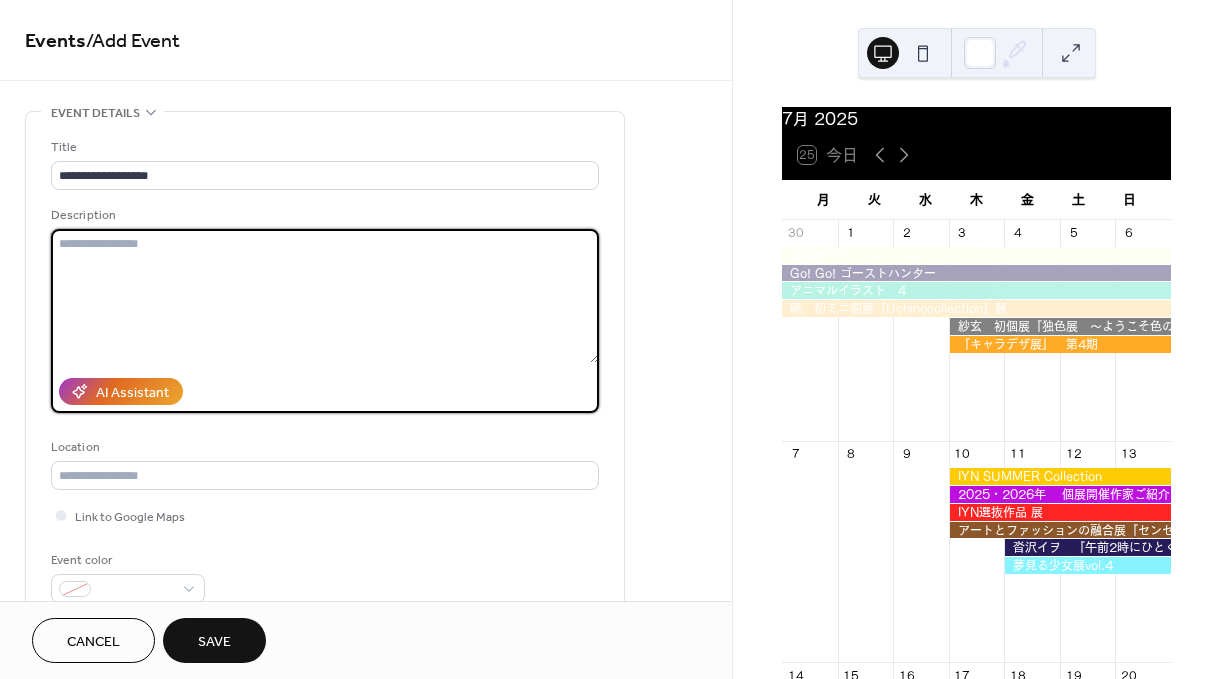 click at bounding box center (325, 296) 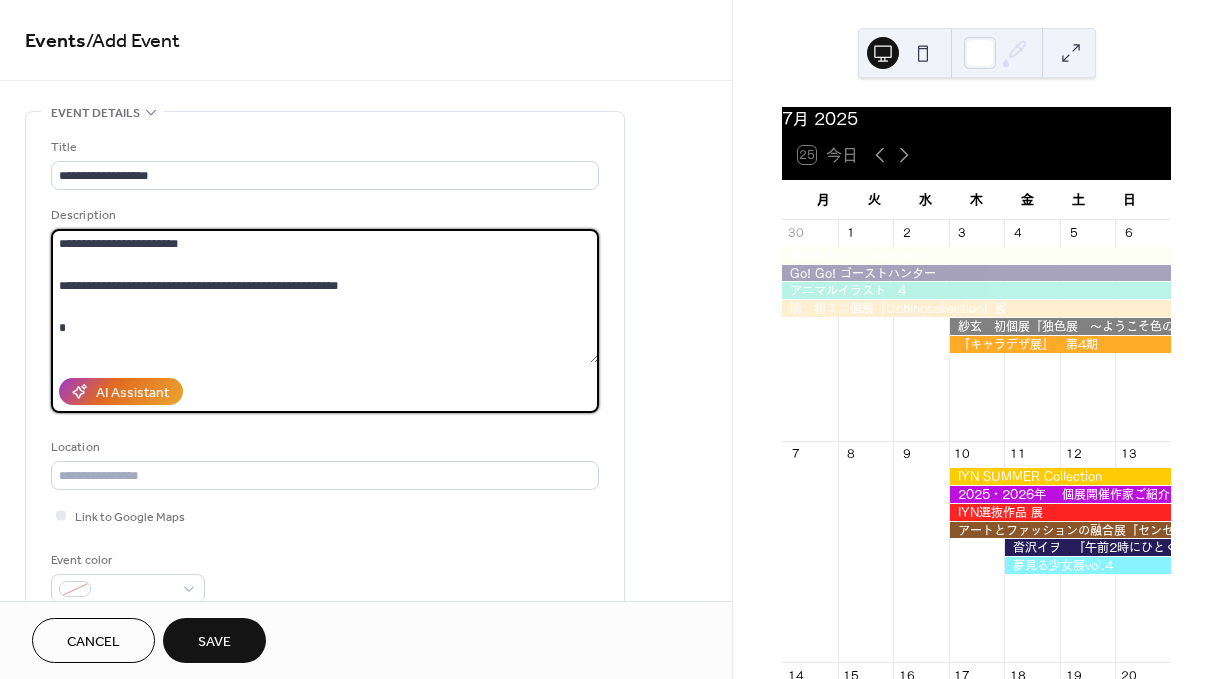 scroll, scrollTop: 39, scrollLeft: 0, axis: vertical 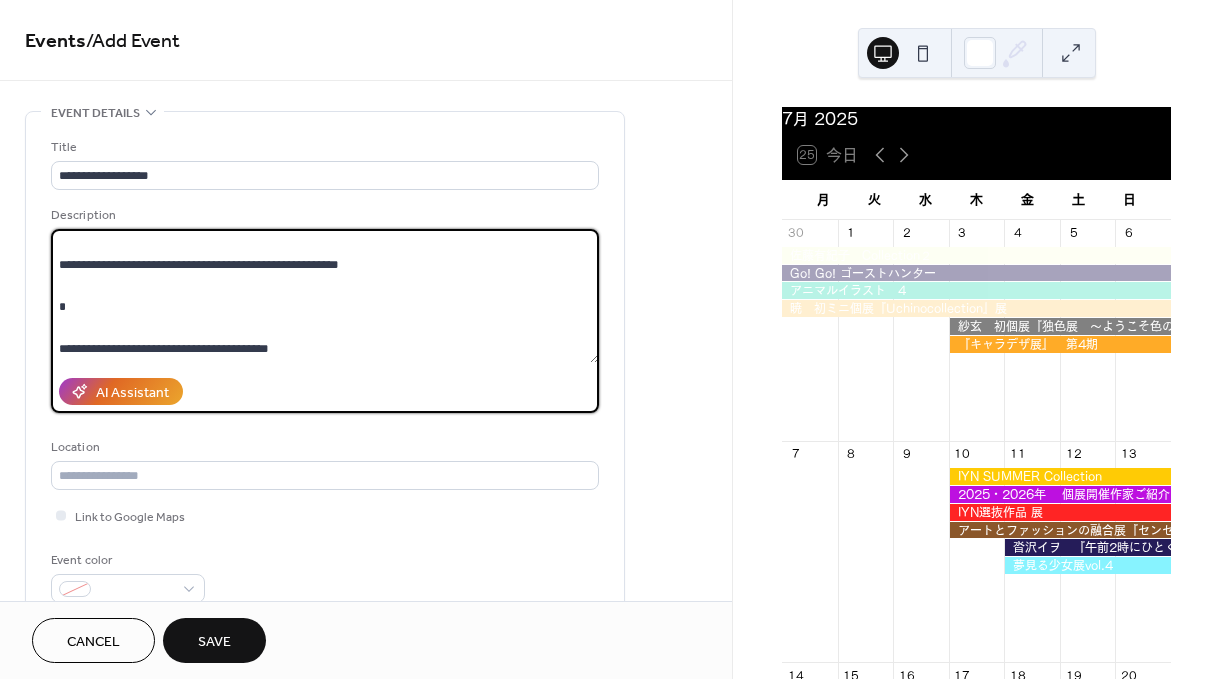 click on "**********" at bounding box center [325, 296] 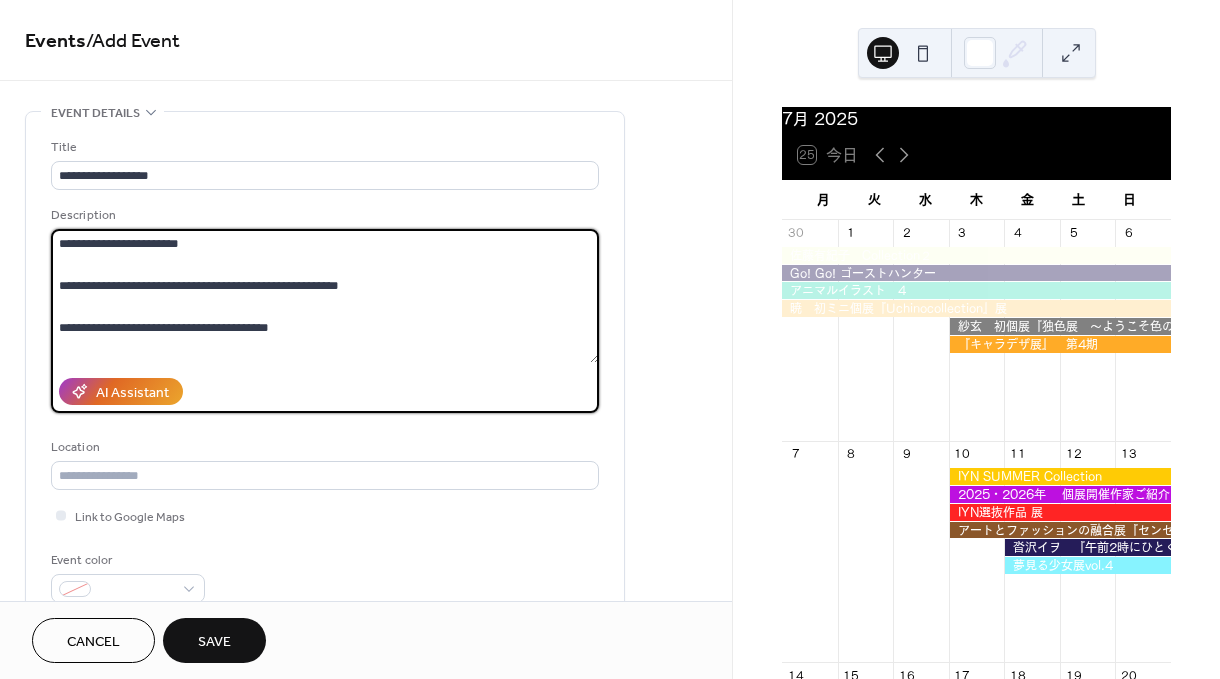 scroll, scrollTop: 0, scrollLeft: 0, axis: both 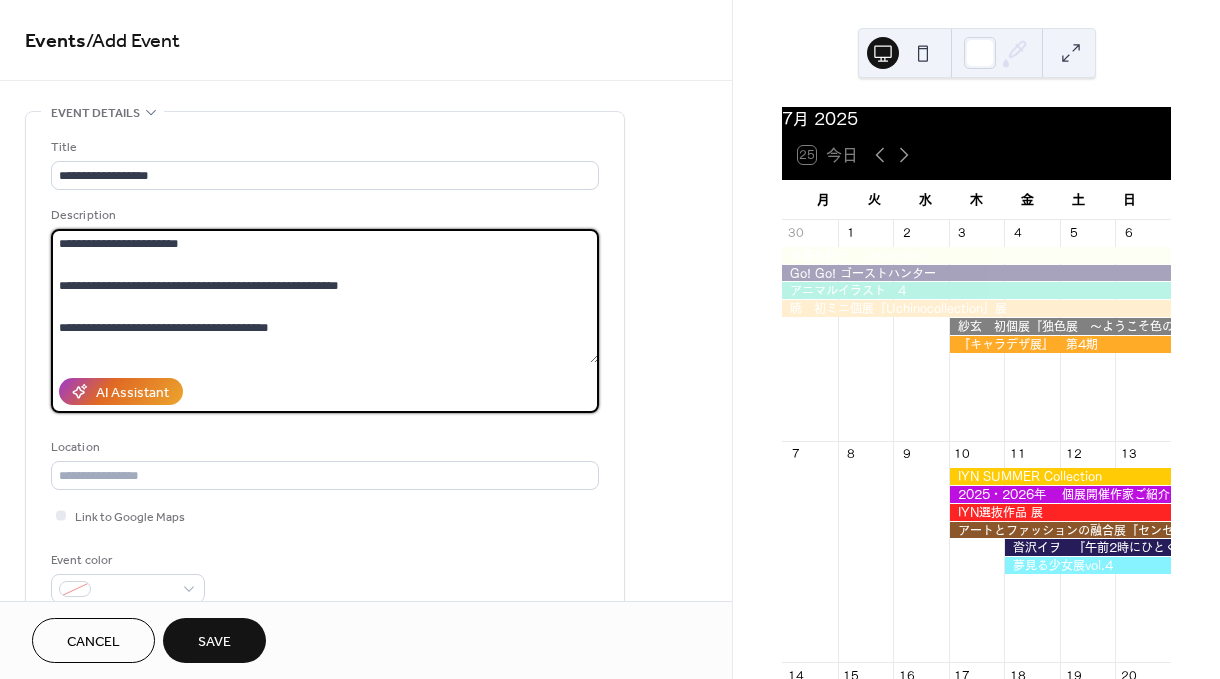 drag, startPoint x: 106, startPoint y: 240, endPoint x: 102, endPoint y: 258, distance: 18.439089 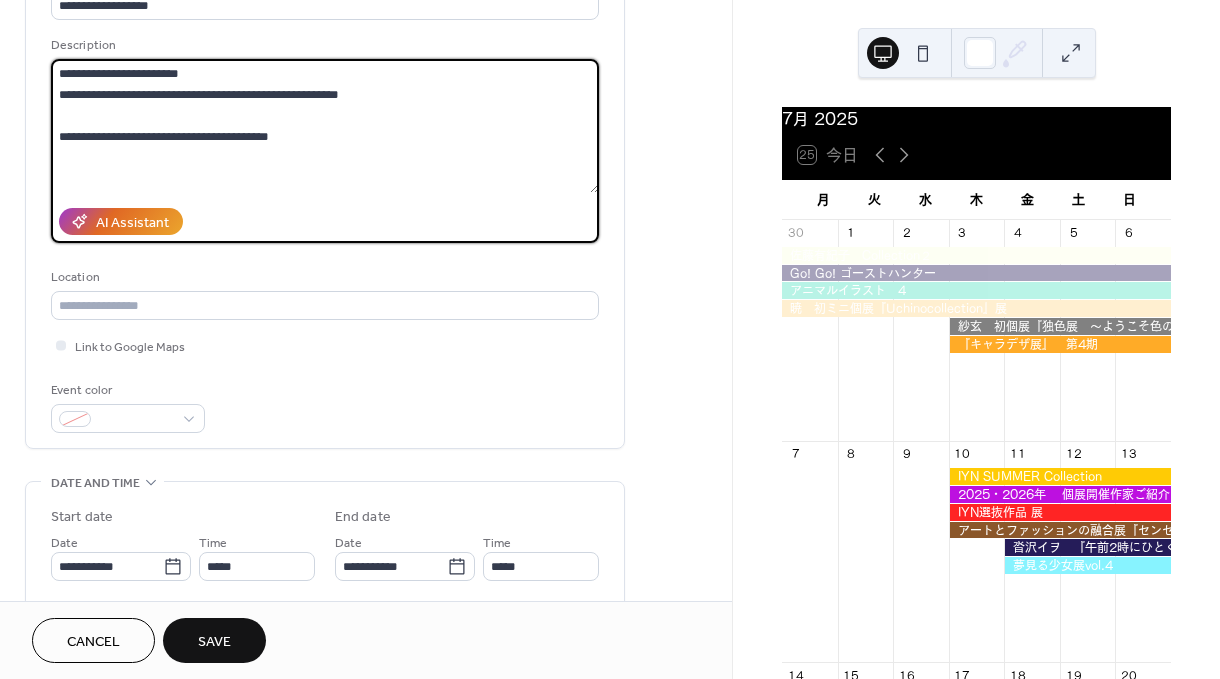 scroll, scrollTop: 222, scrollLeft: 0, axis: vertical 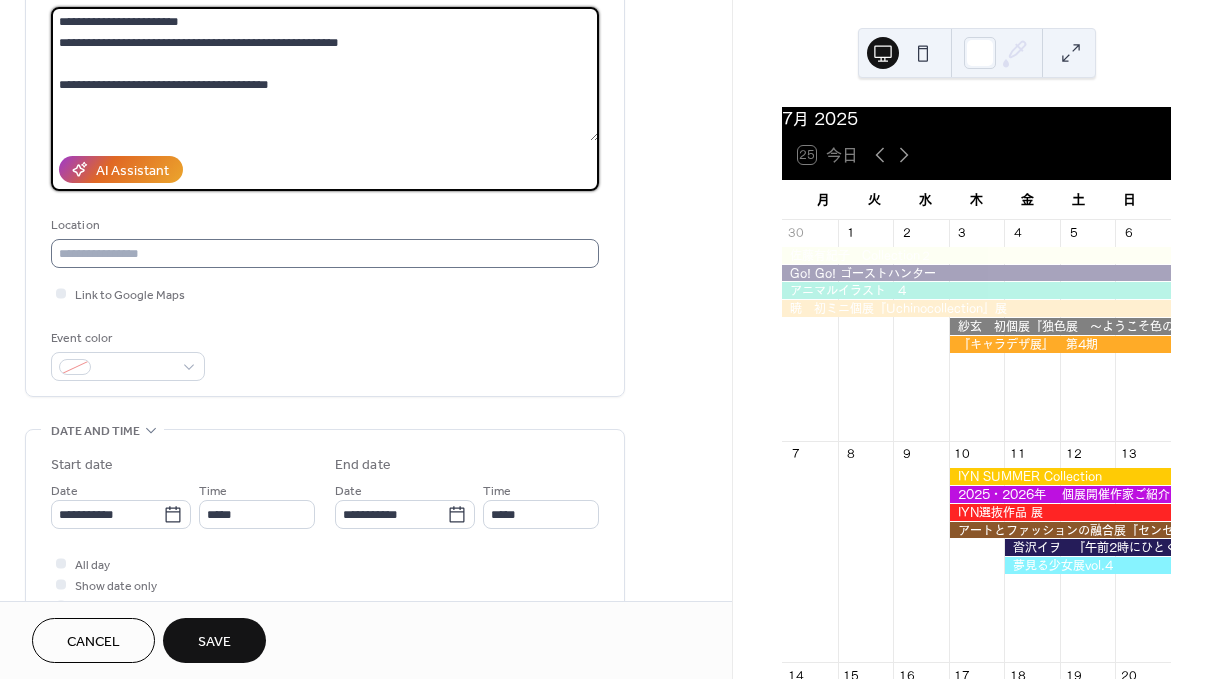 type on "**********" 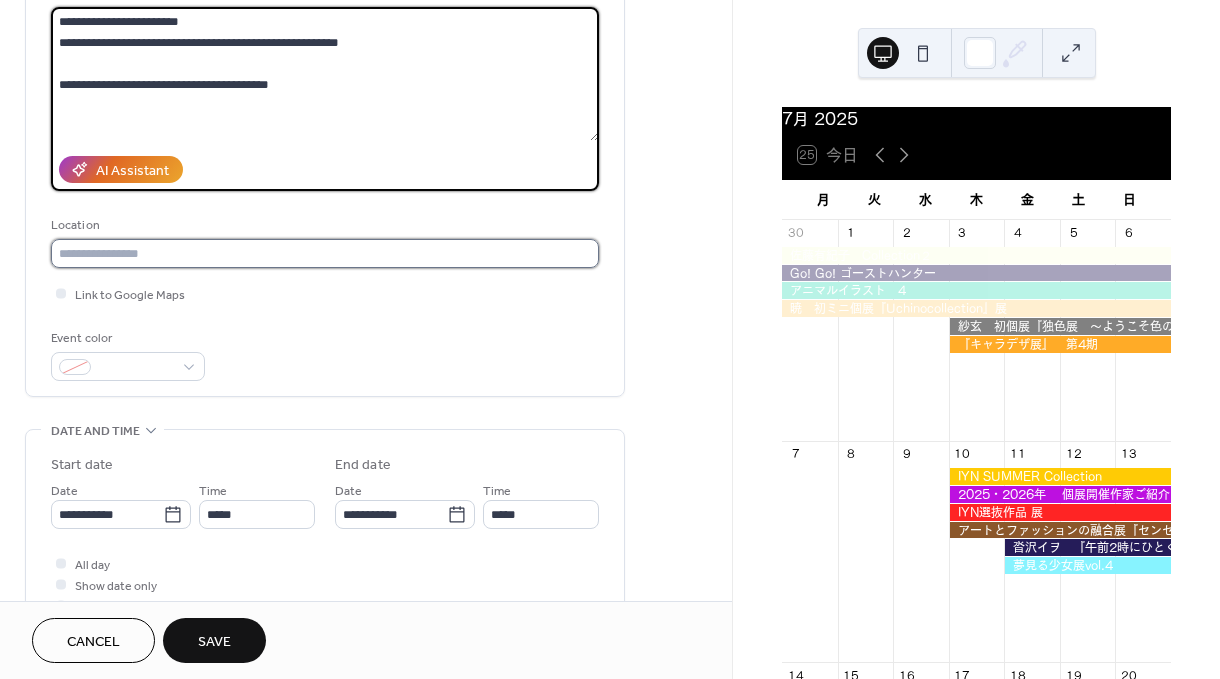 click at bounding box center [325, 253] 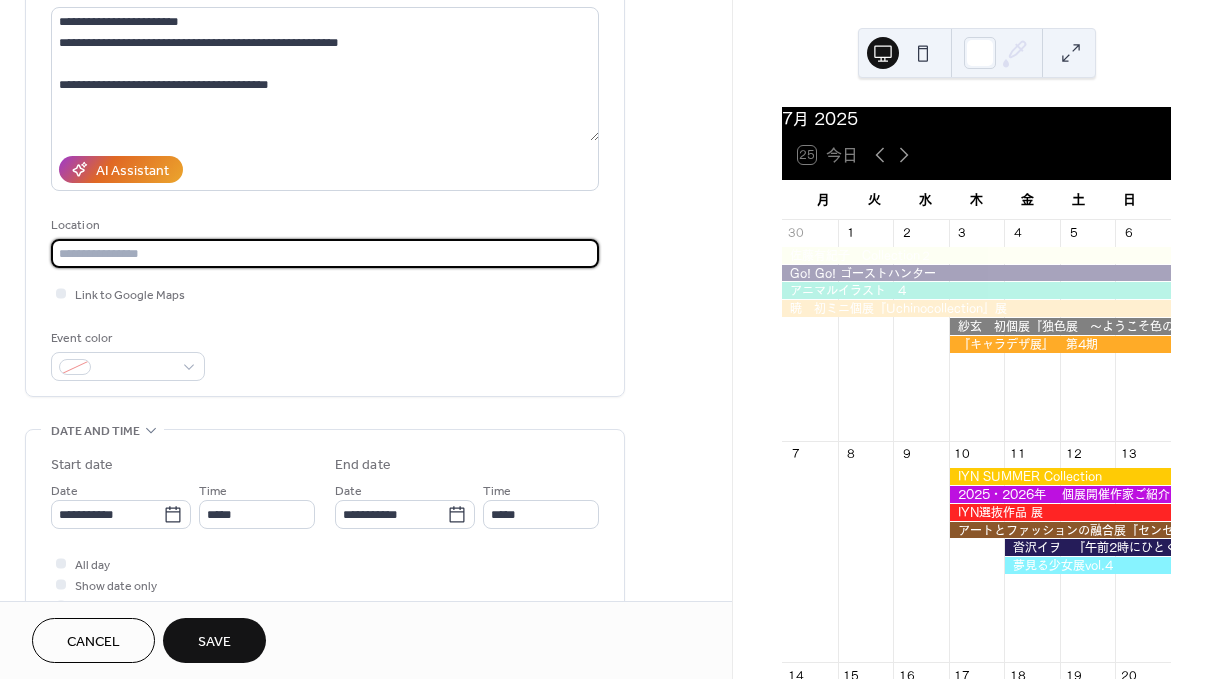 click on "Event color" at bounding box center [325, 354] 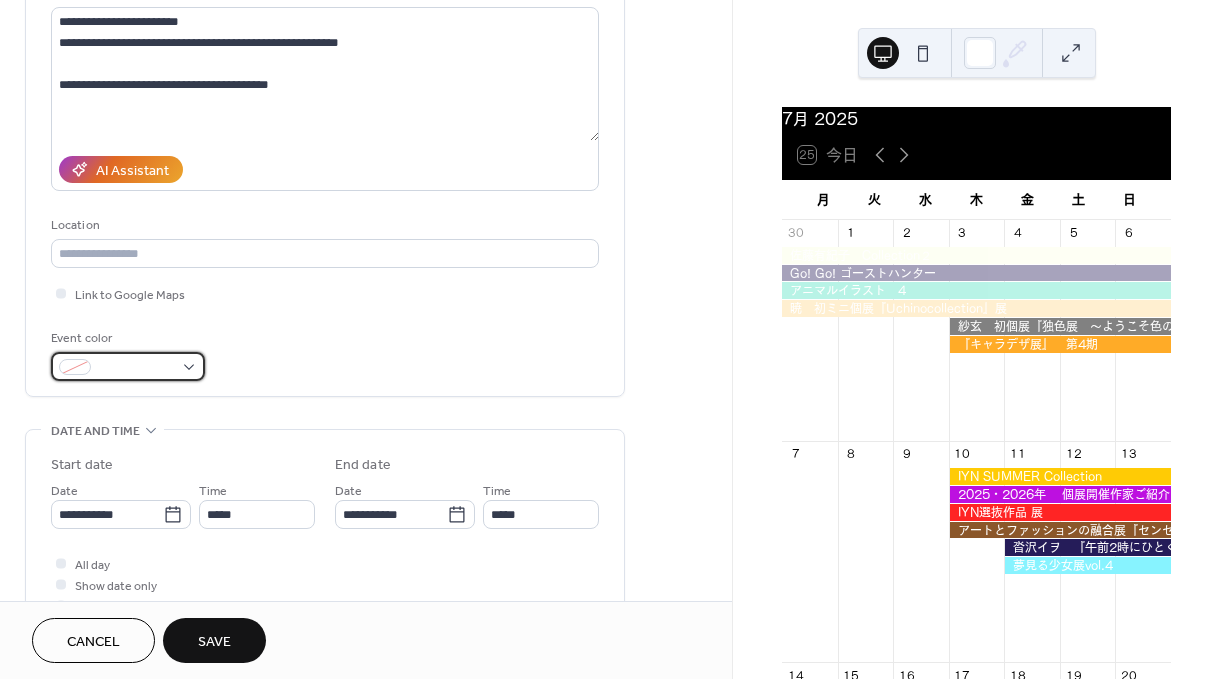 click at bounding box center (136, 368) 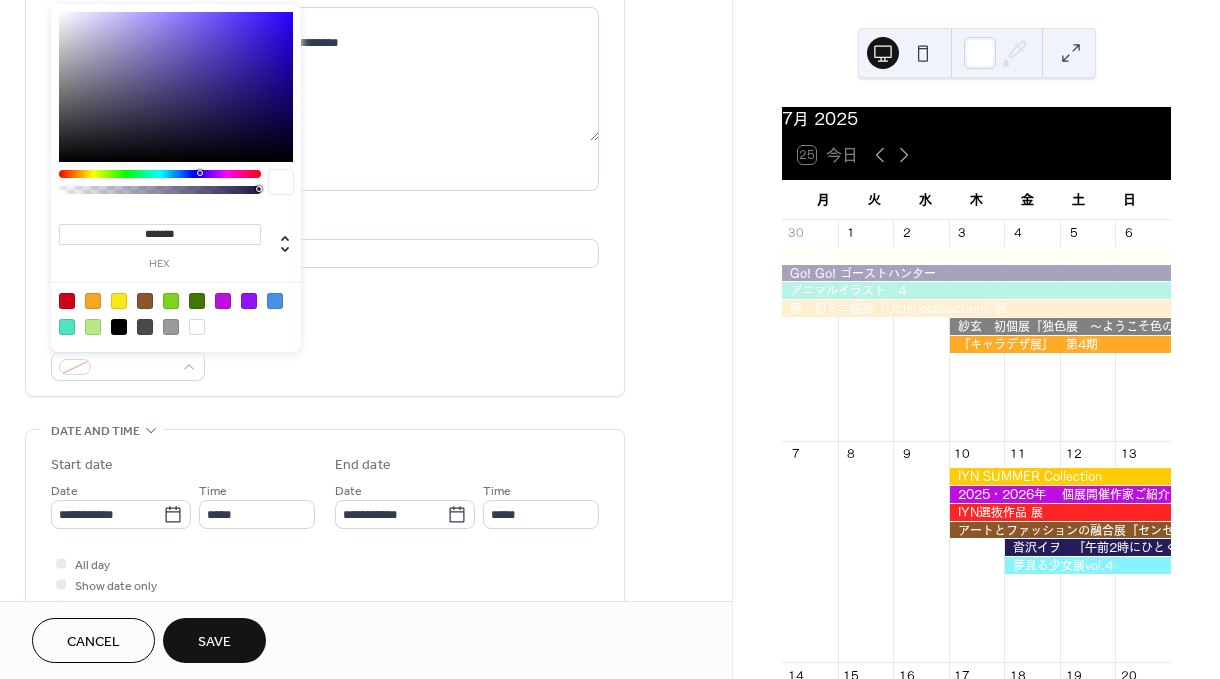 click at bounding box center (275, 301) 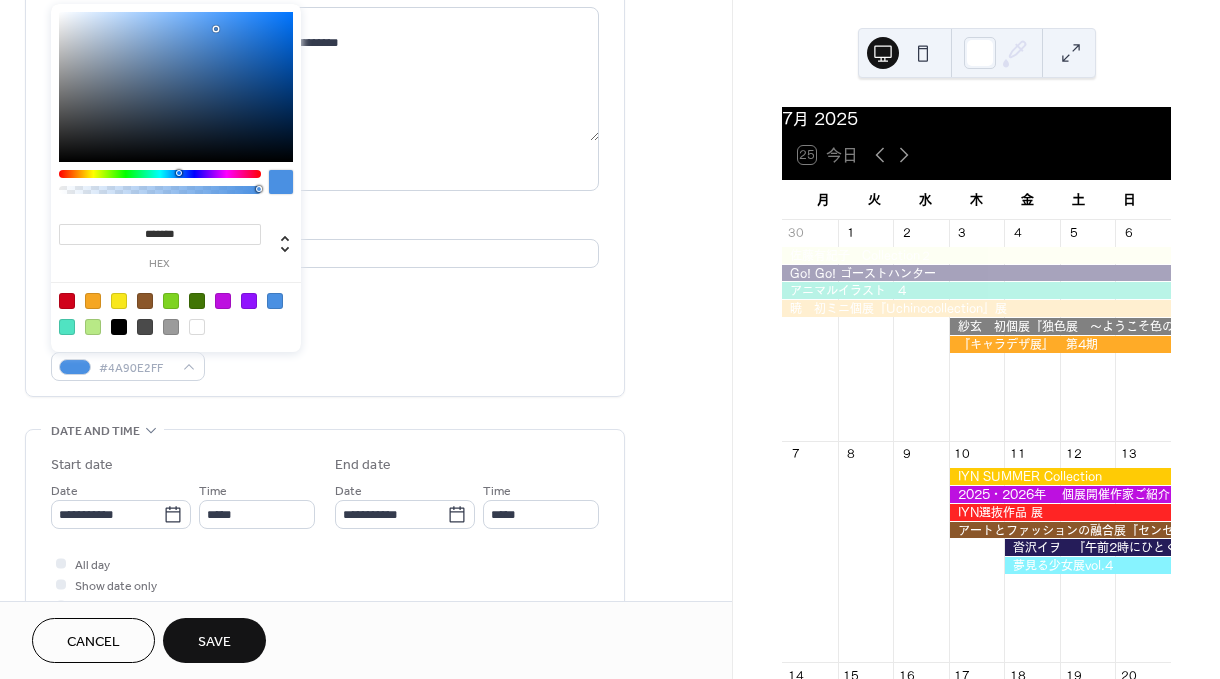 drag, startPoint x: 176, startPoint y: 170, endPoint x: 163, endPoint y: 174, distance: 13.601471 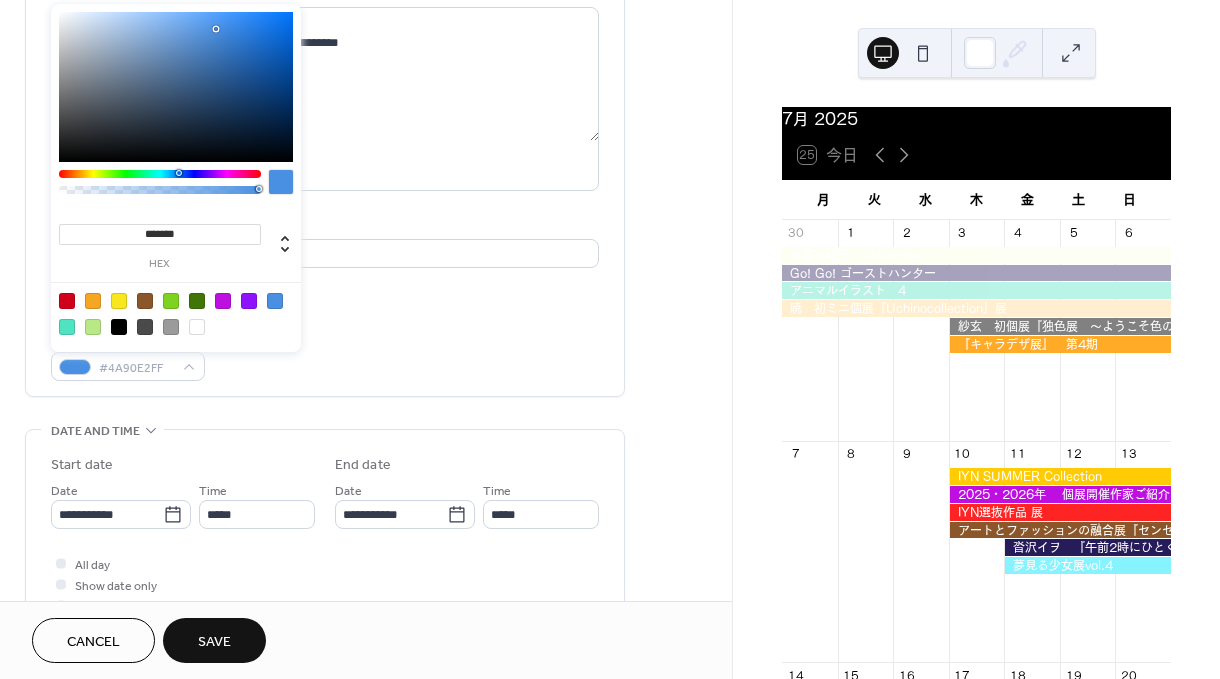 click on "******* hex" at bounding box center [176, 178] 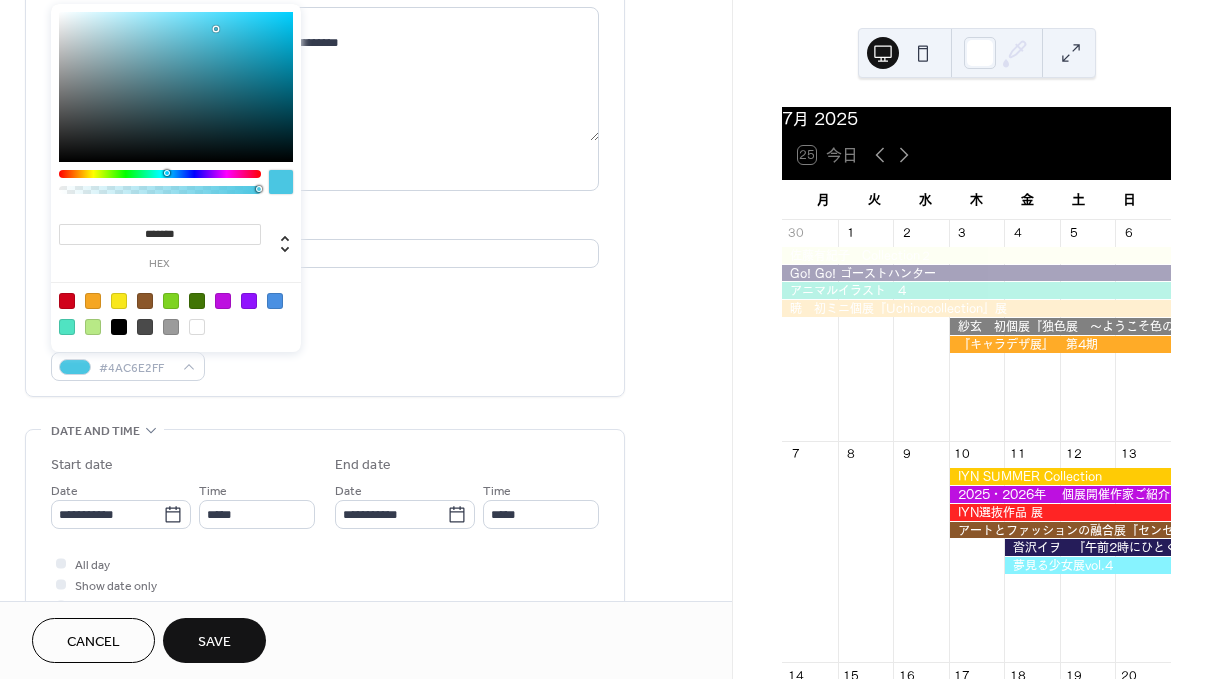 click at bounding box center (160, 174) 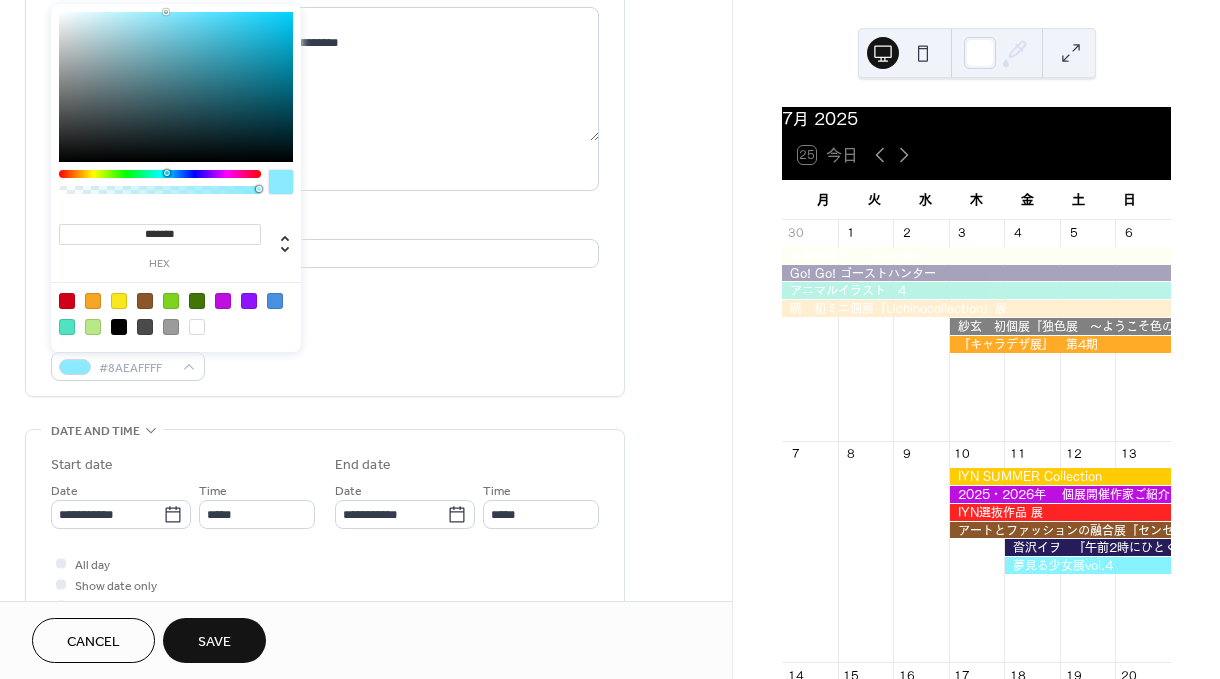 drag, startPoint x: 177, startPoint y: 53, endPoint x: 159, endPoint y: -11, distance: 66.48308 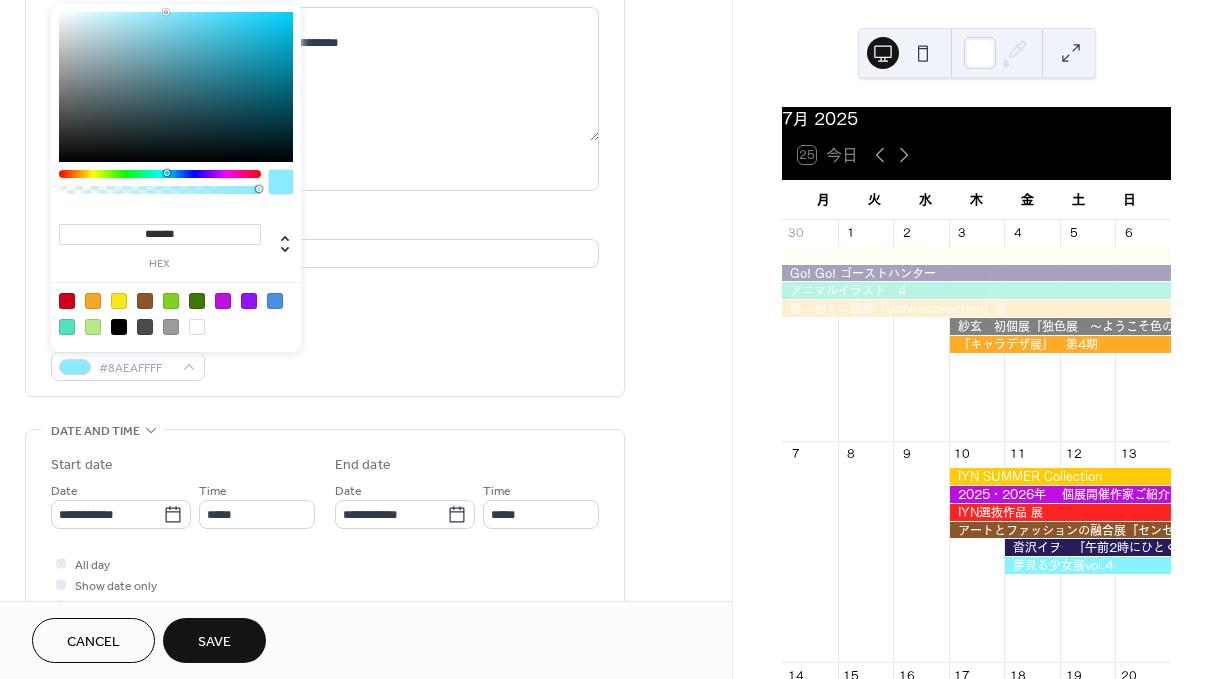 click on "**********" at bounding box center [610, 339] 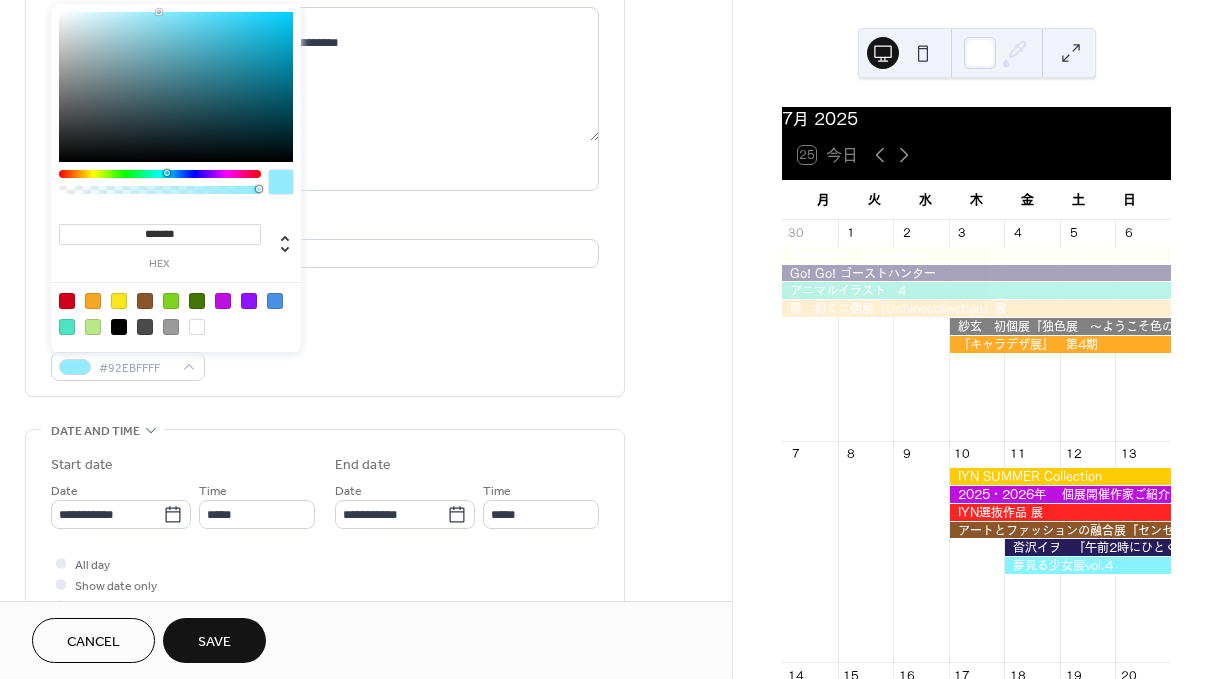 click on "**********" at bounding box center (325, 148) 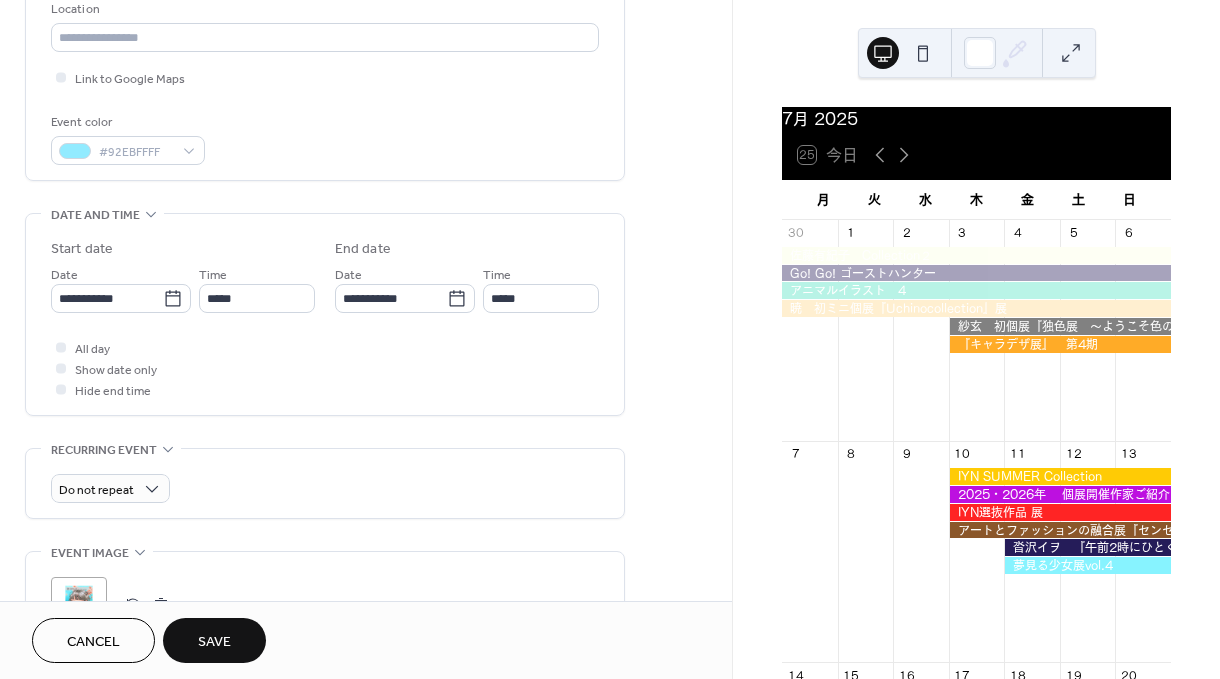 scroll, scrollTop: 444, scrollLeft: 0, axis: vertical 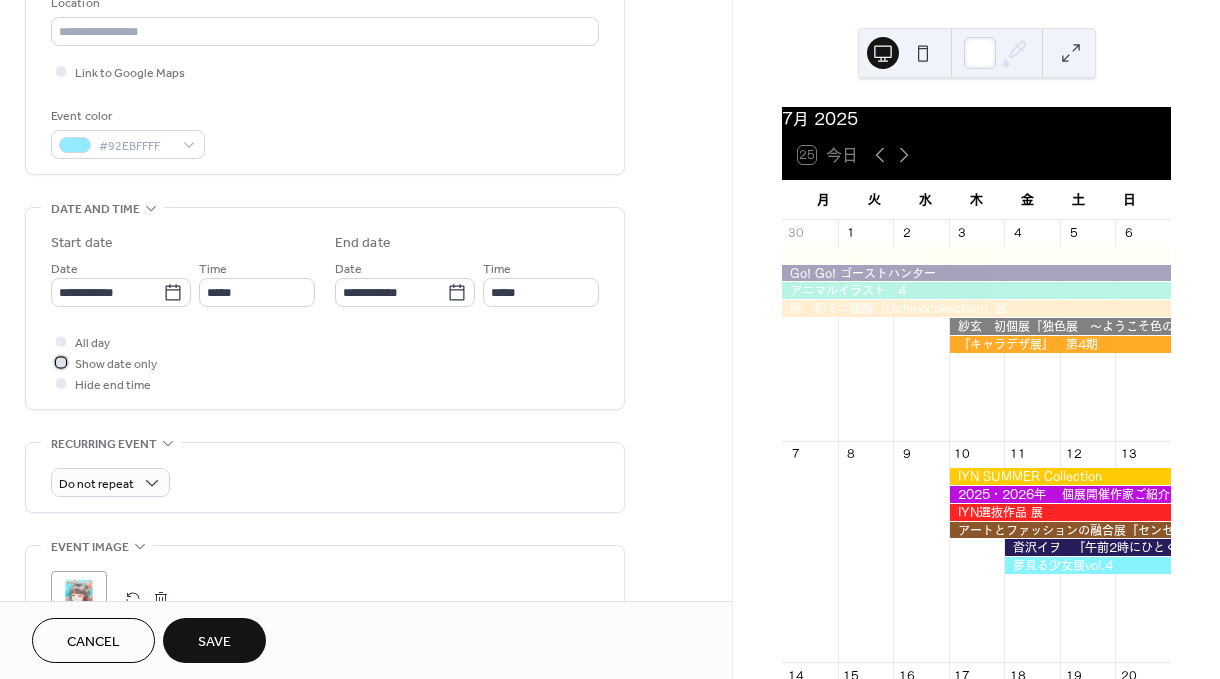 click on "Show date only" at bounding box center [116, 364] 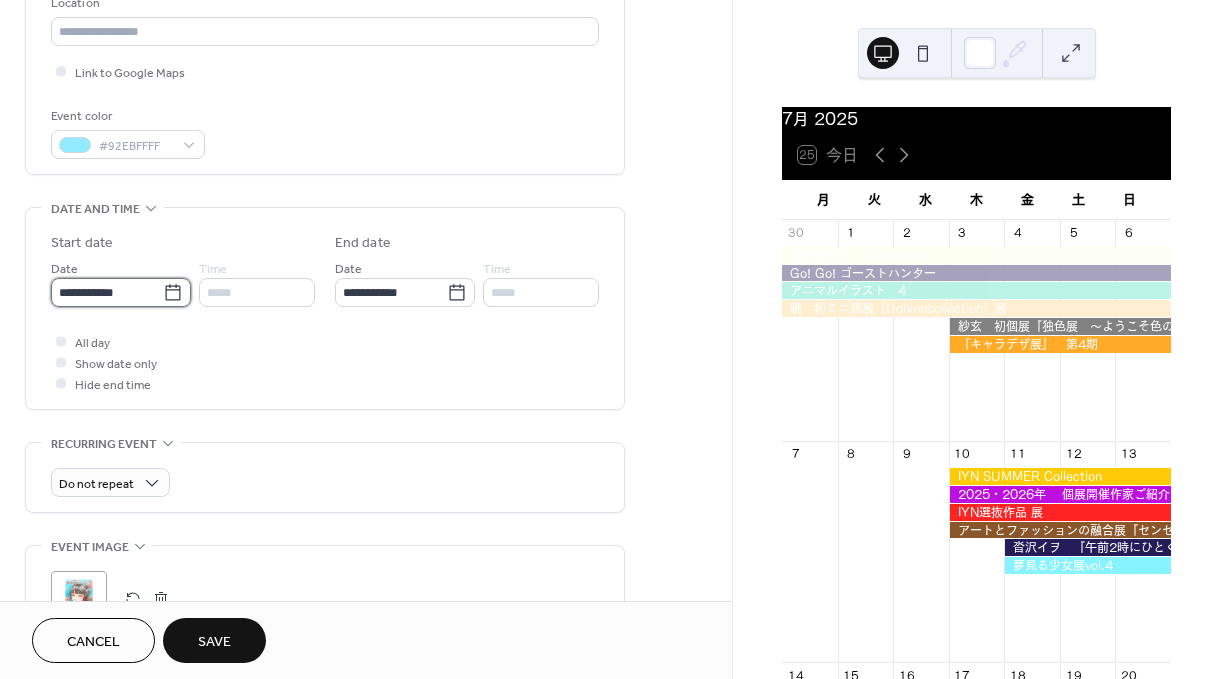 click on "**********" at bounding box center (107, 292) 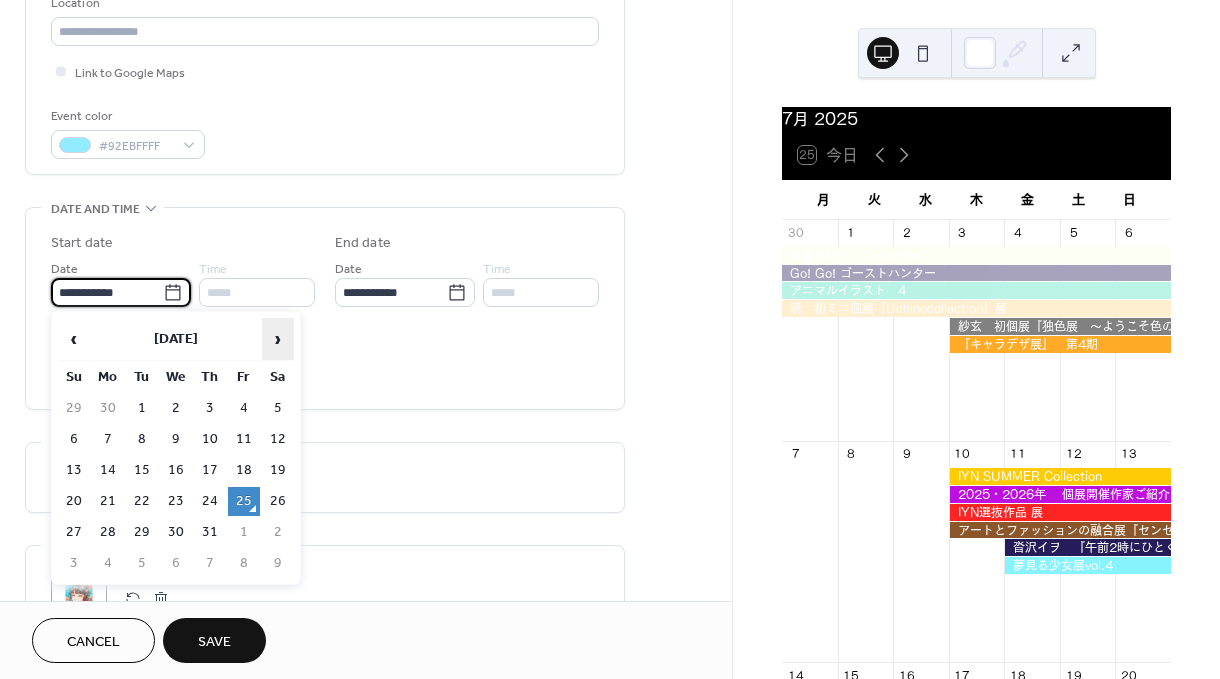 click on "›" at bounding box center (278, 339) 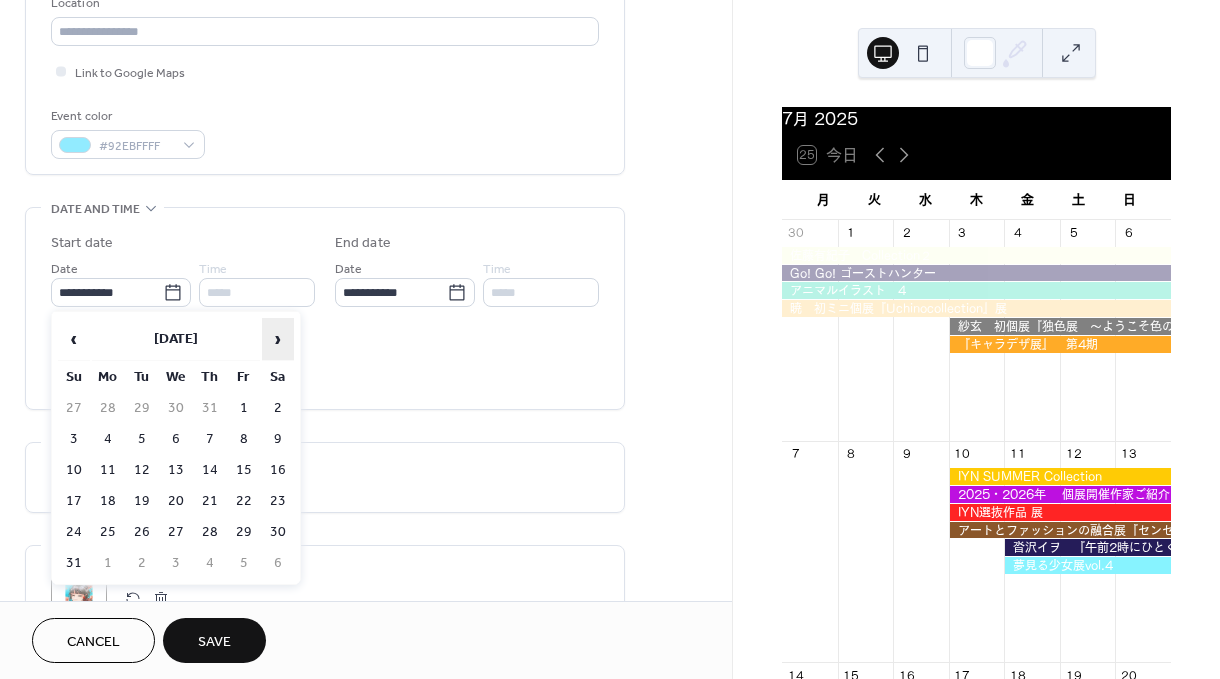click on "›" at bounding box center (278, 339) 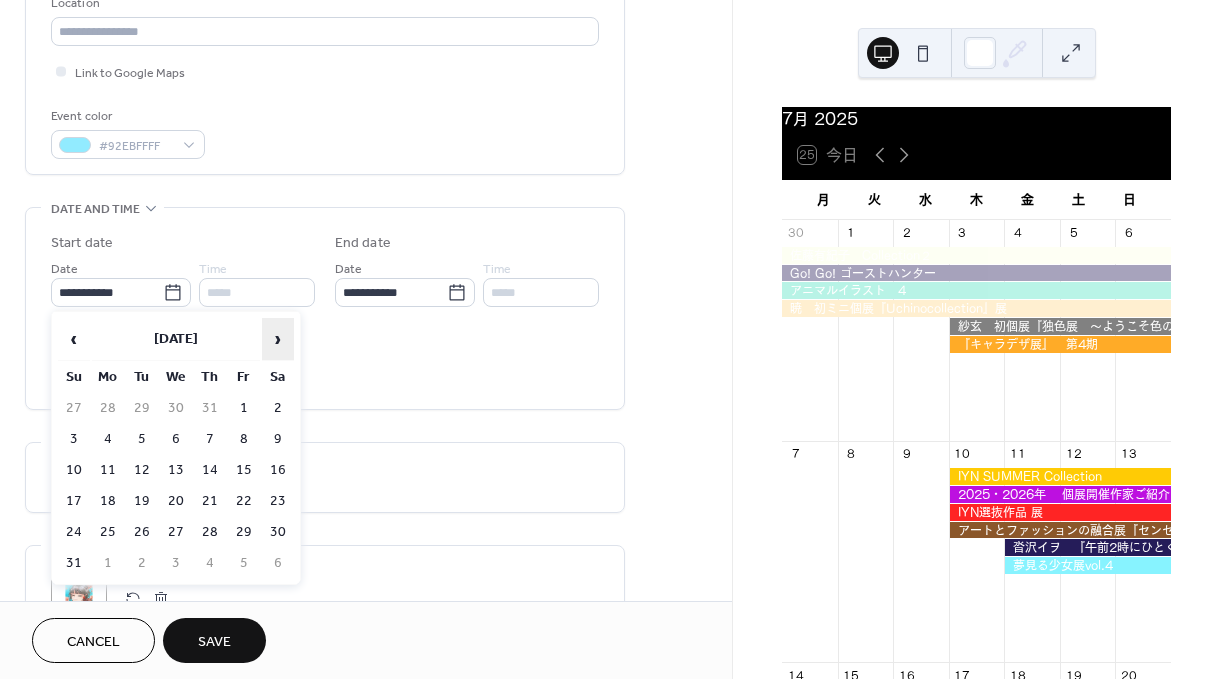 click on "›" at bounding box center (278, 339) 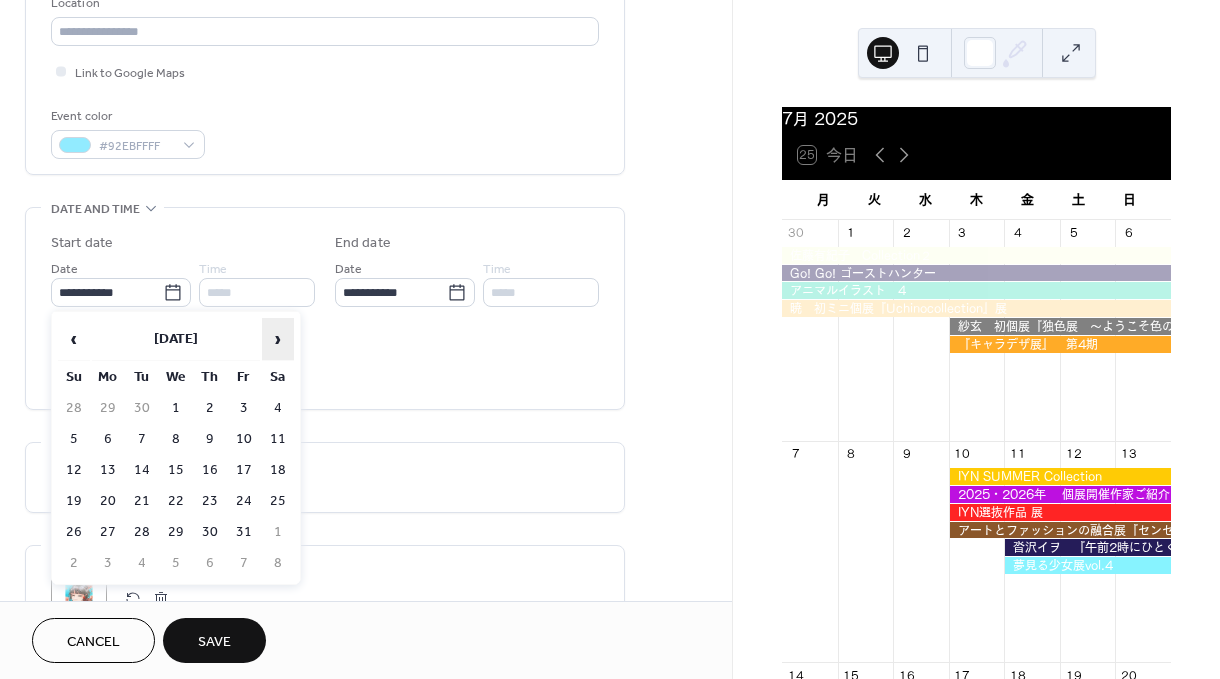 click on "›" at bounding box center (278, 339) 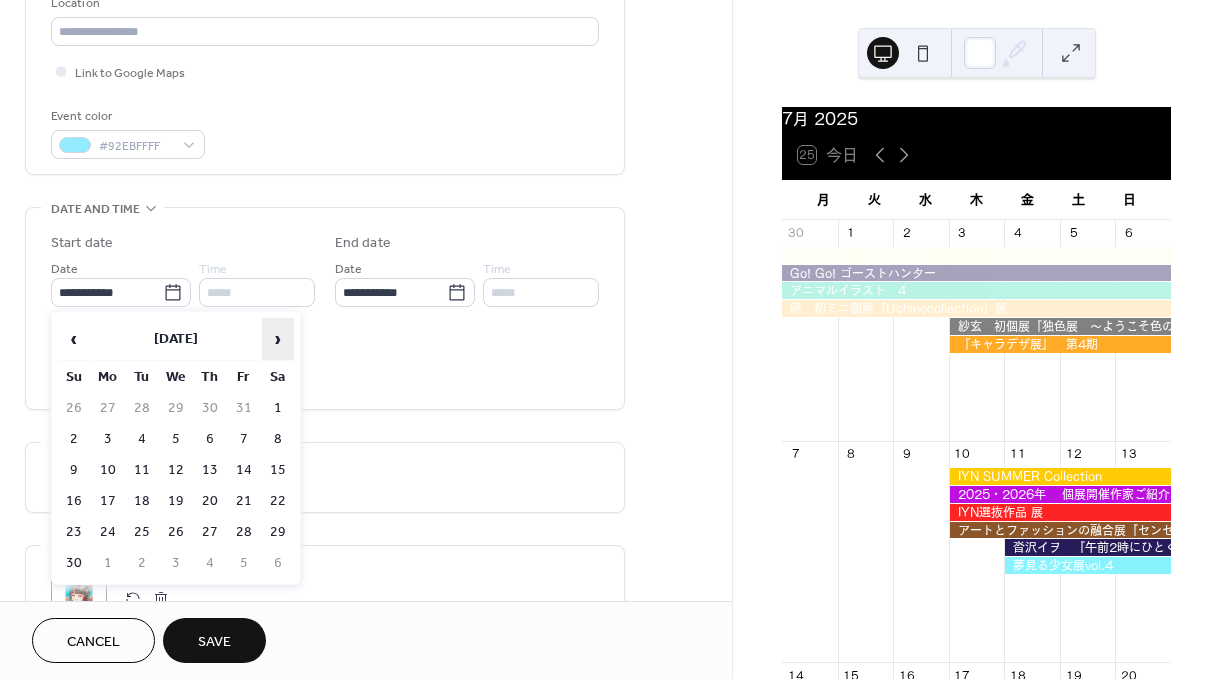 click on "›" at bounding box center (278, 339) 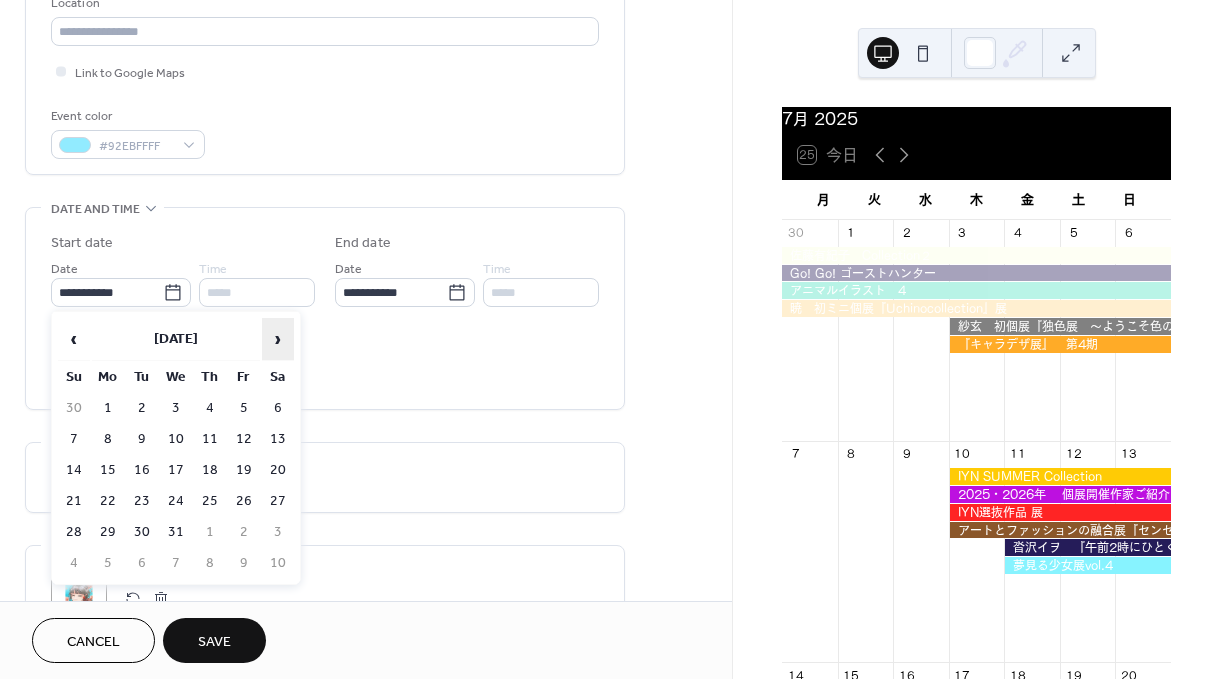 click on "›" at bounding box center [278, 339] 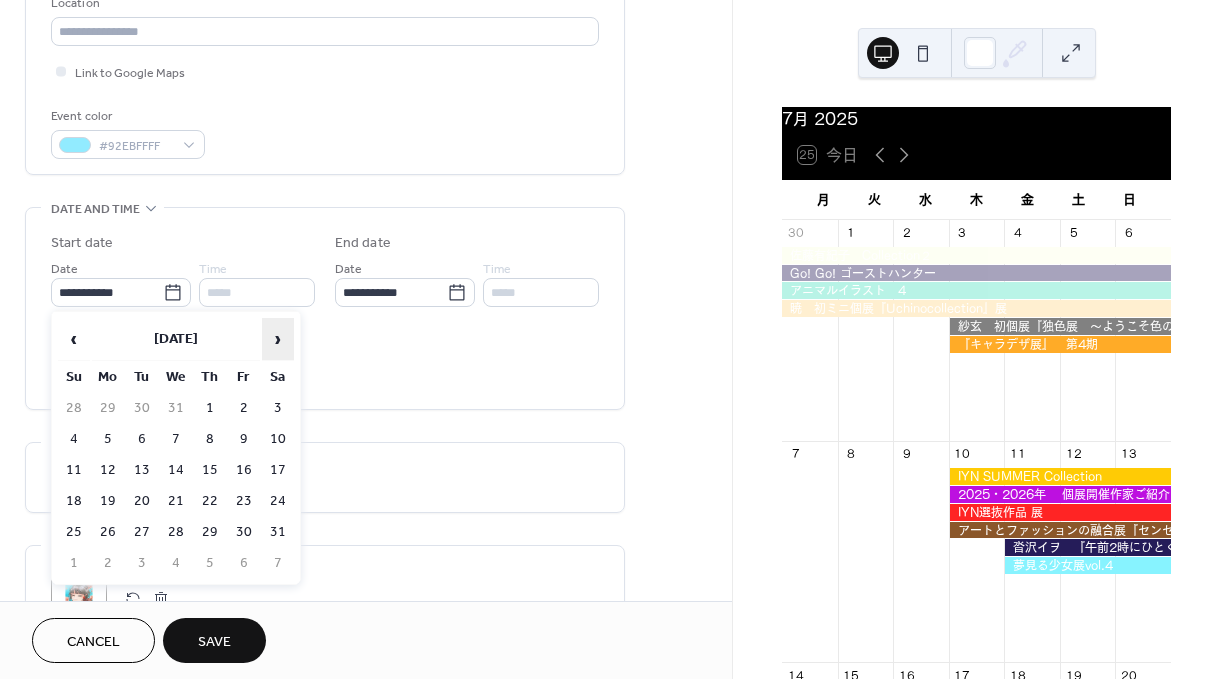 click on "›" at bounding box center (278, 339) 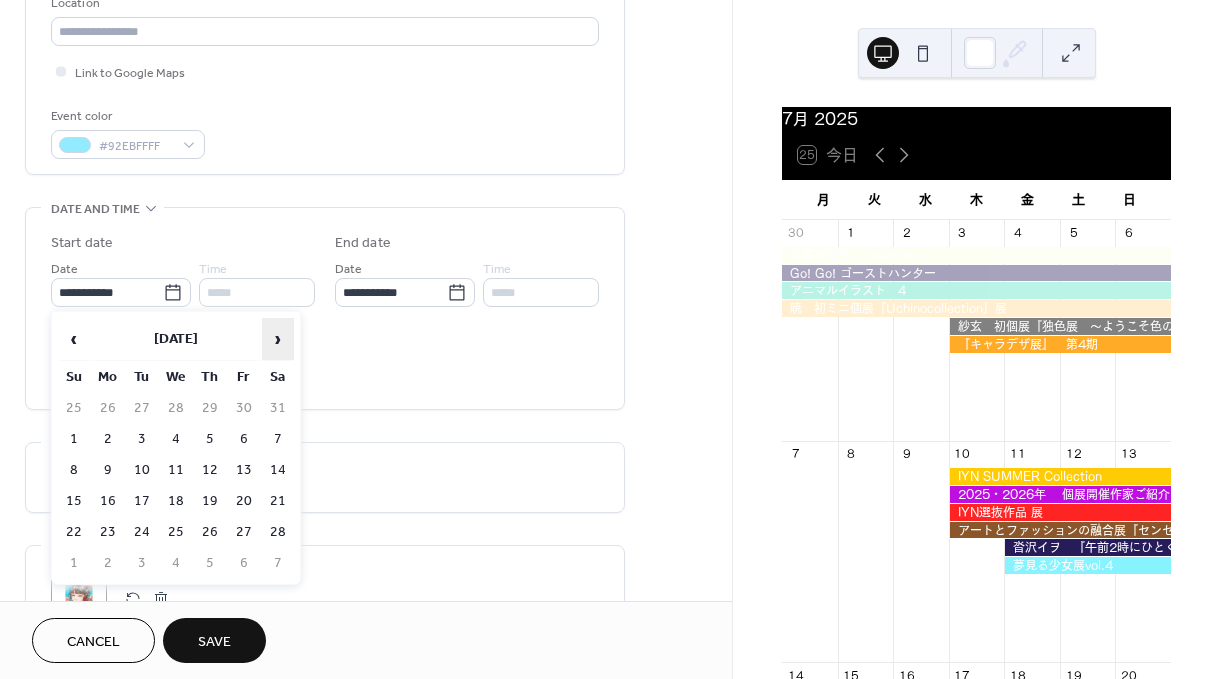 click on "›" at bounding box center (278, 339) 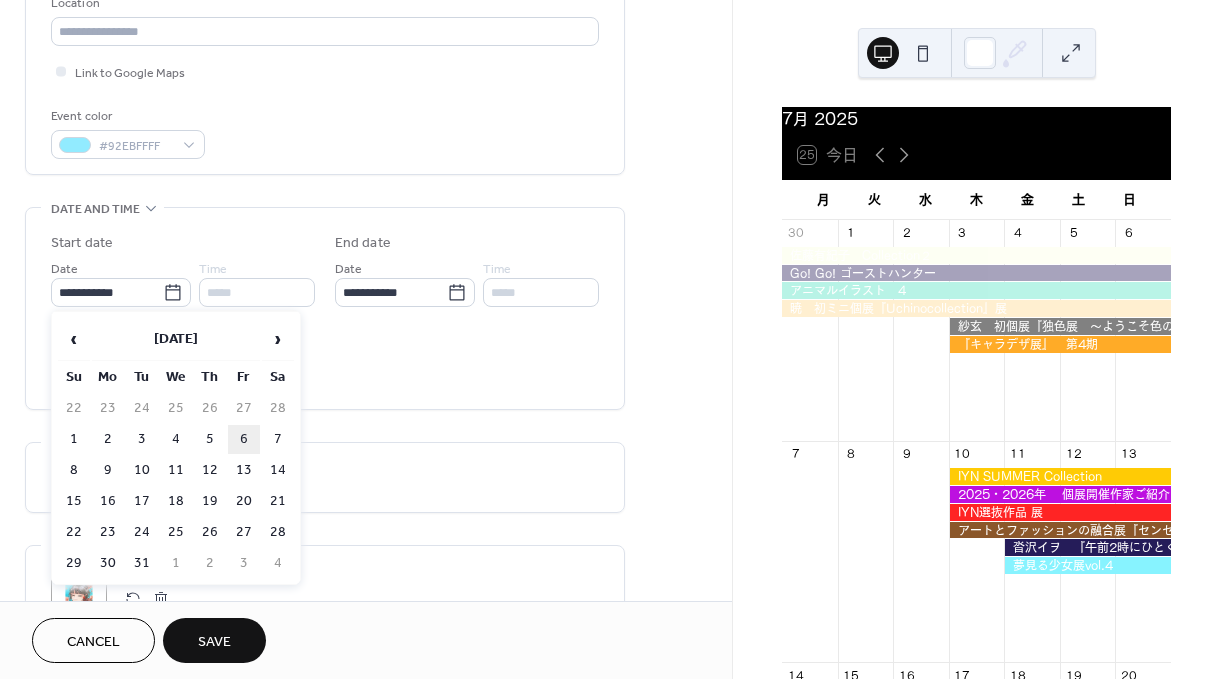 click on "6" at bounding box center (244, 439) 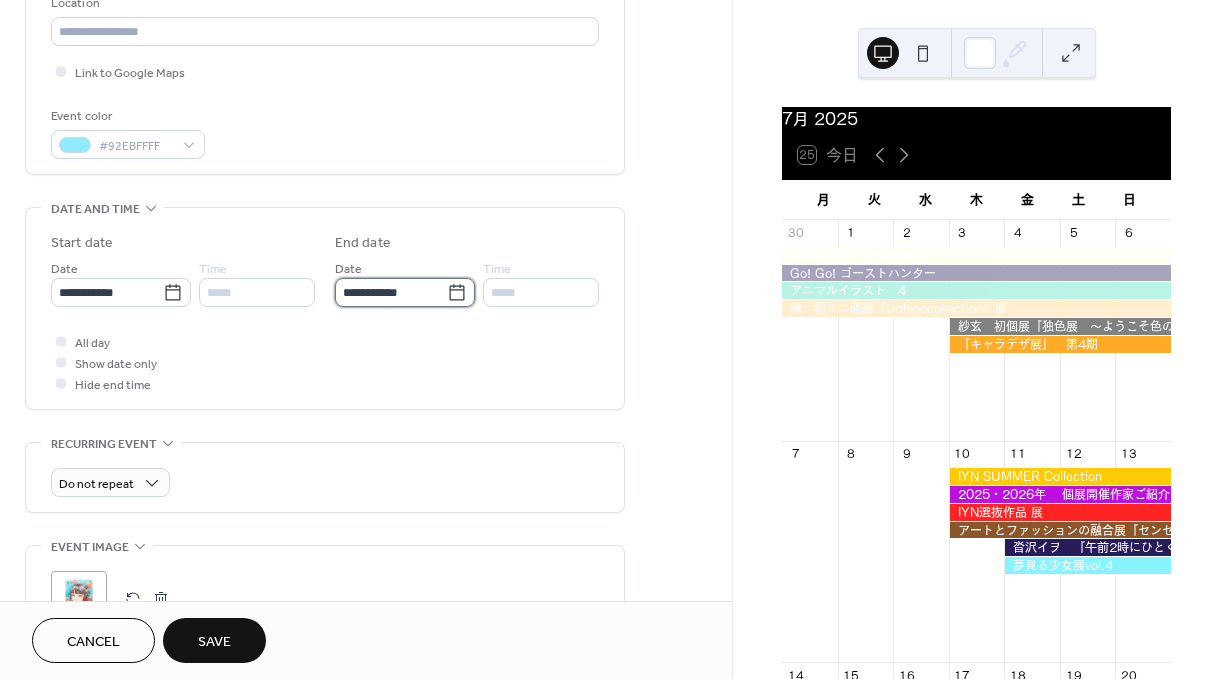 click on "**********" at bounding box center [391, 292] 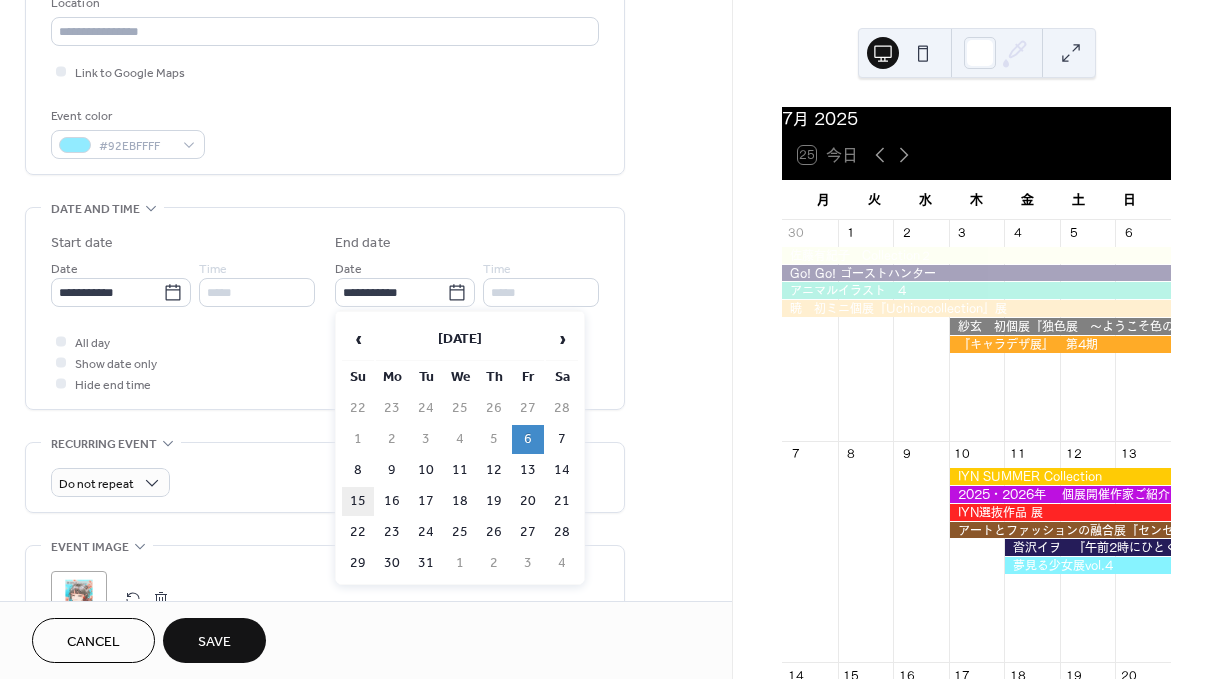 click on "15" at bounding box center [358, 501] 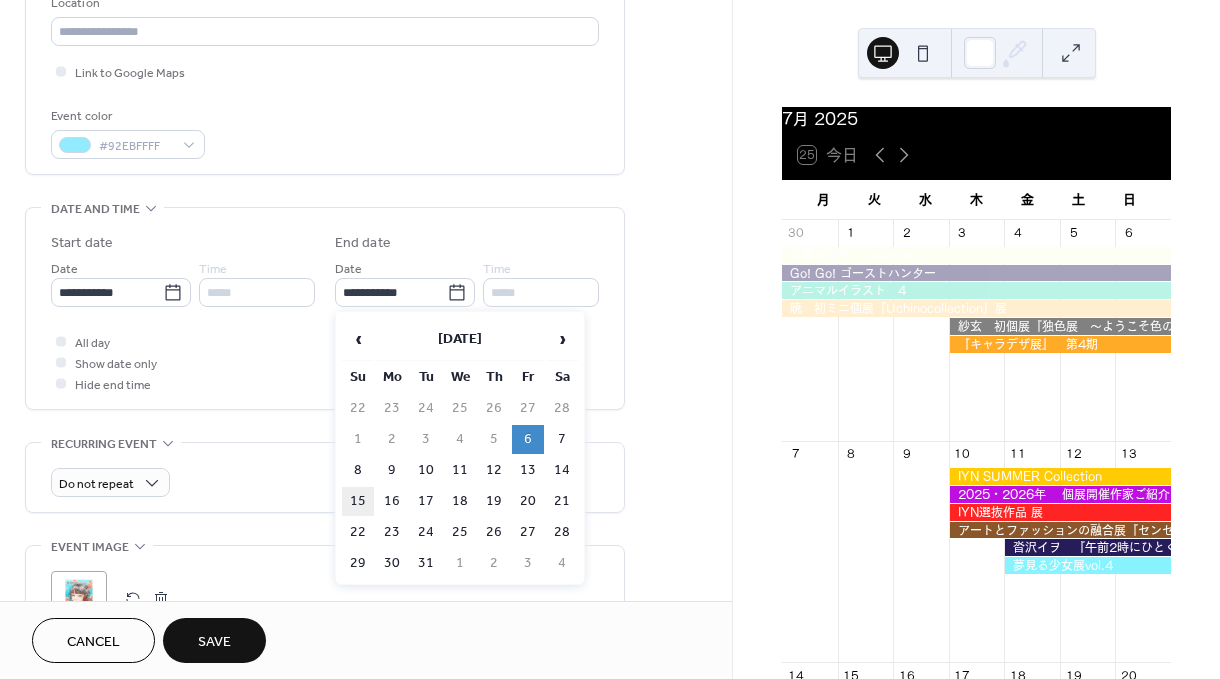 type on "**********" 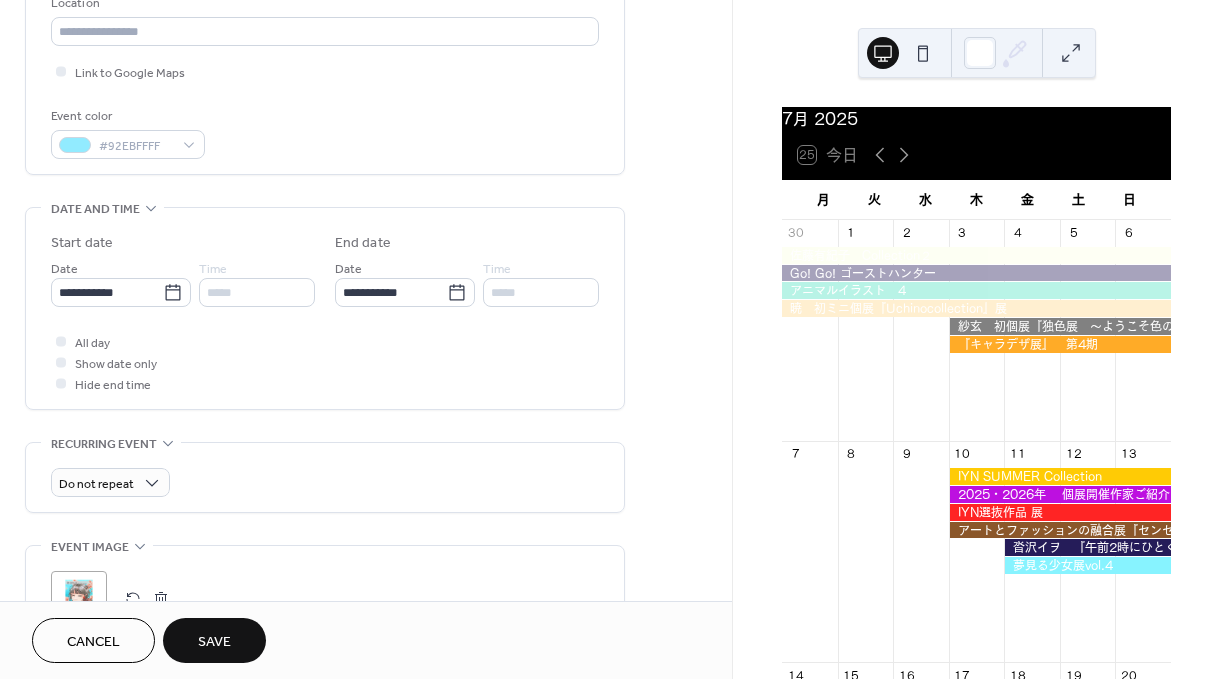 click on "All day Show date only Hide end time" at bounding box center [325, 362] 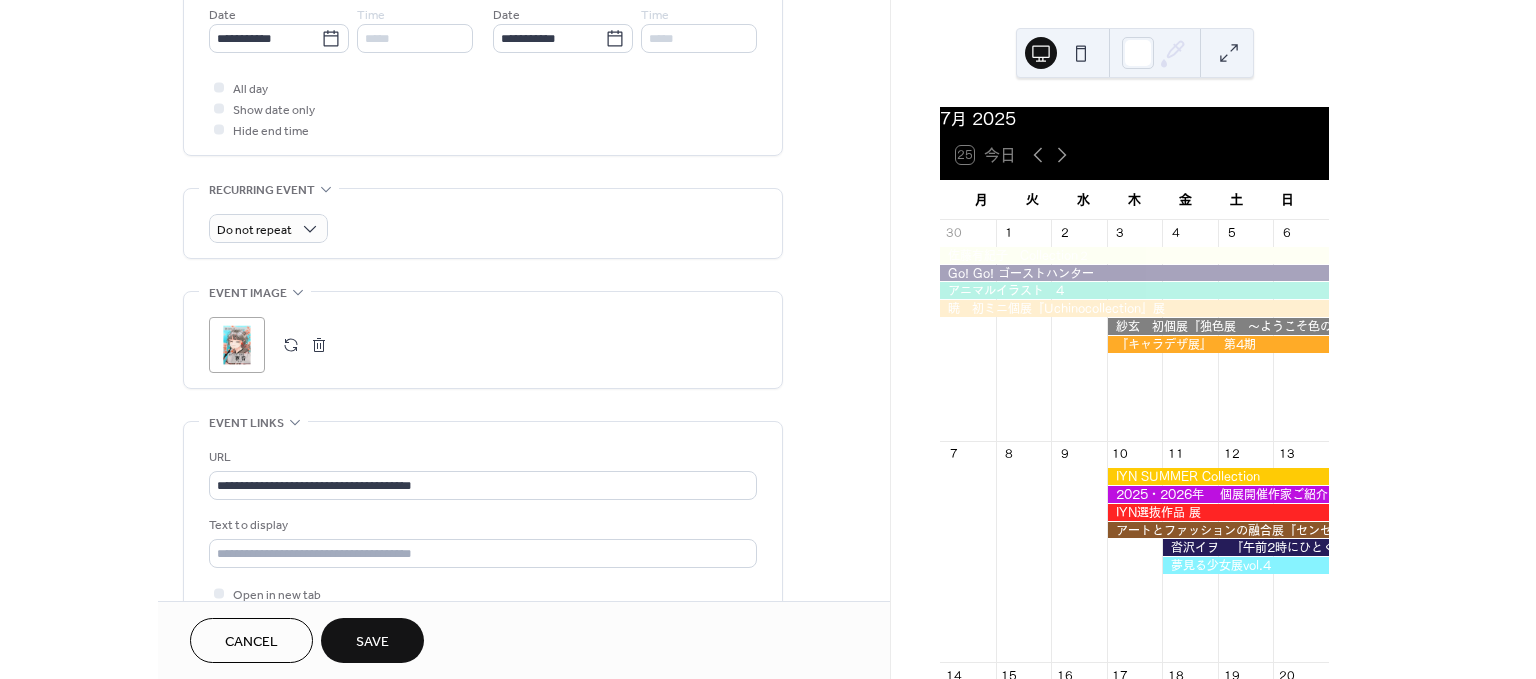 scroll, scrollTop: 777, scrollLeft: 0, axis: vertical 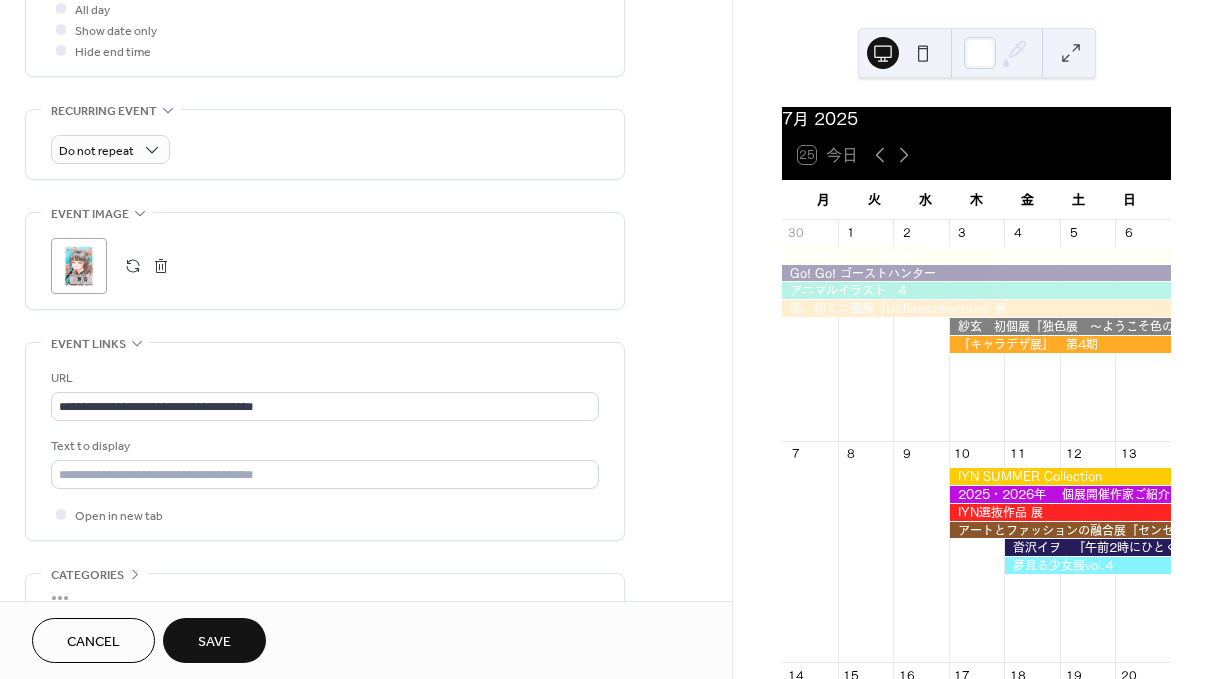 click on "Save" at bounding box center (214, 640) 